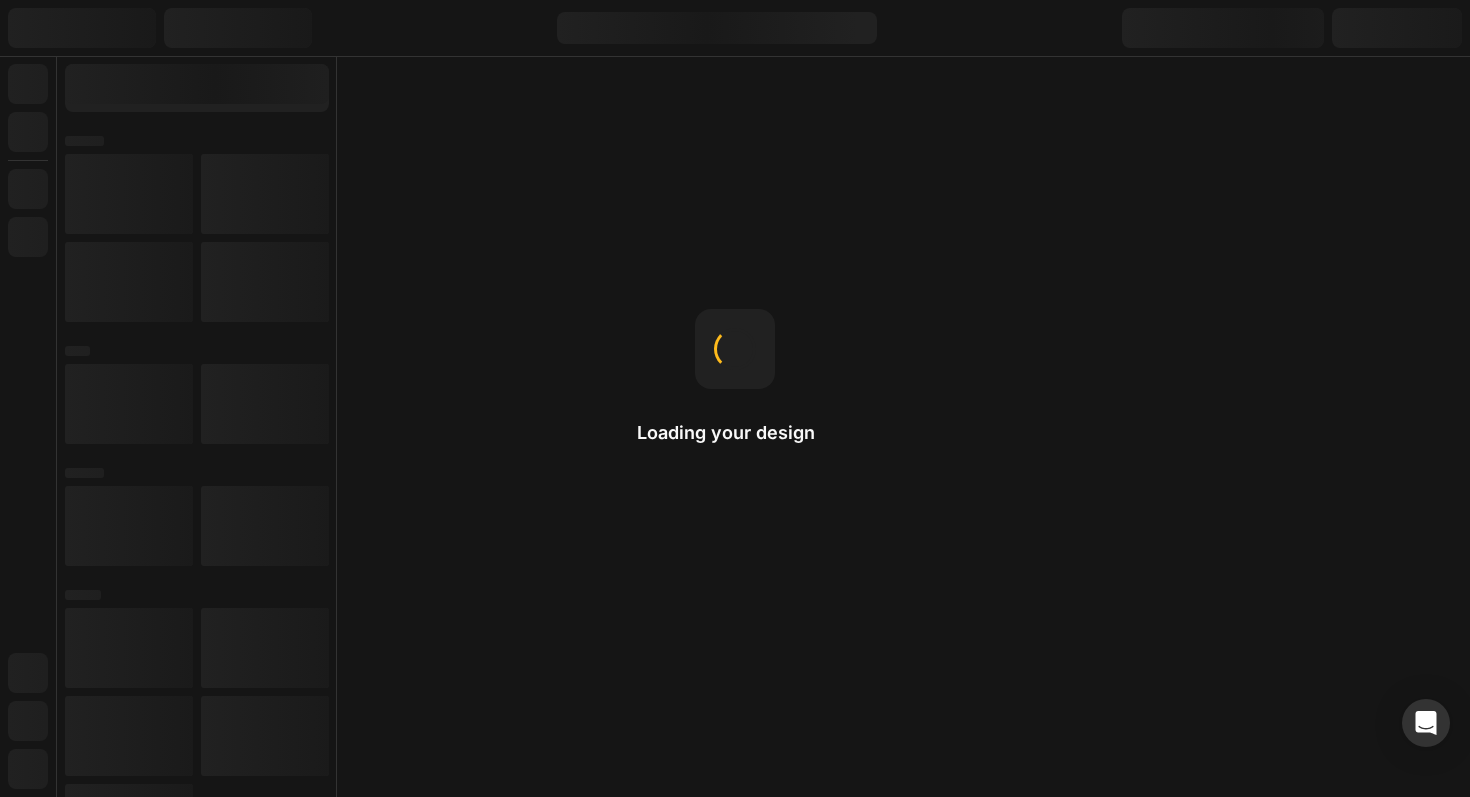 scroll, scrollTop: 0, scrollLeft: 0, axis: both 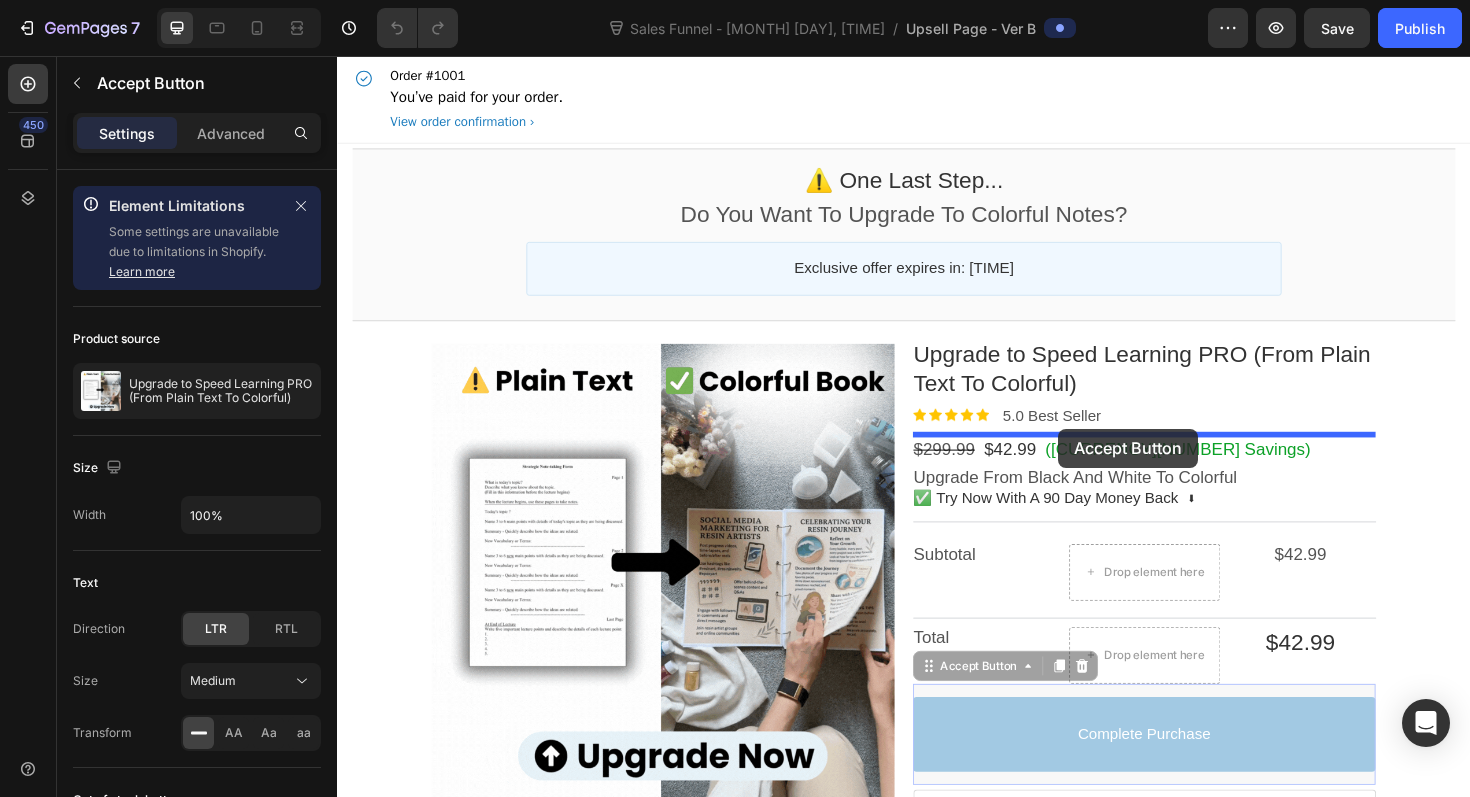 drag, startPoint x: 996, startPoint y: 715, endPoint x: 1102, endPoint y: 451, distance: 284.4855 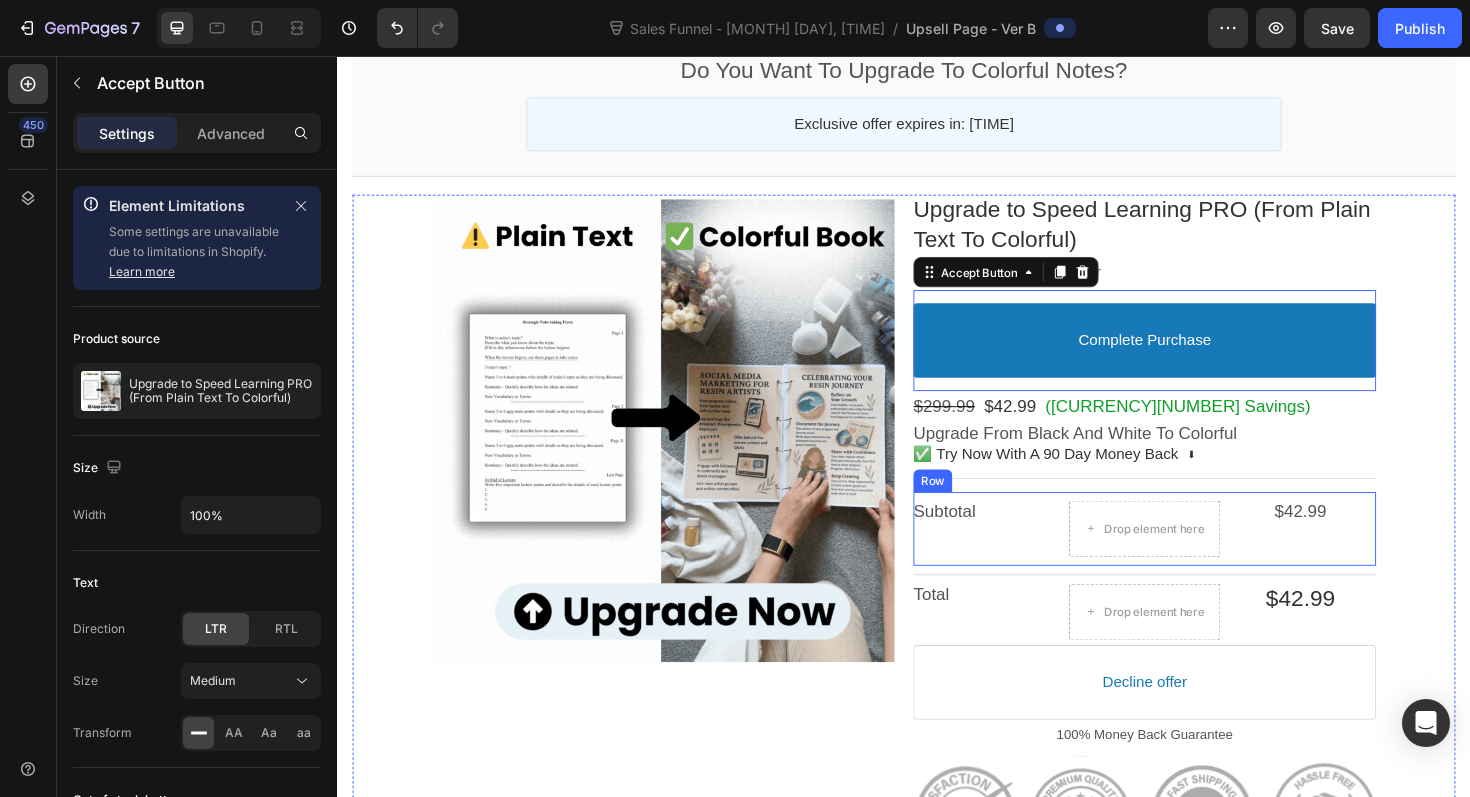 scroll, scrollTop: 195, scrollLeft: 0, axis: vertical 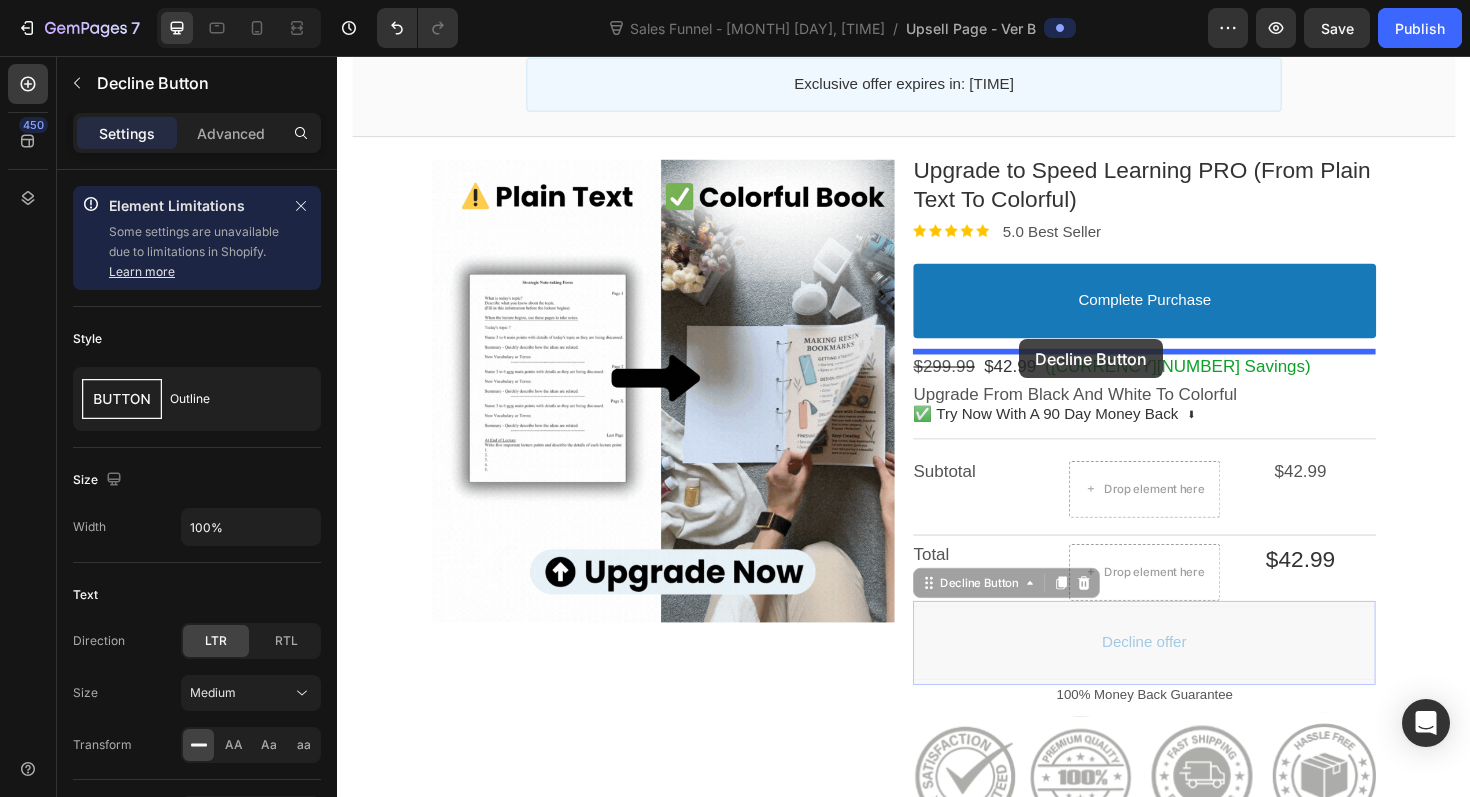 drag, startPoint x: 984, startPoint y: 625, endPoint x: 1059, endPoint y: 356, distance: 279.25974 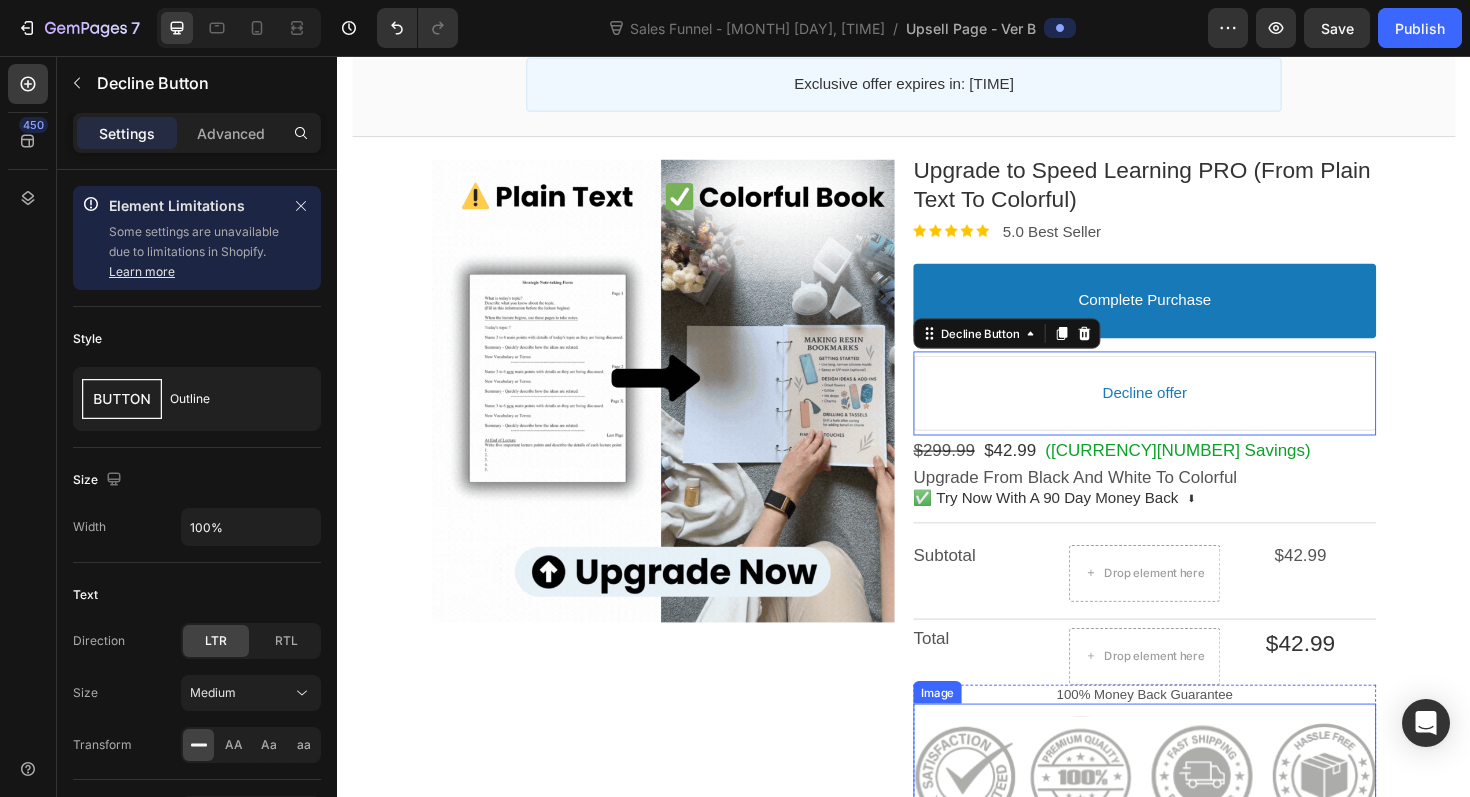 click at bounding box center [1192, 818] 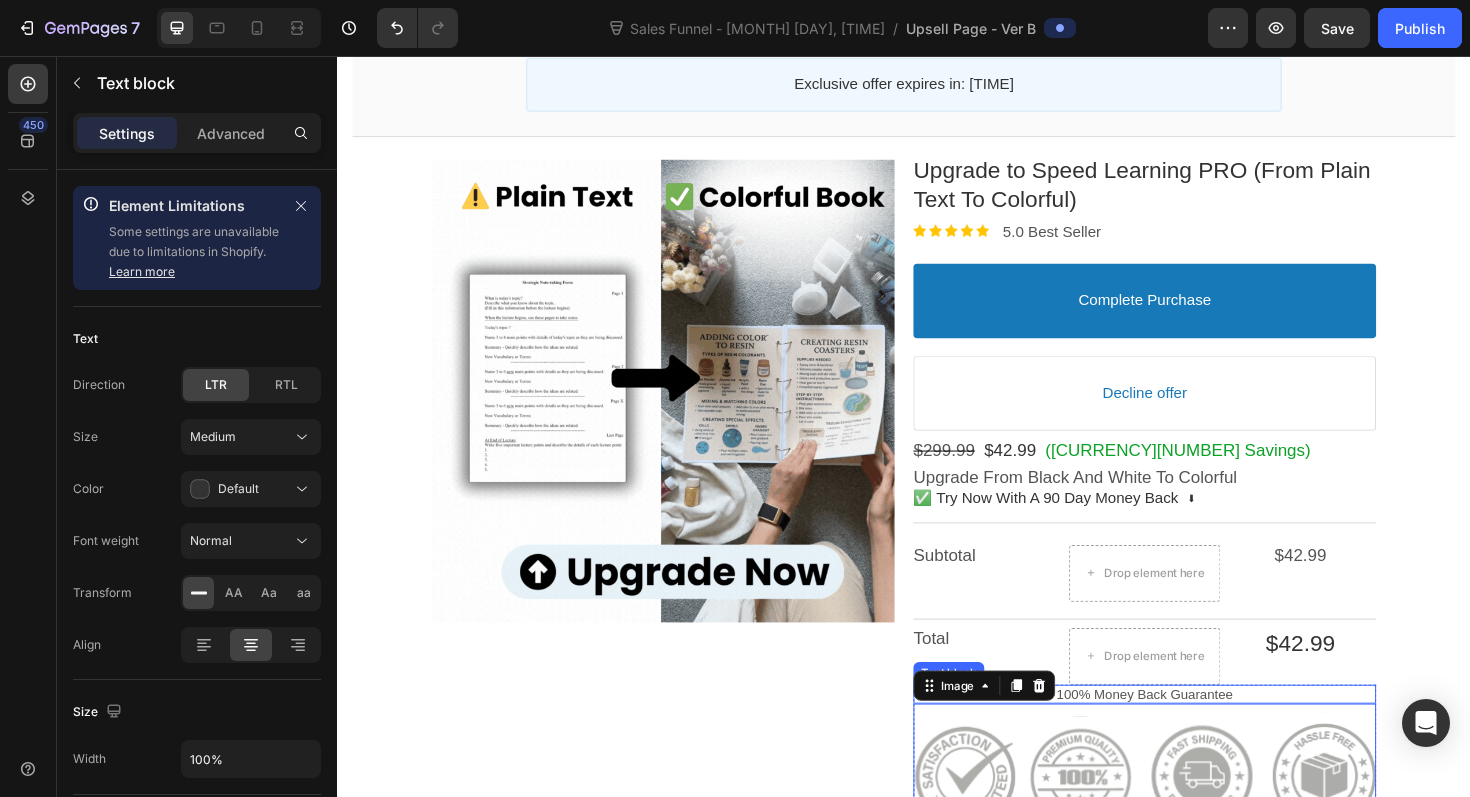 click on "100% Money Back Guarantee" at bounding box center (1192, 732) 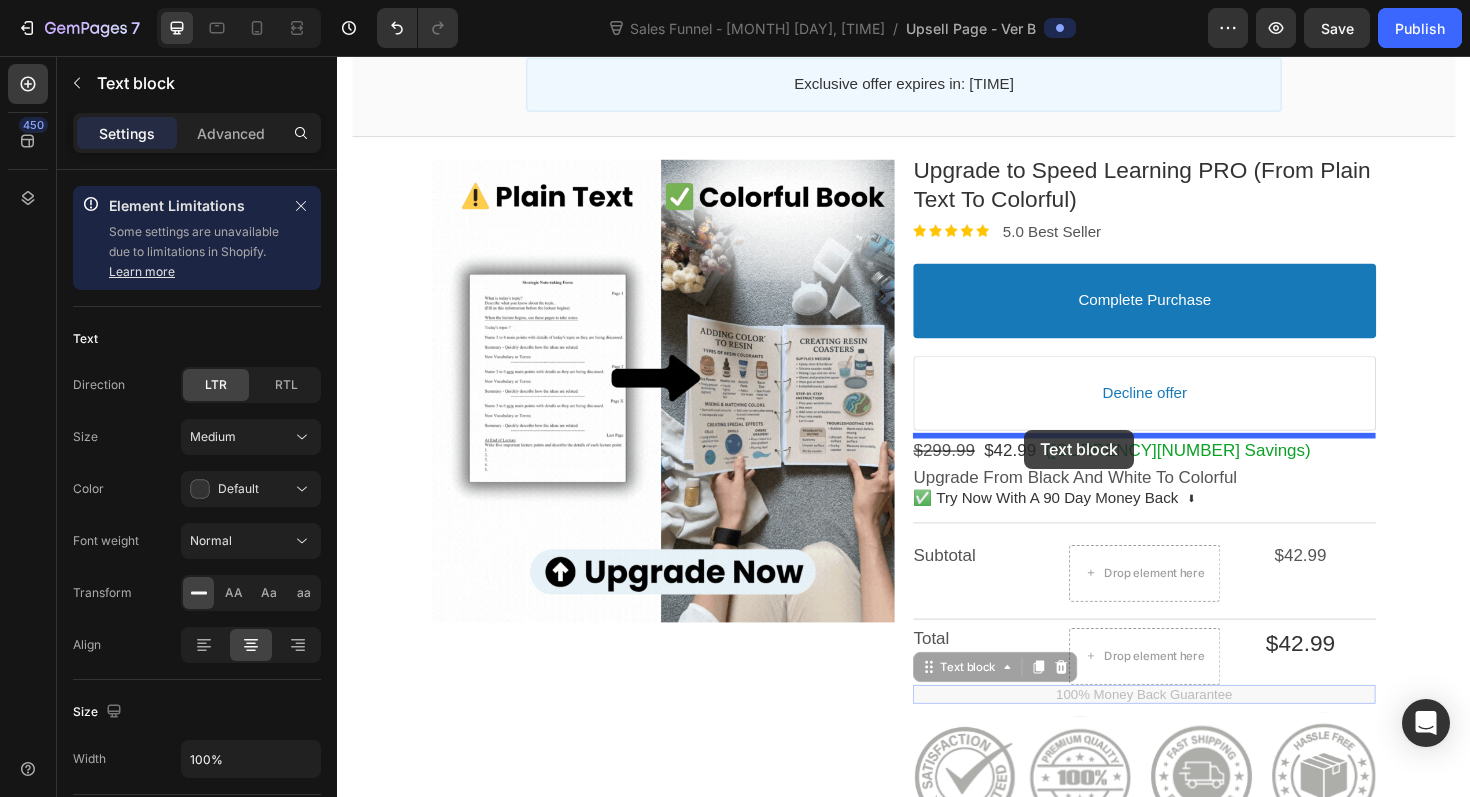 drag, startPoint x: 984, startPoint y: 709, endPoint x: 1065, endPoint y: 452, distance: 269.46243 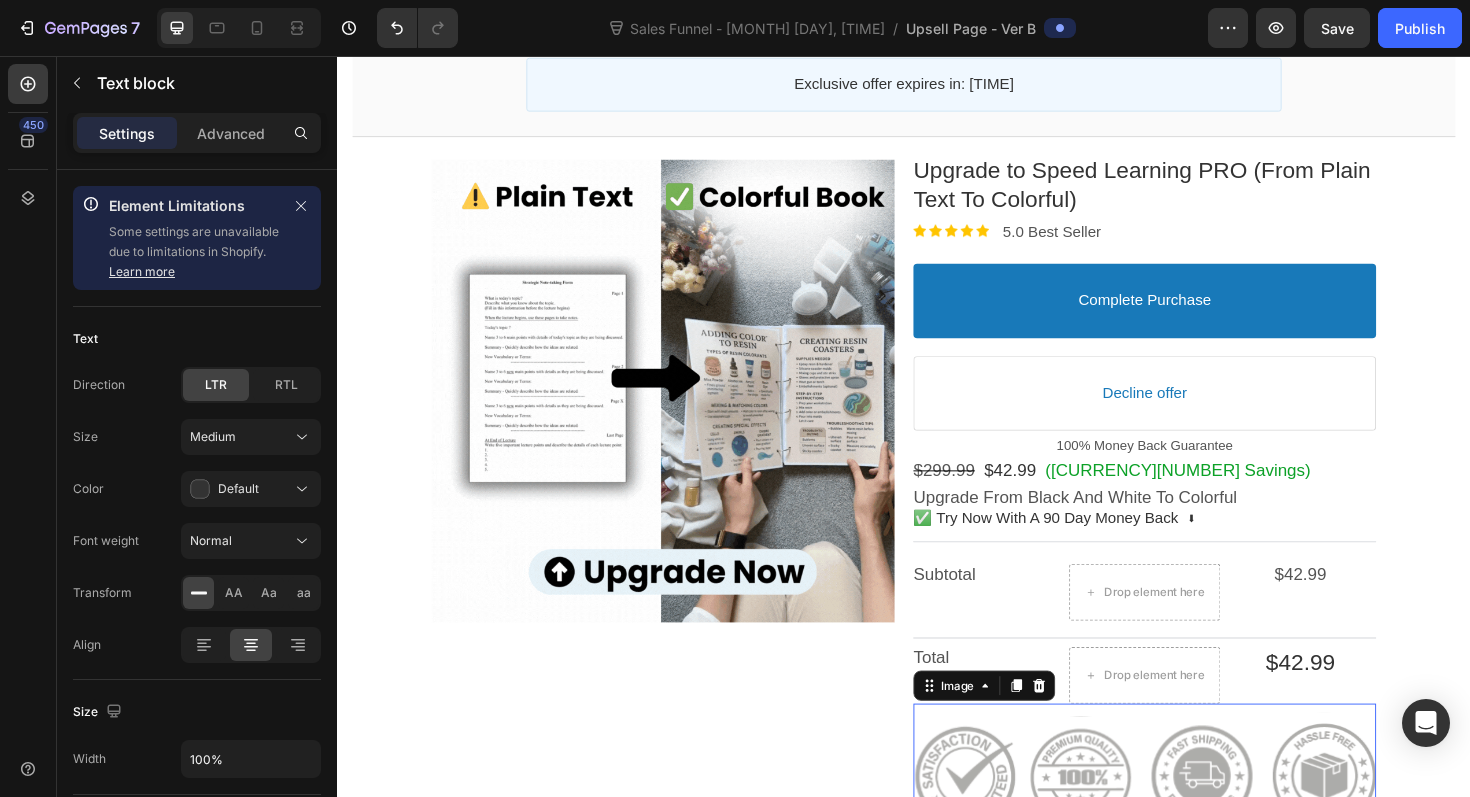 click at bounding box center [1192, 818] 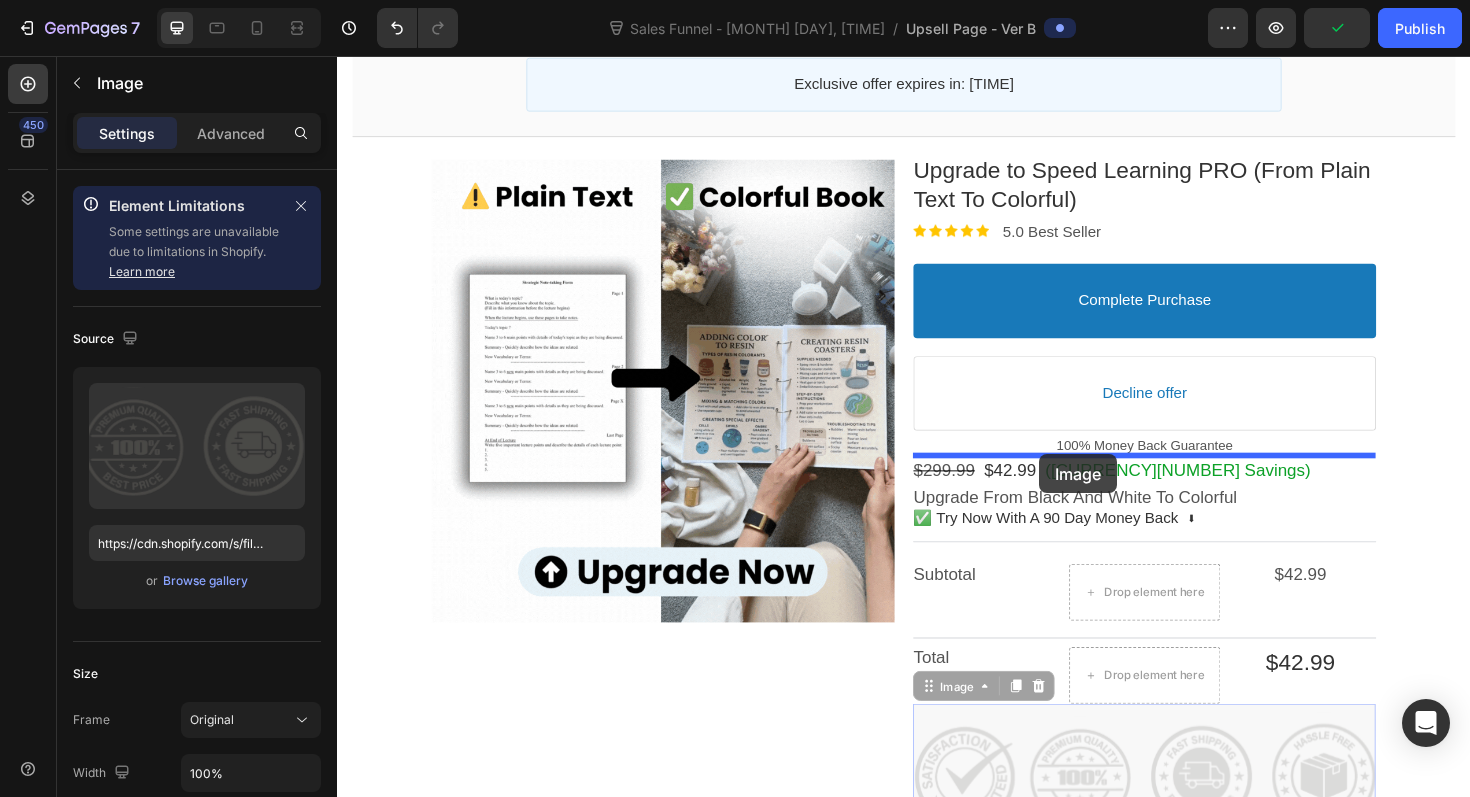 drag, startPoint x: 972, startPoint y: 727, endPoint x: 1080, endPoint y: 478, distance: 271.41296 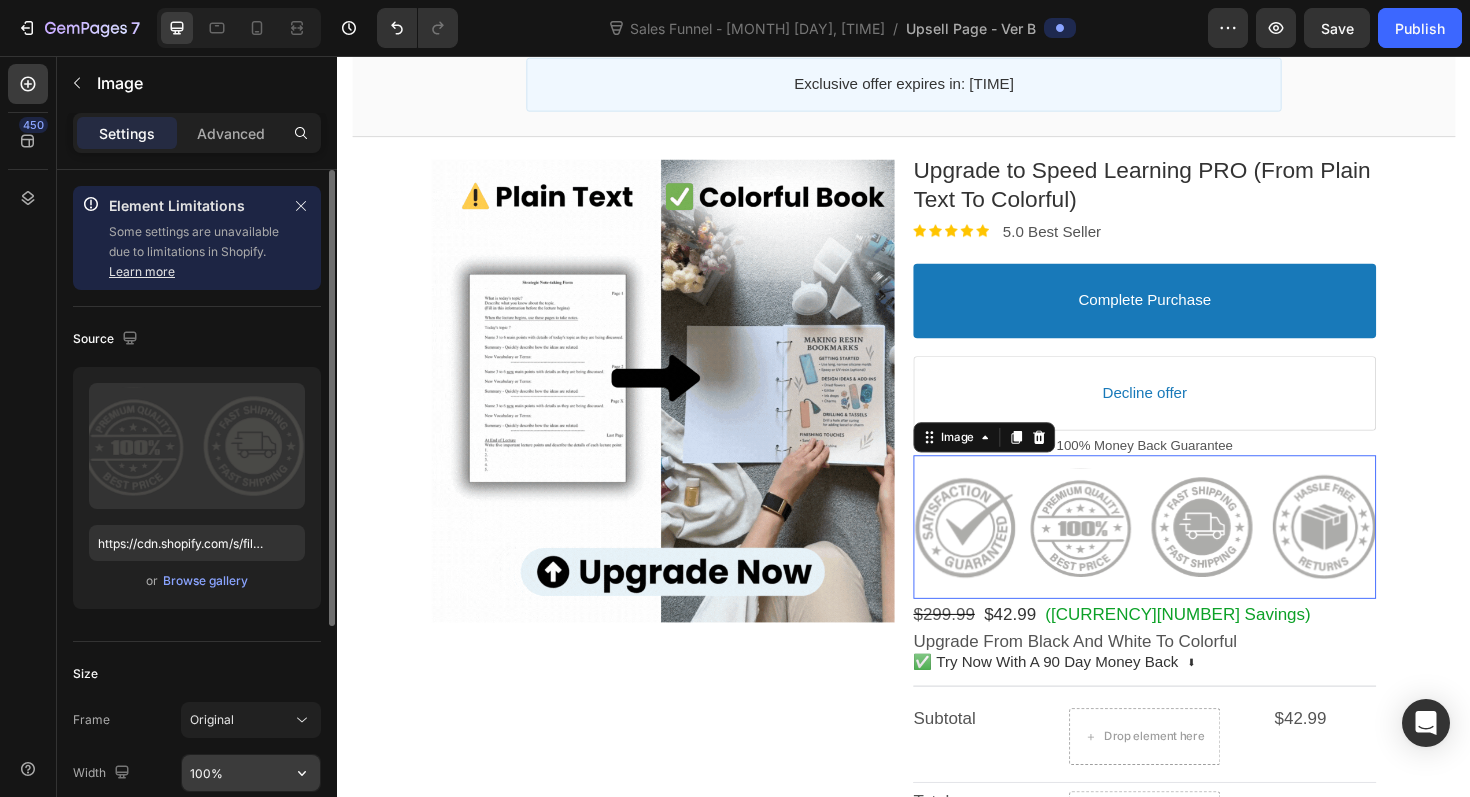 click on "100%" at bounding box center [251, 773] 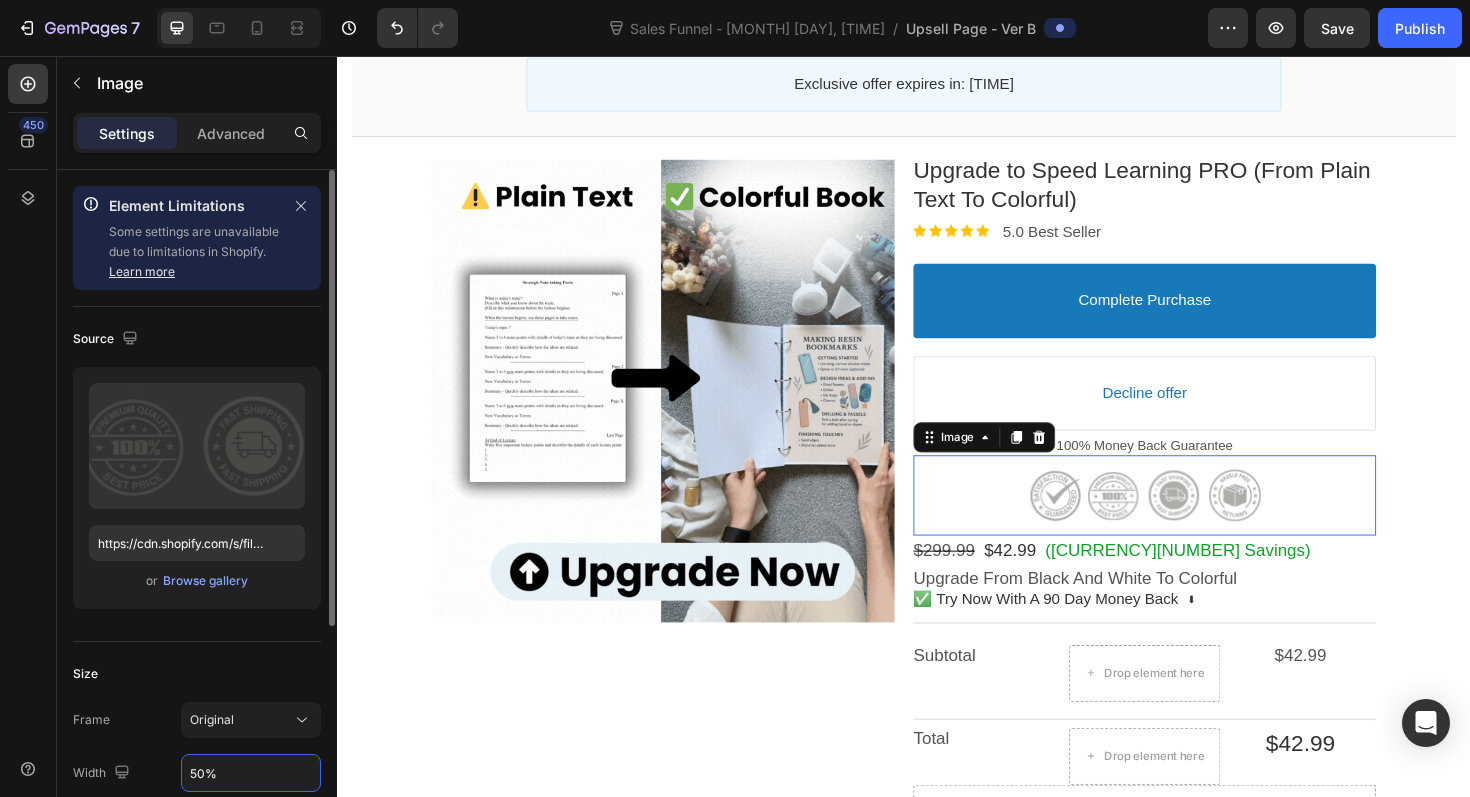 type on "50%" 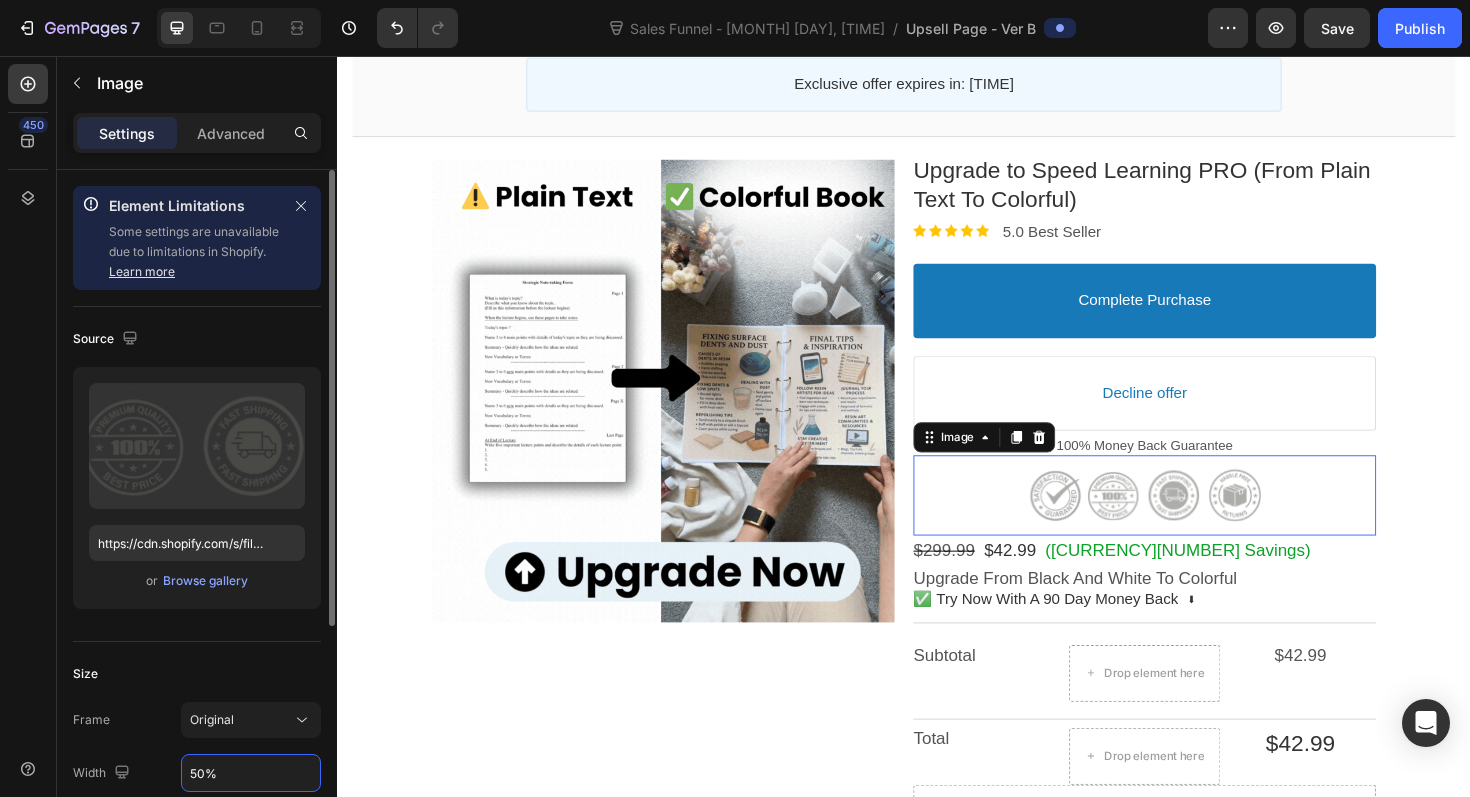 click on "Size" at bounding box center (197, 674) 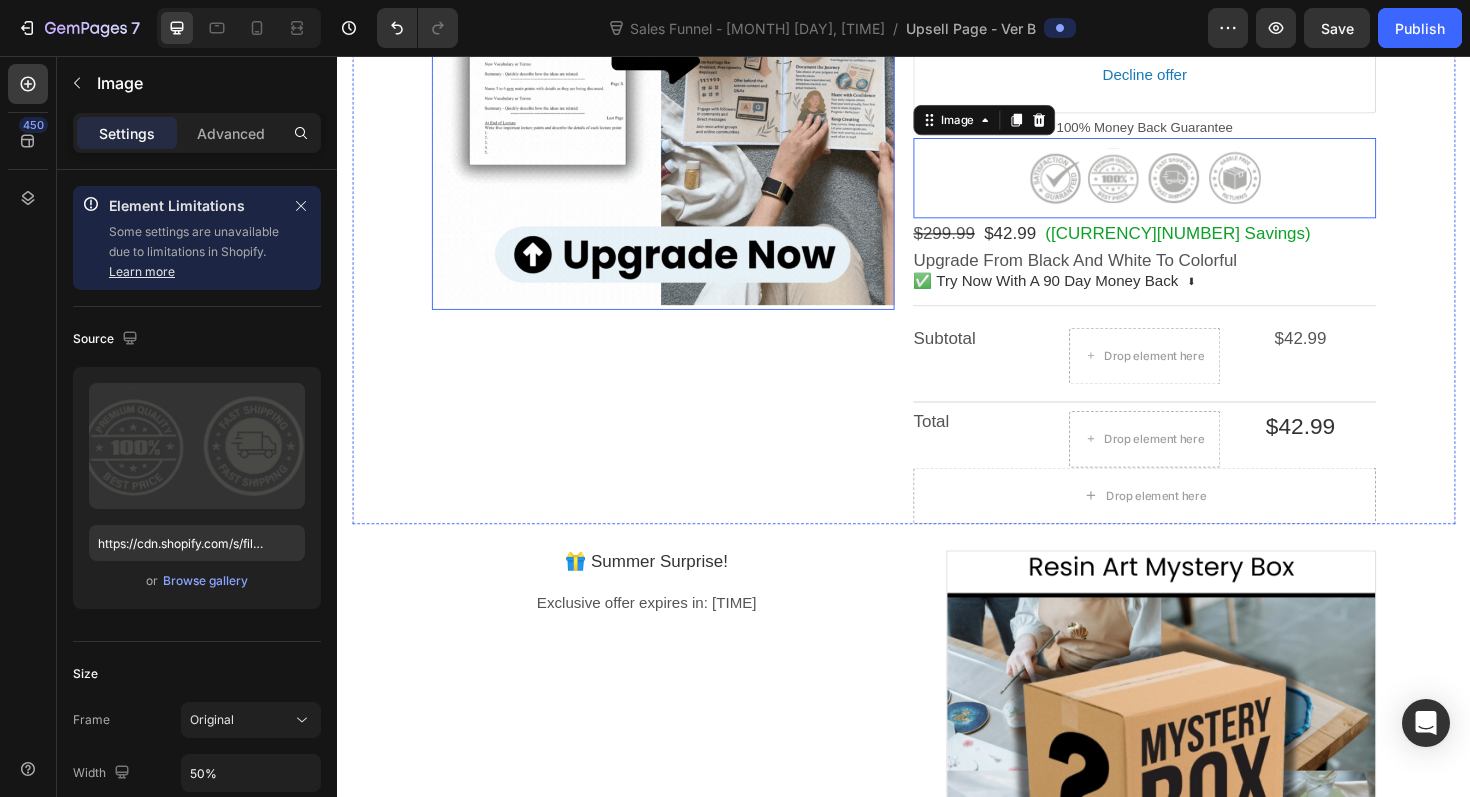scroll, scrollTop: 541, scrollLeft: 0, axis: vertical 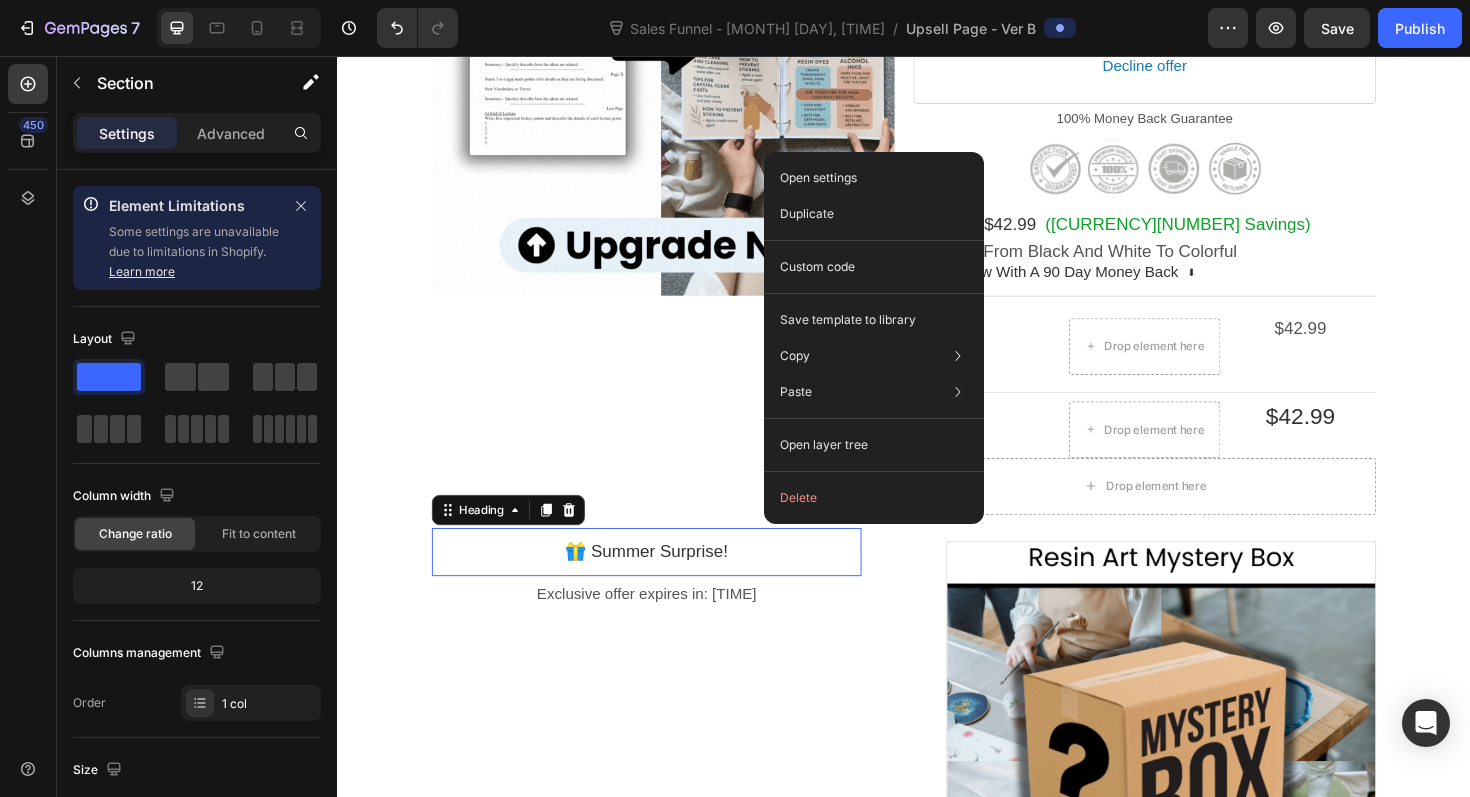click on "🎁 Summer Surprise!" at bounding box center (664, 581) 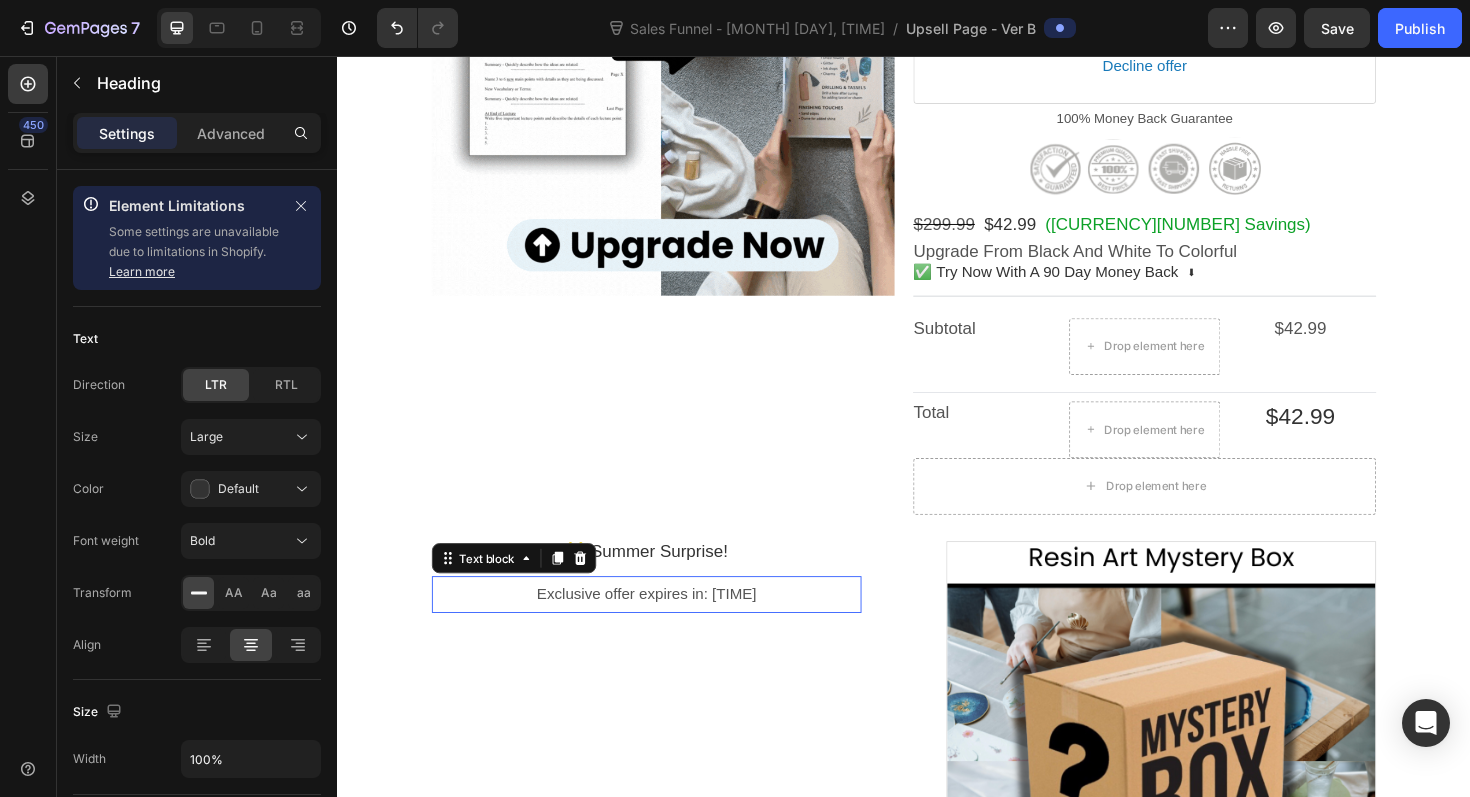 click on "This Offer Includes a FREE Mystery Box filled with essentials worth over $150! + Colorful Notes + Multiple Extra Gifts! ✨ Text block" at bounding box center (664, 626) 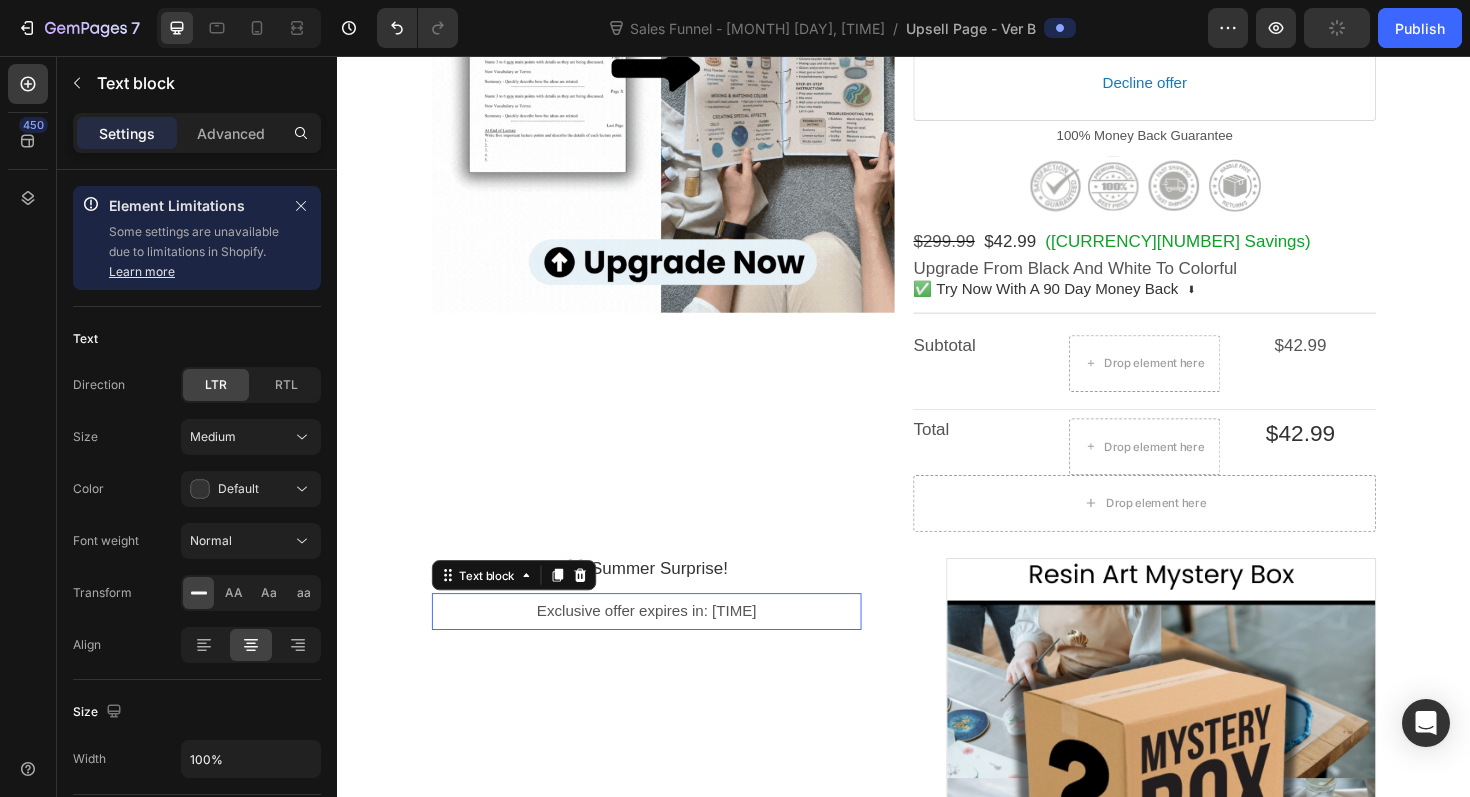scroll, scrollTop: 0, scrollLeft: 0, axis: both 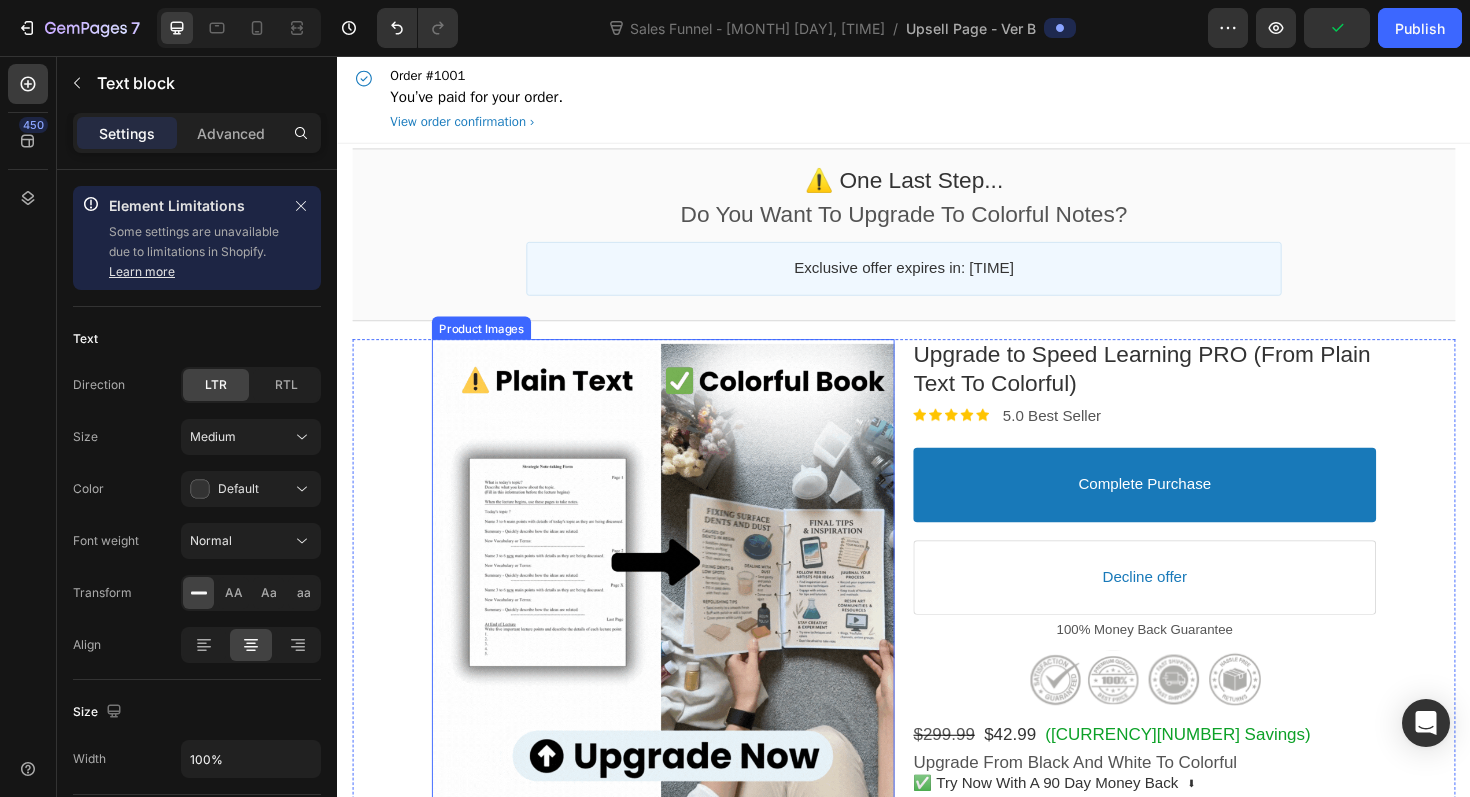 click at bounding box center (682, 606) 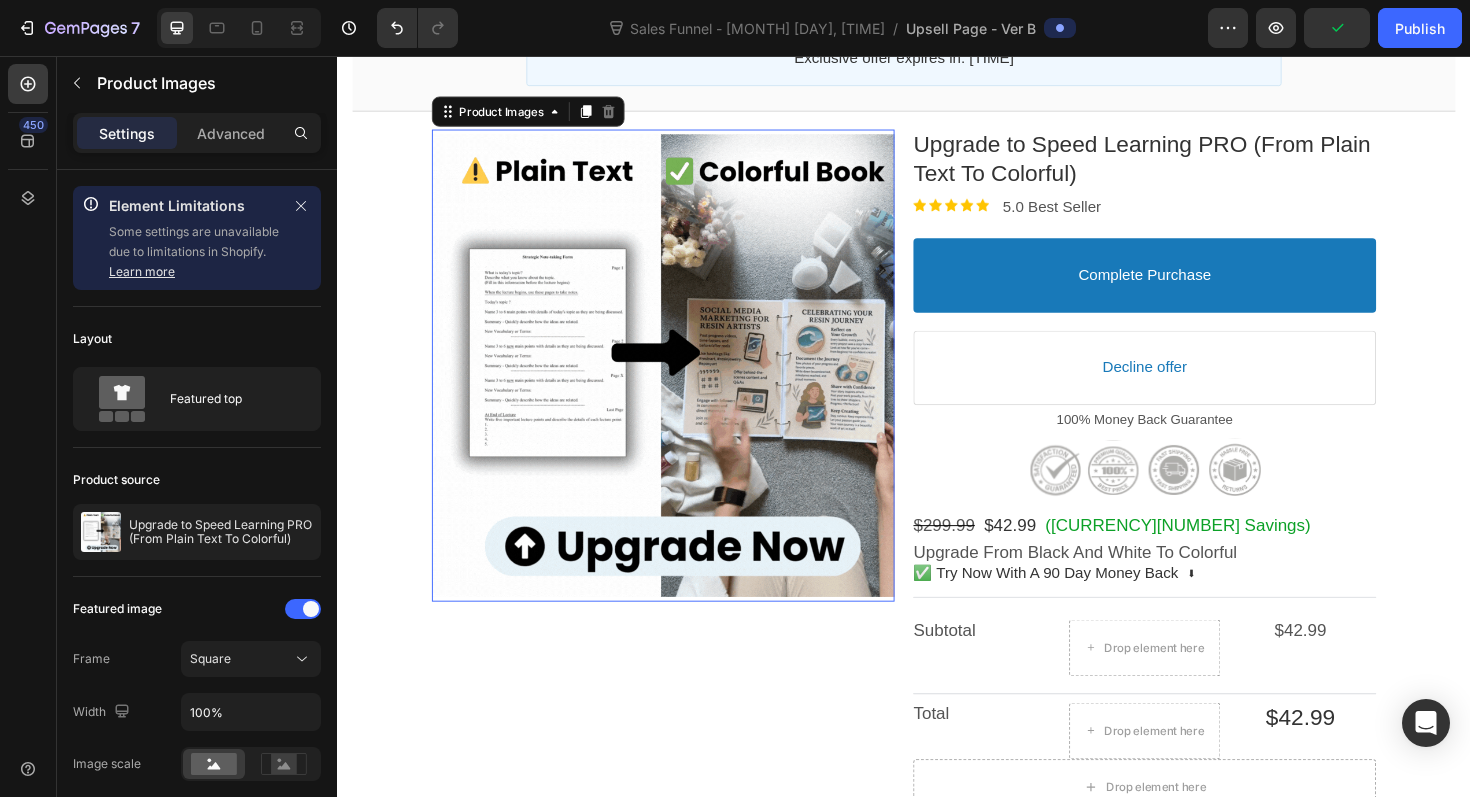 scroll, scrollTop: 224, scrollLeft: 0, axis: vertical 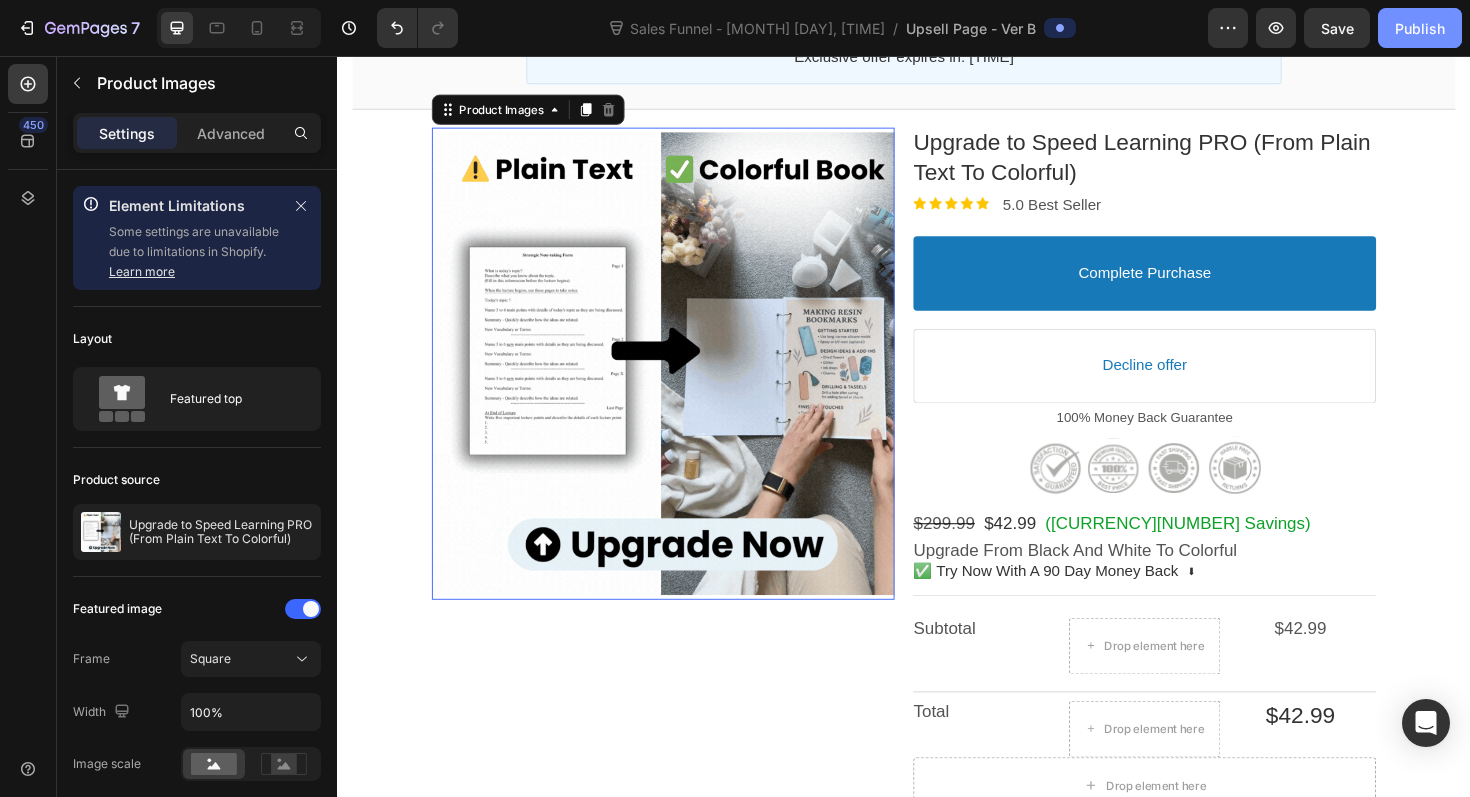 click on "Publish" at bounding box center [1420, 28] 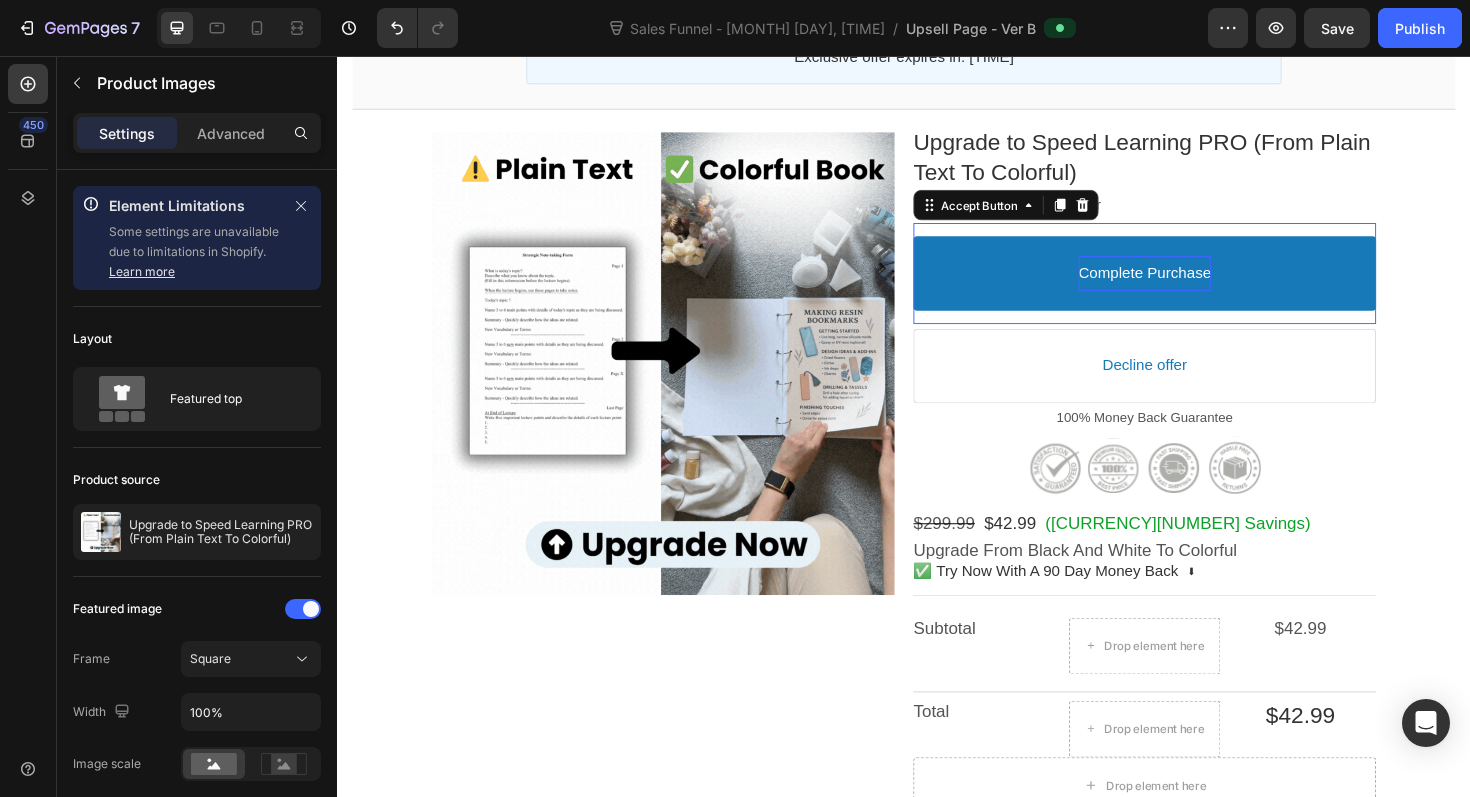 click on "Complete Purchase" at bounding box center (1192, 286) 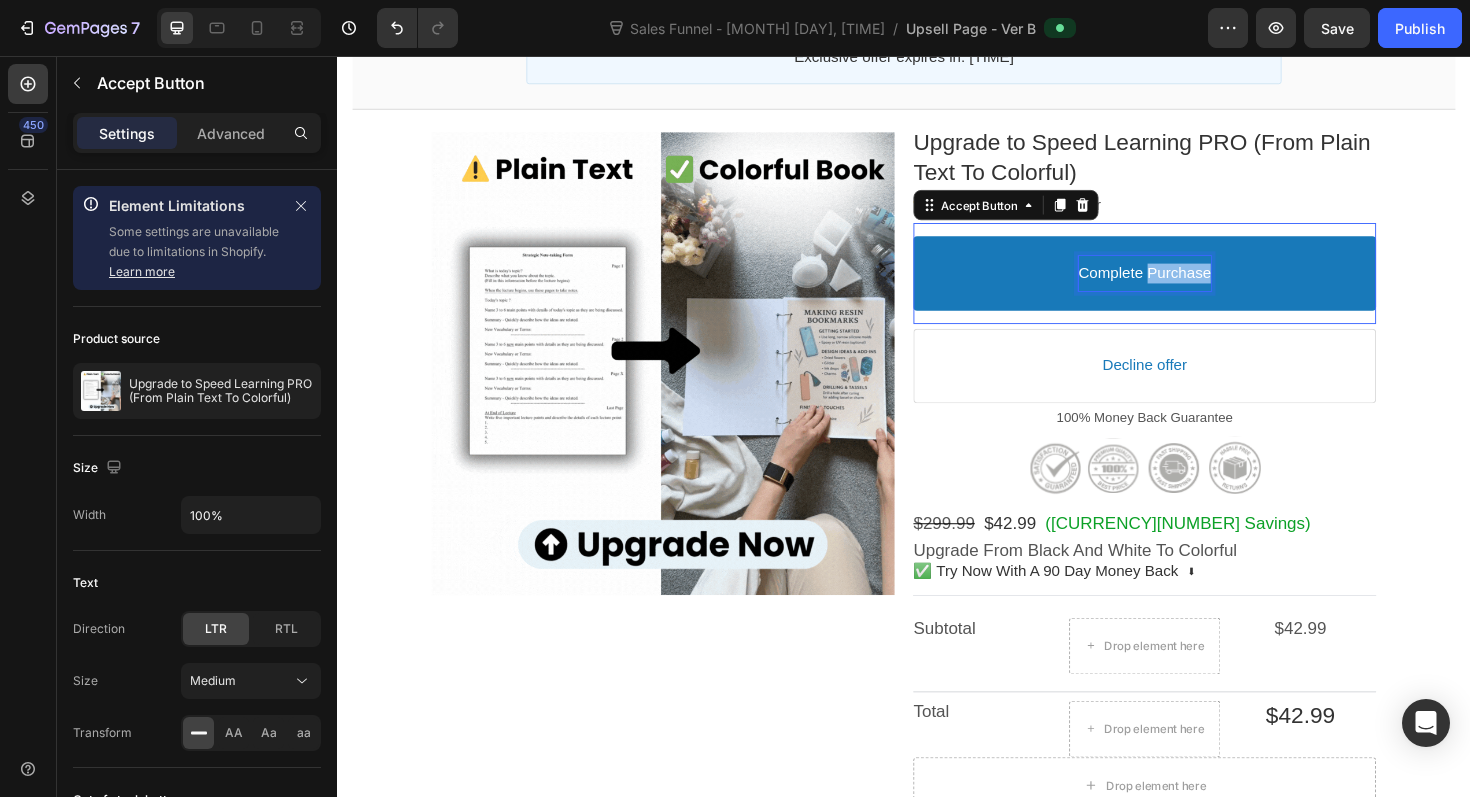 click on "Complete Purchase" at bounding box center (1192, 286) 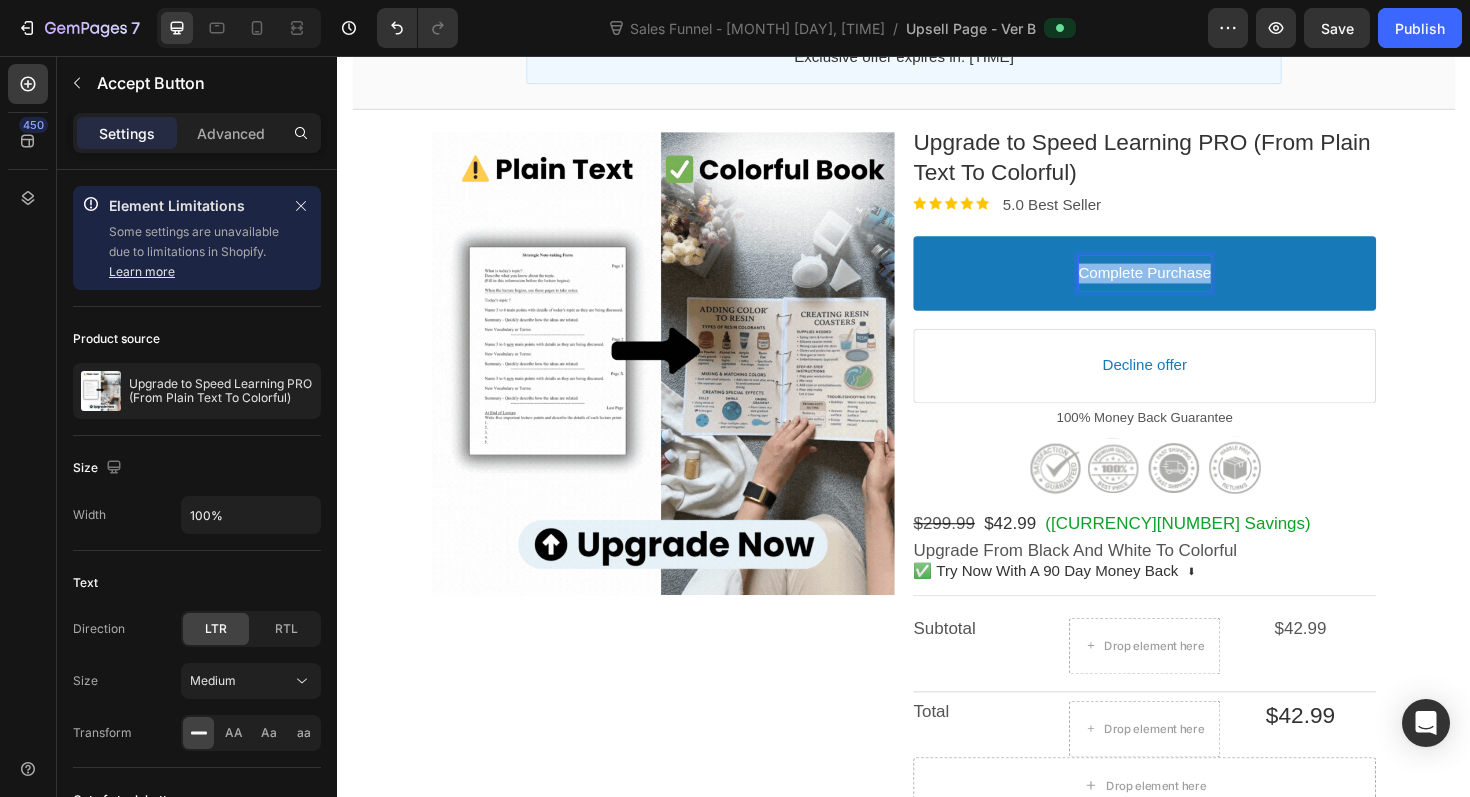 click on "Complete Purchase" at bounding box center (1192, 286) 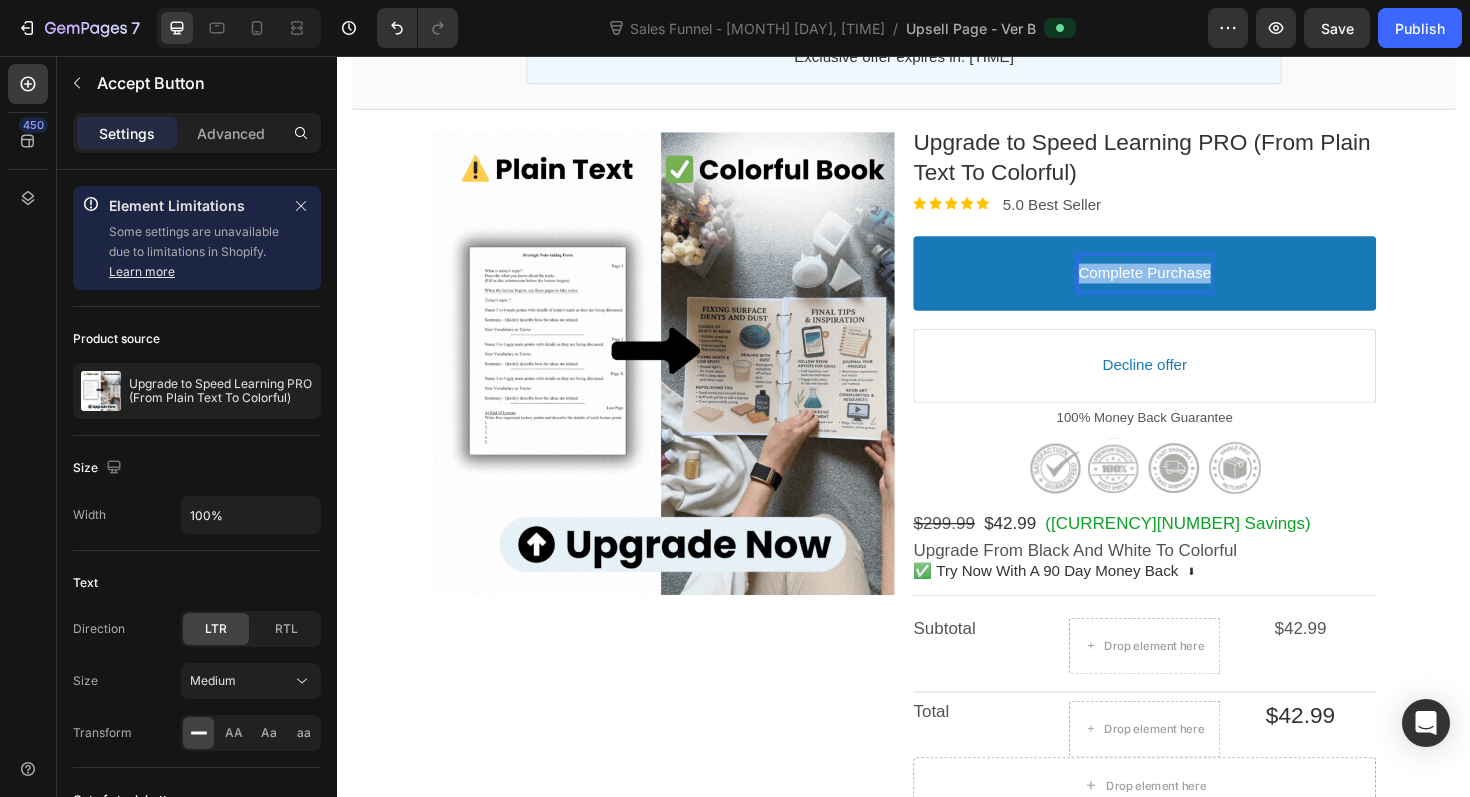 click on "Complete Purchase" at bounding box center (1192, 286) 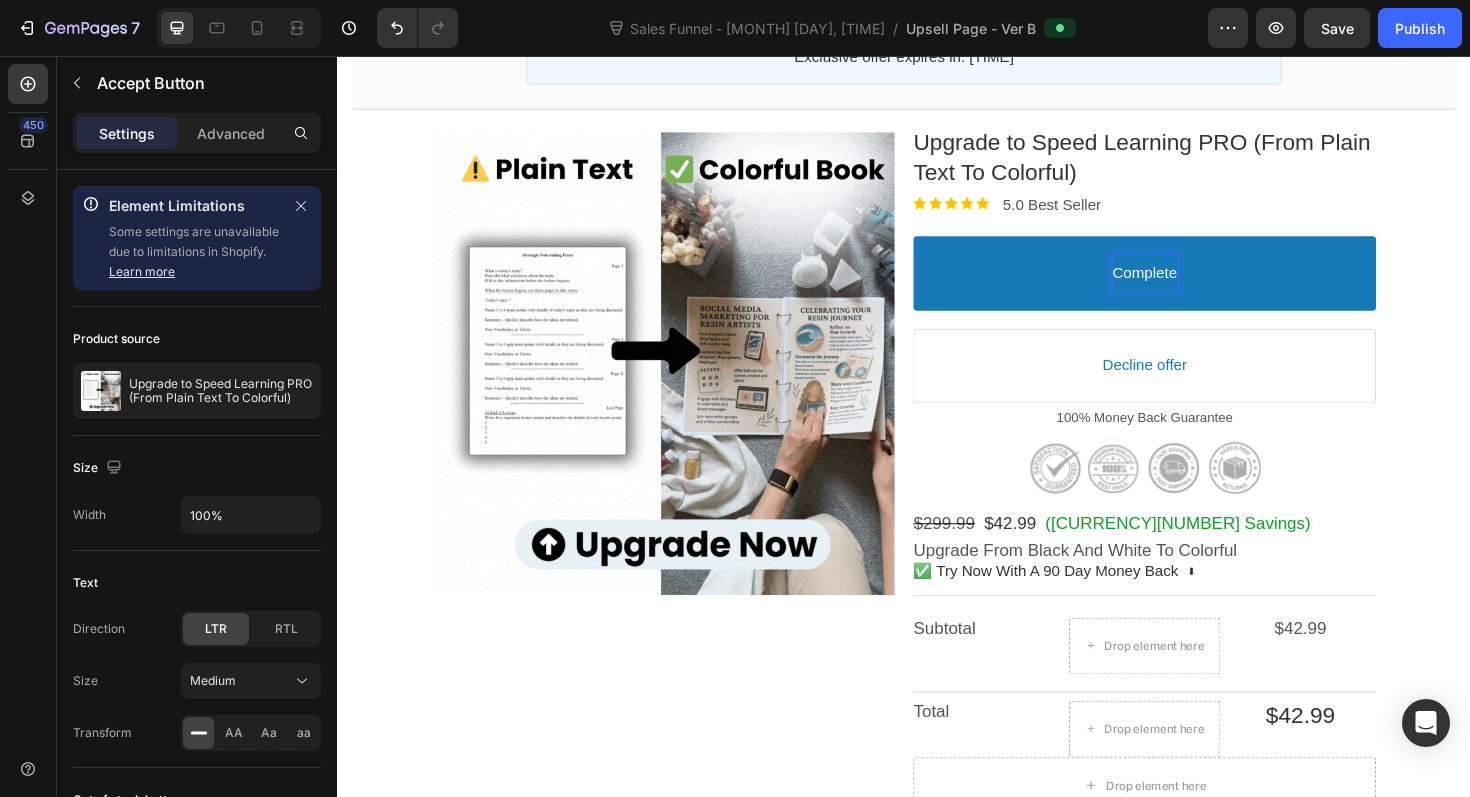 click on "Complete" at bounding box center (1192, 286) 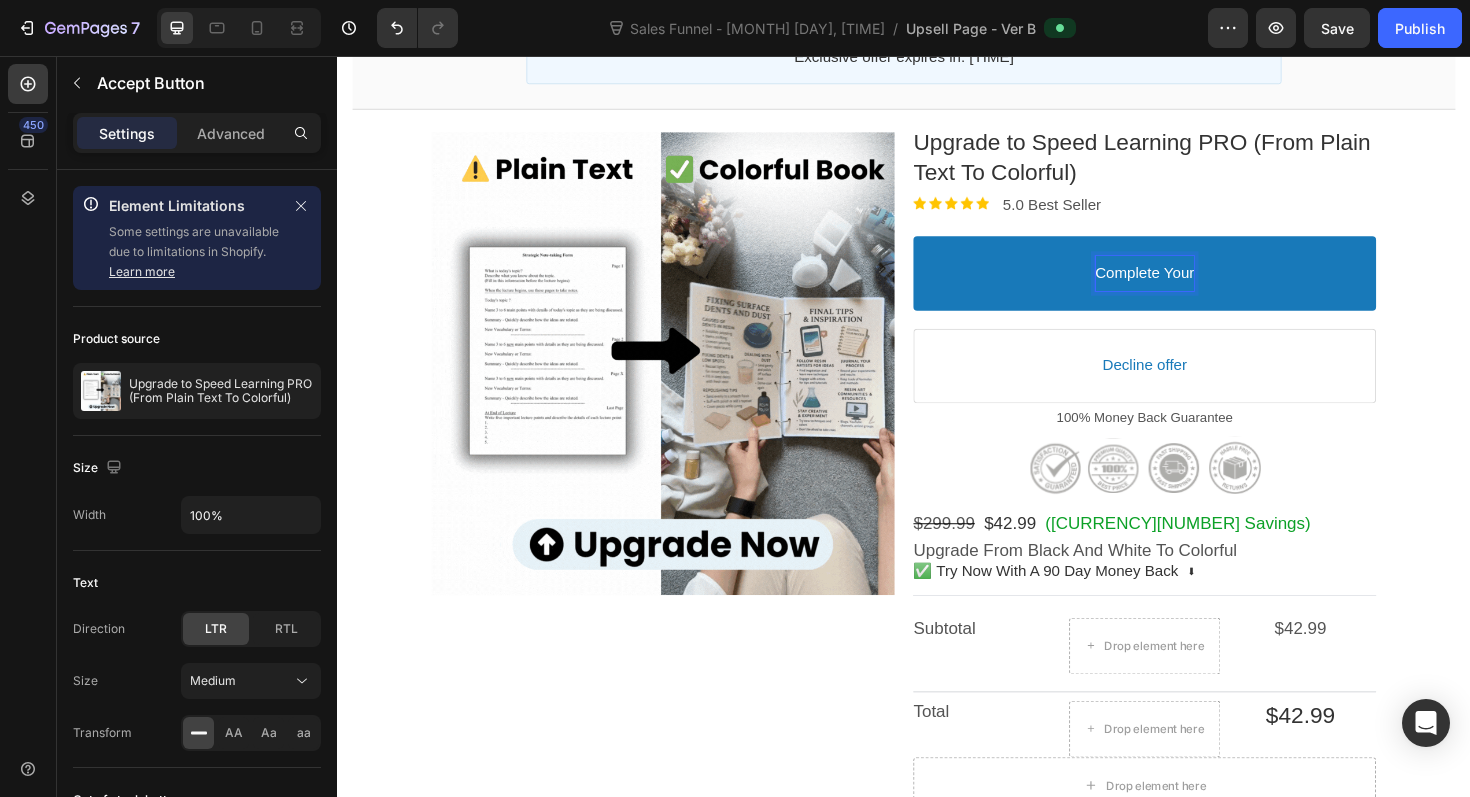 click on "Complete Your" at bounding box center [1192, 286] 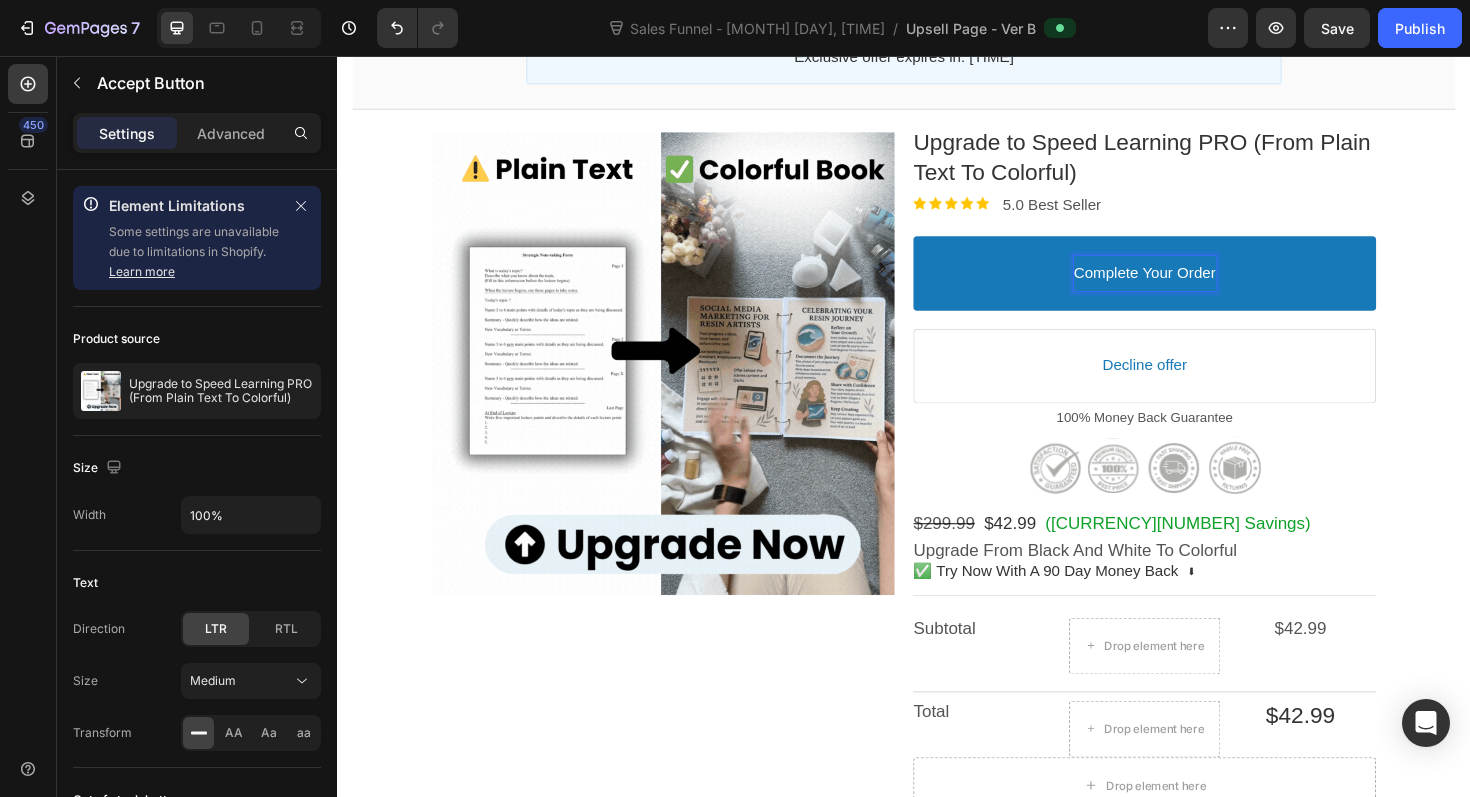 click on "Complete Your Order" at bounding box center [1192, 286] 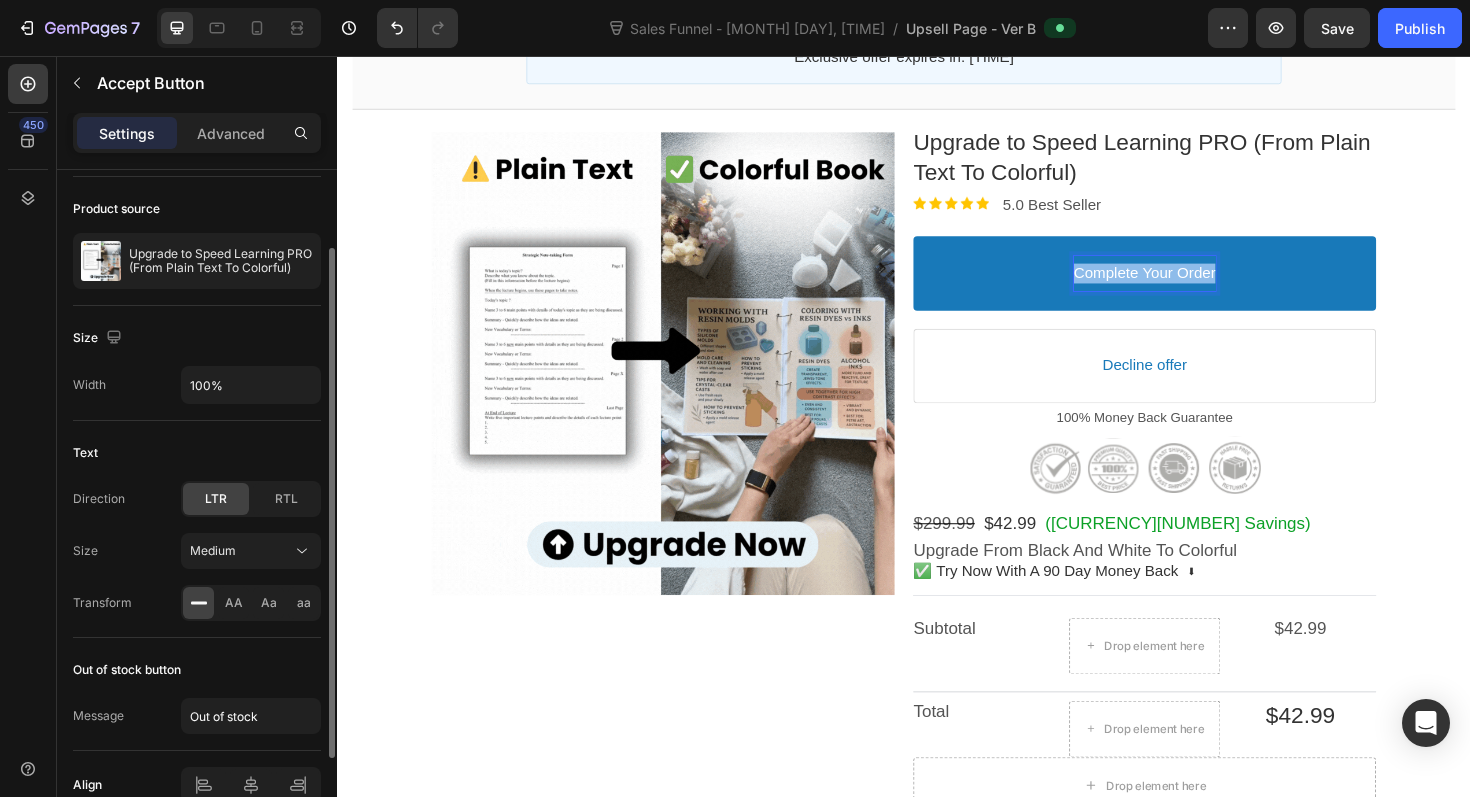 scroll, scrollTop: 159, scrollLeft: 0, axis: vertical 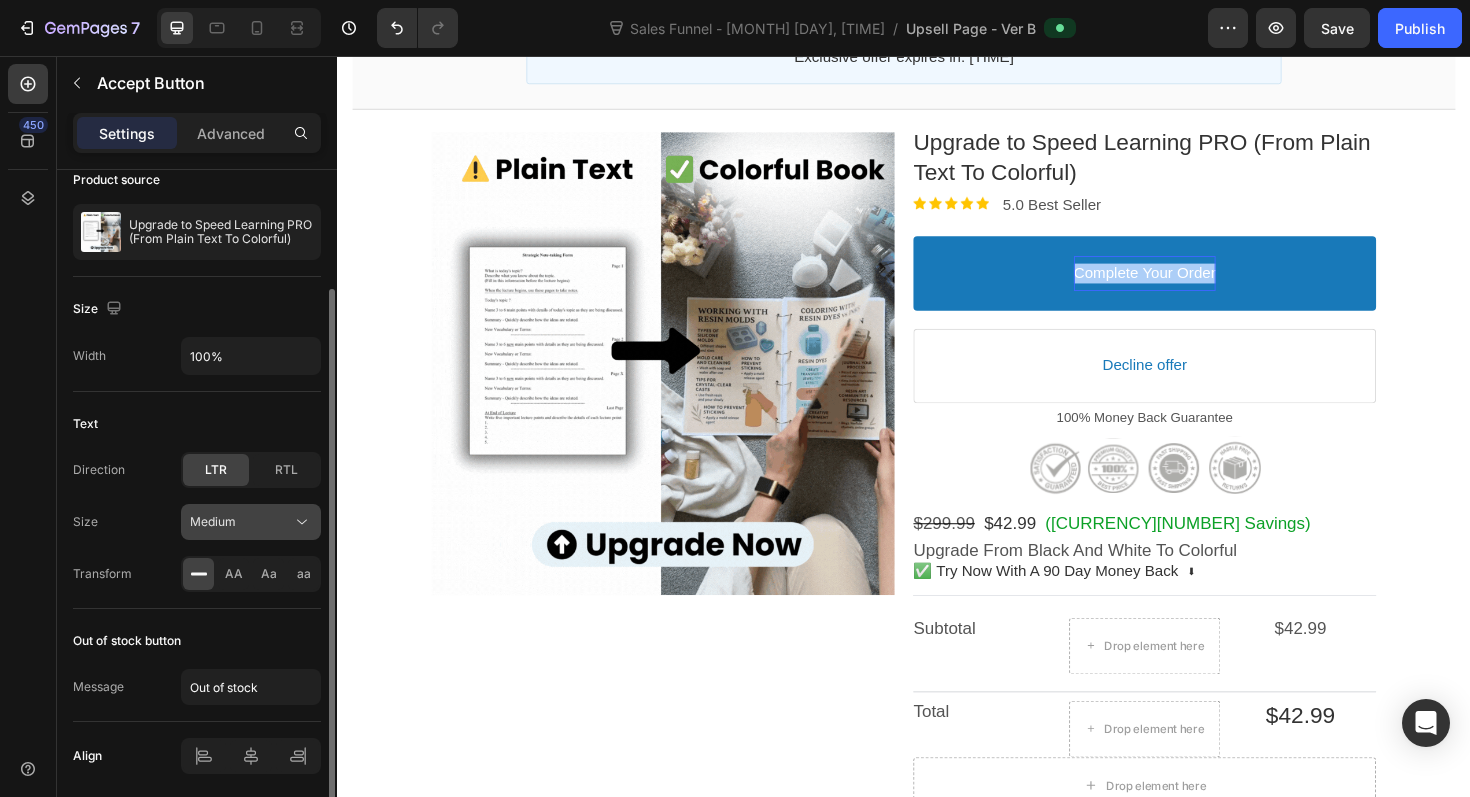 click on "Medium" at bounding box center (241, 522) 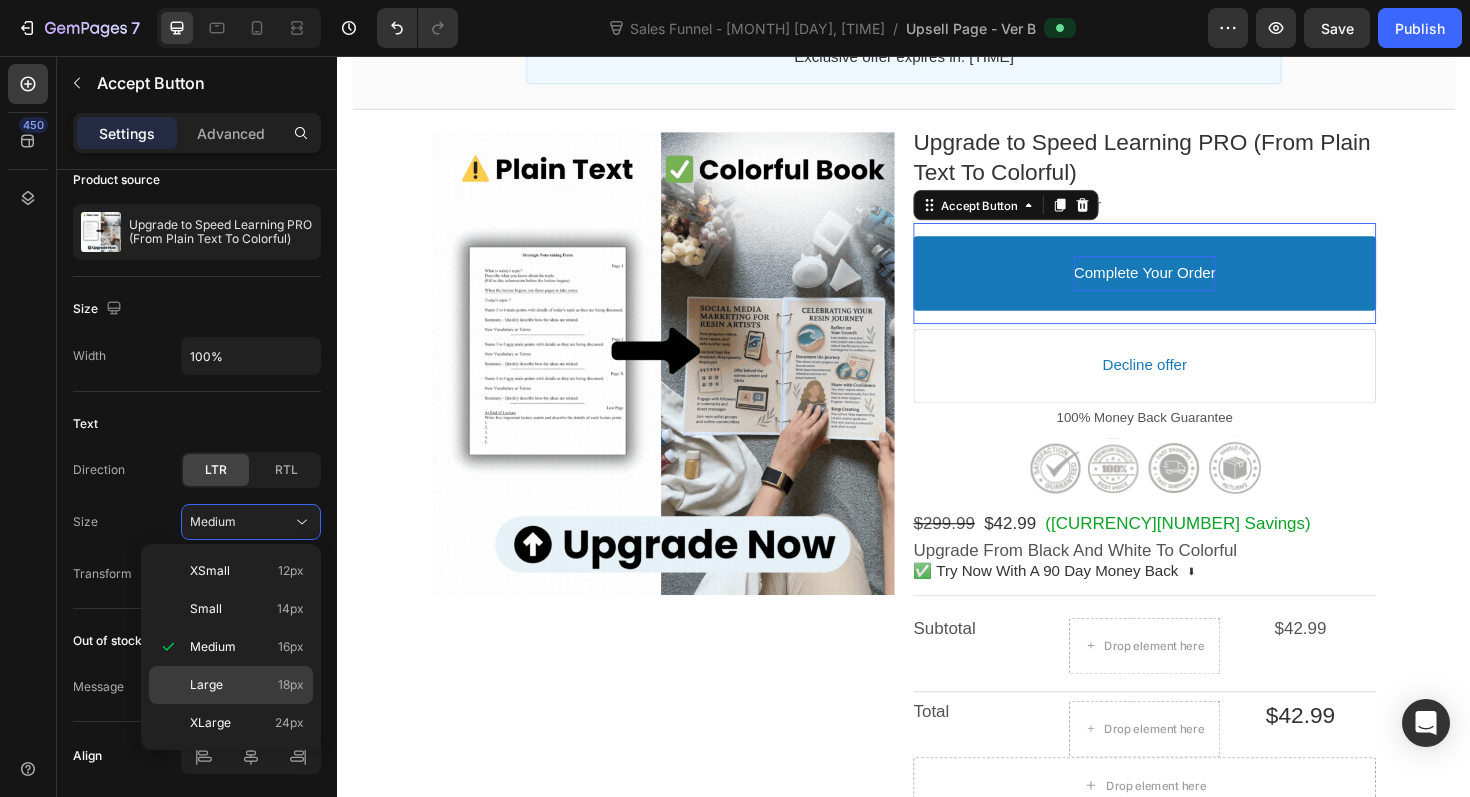 click on "Large 18px" at bounding box center [247, 685] 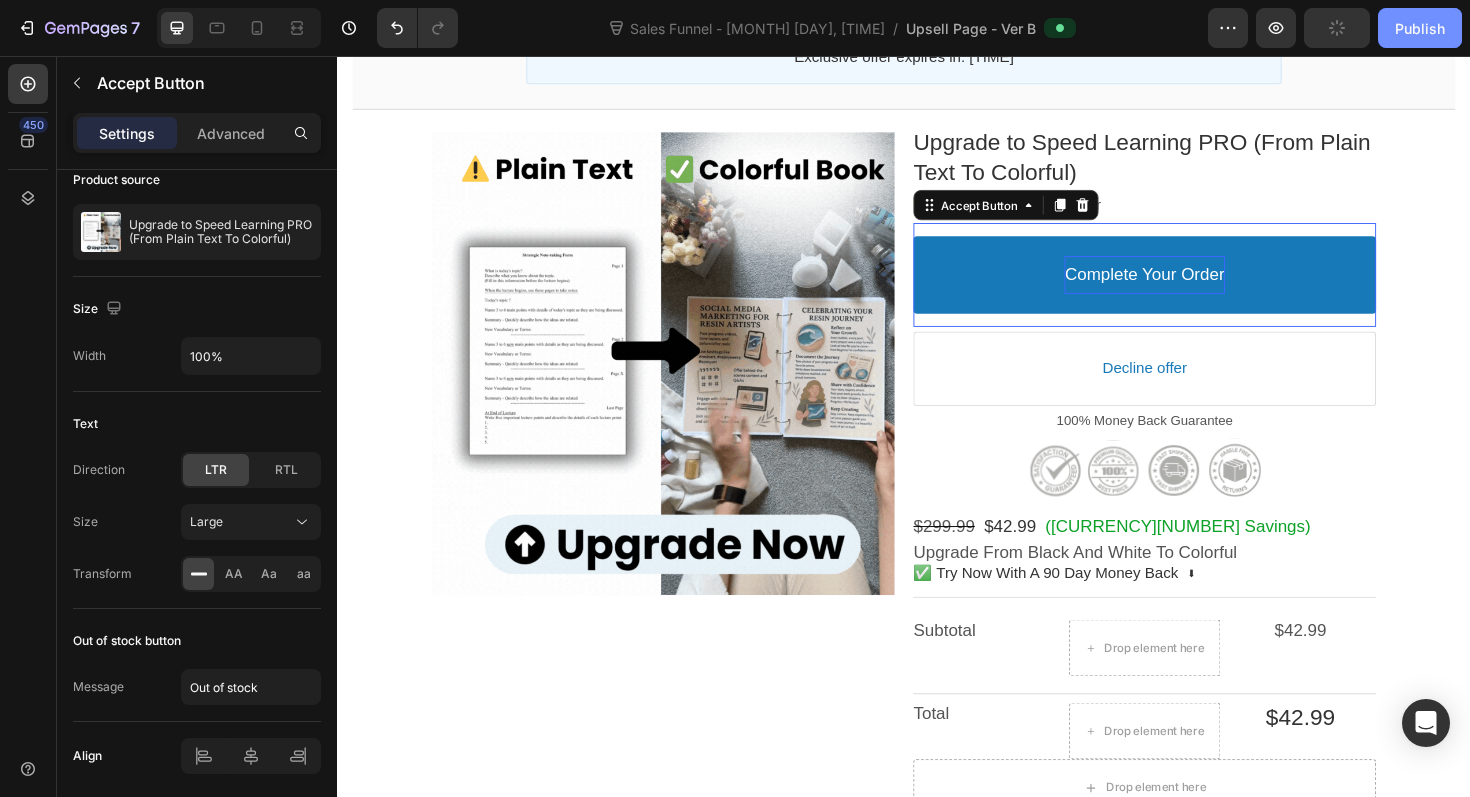 click on "Publish" at bounding box center (1420, 28) 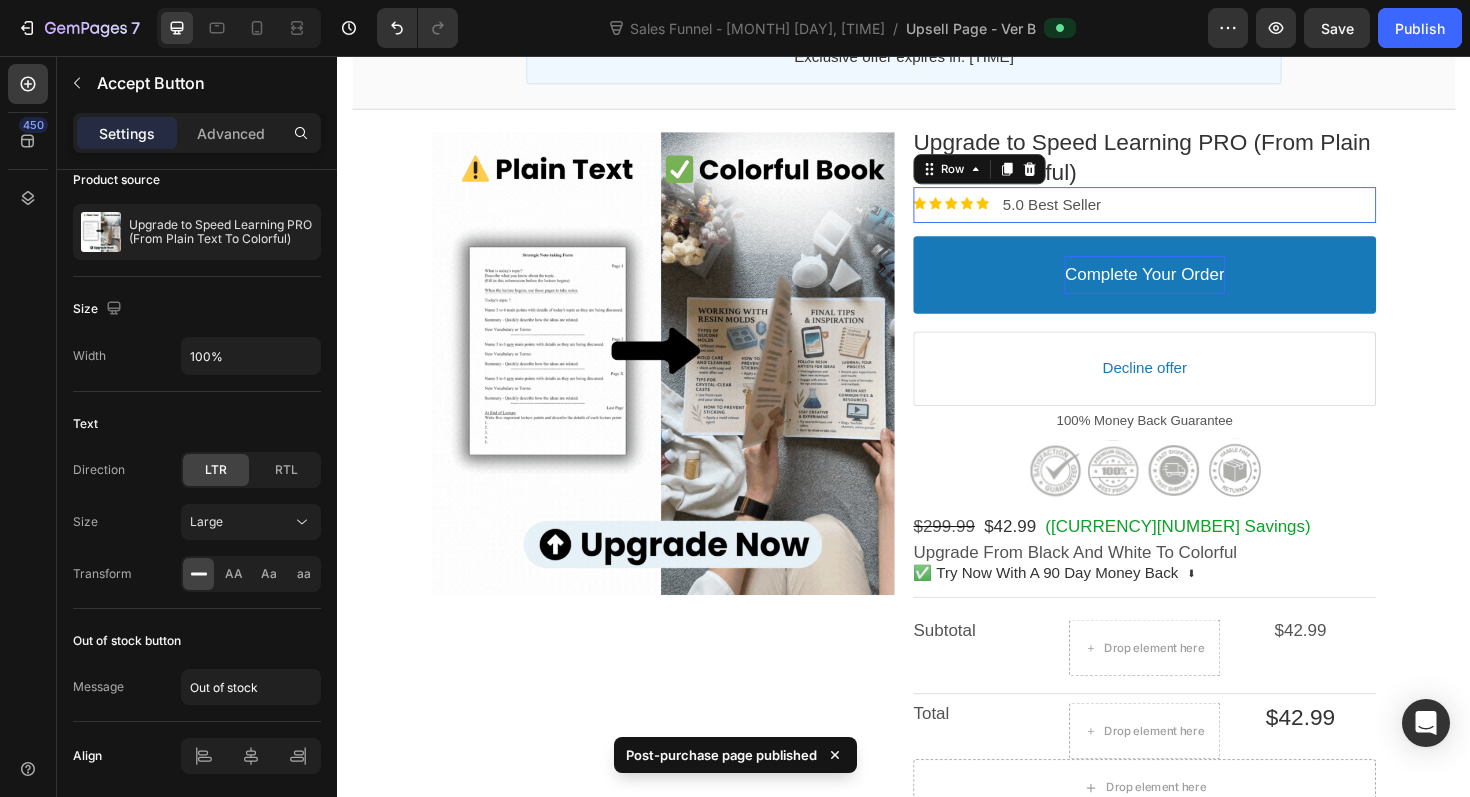 click on "Image 5.0   Best Seller   Text block Row" at bounding box center [1192, 214] 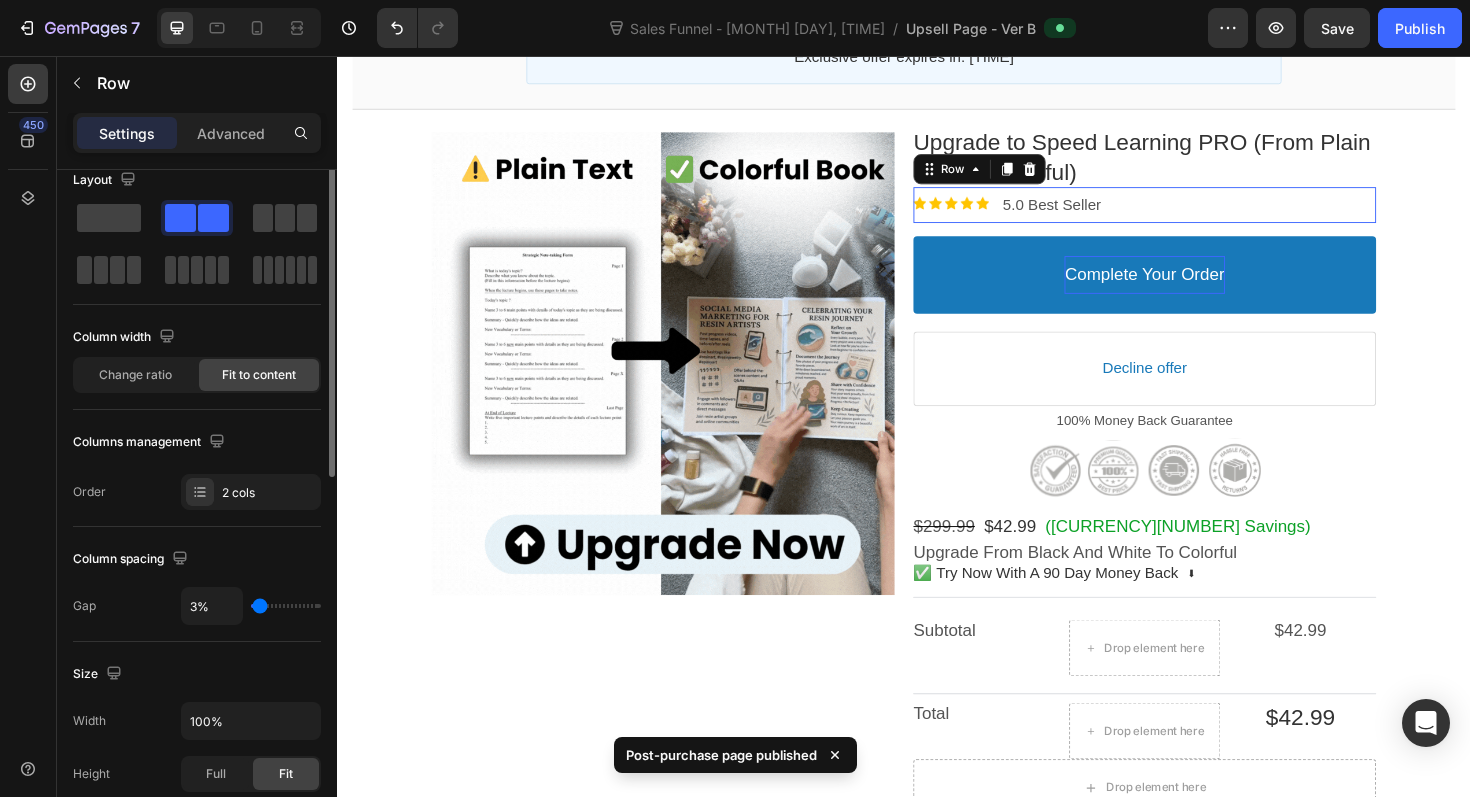 scroll, scrollTop: 0, scrollLeft: 0, axis: both 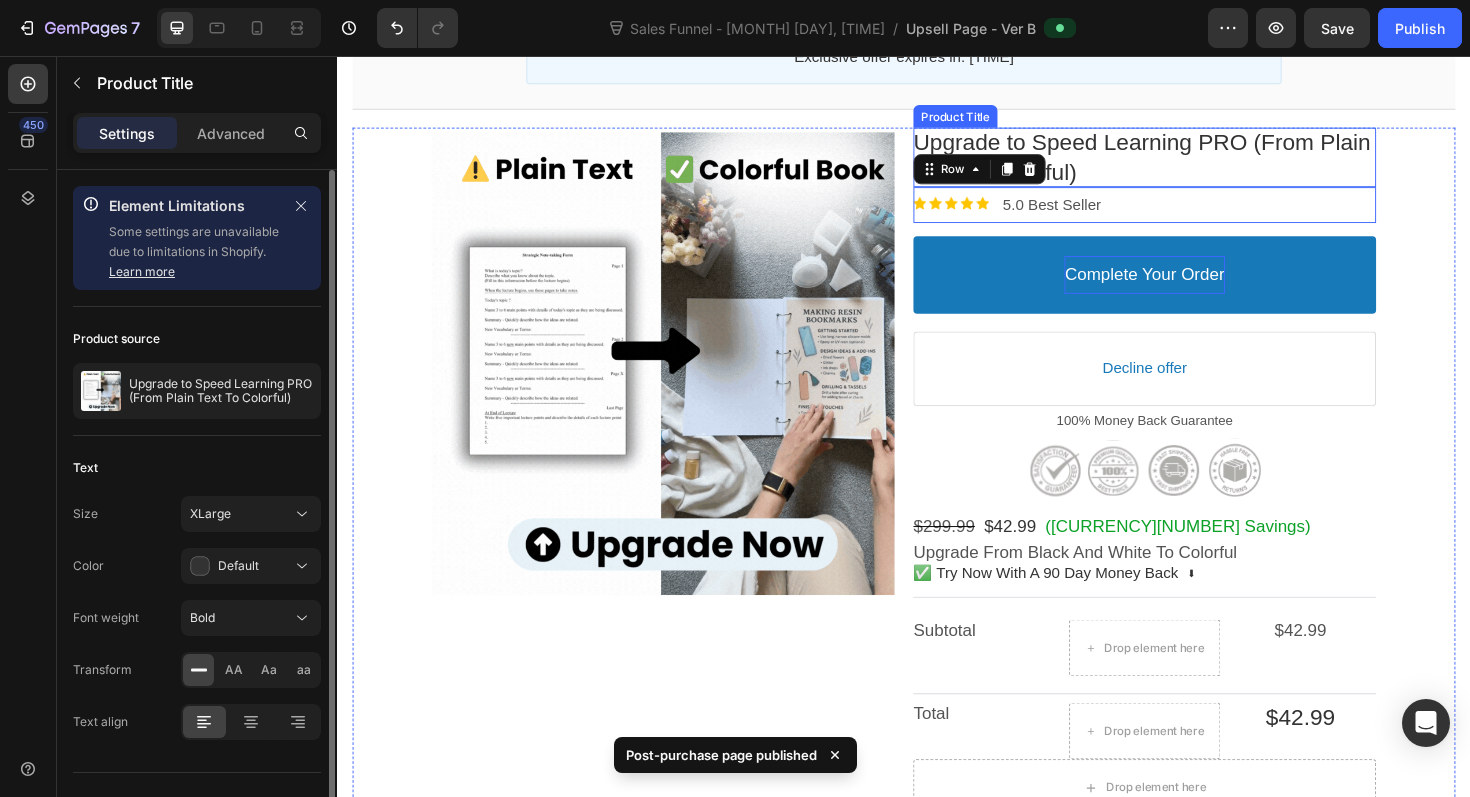 click on "Upgrade to Speed Learning PRO (From Plain Text To Colorful)" at bounding box center [1189, 163] 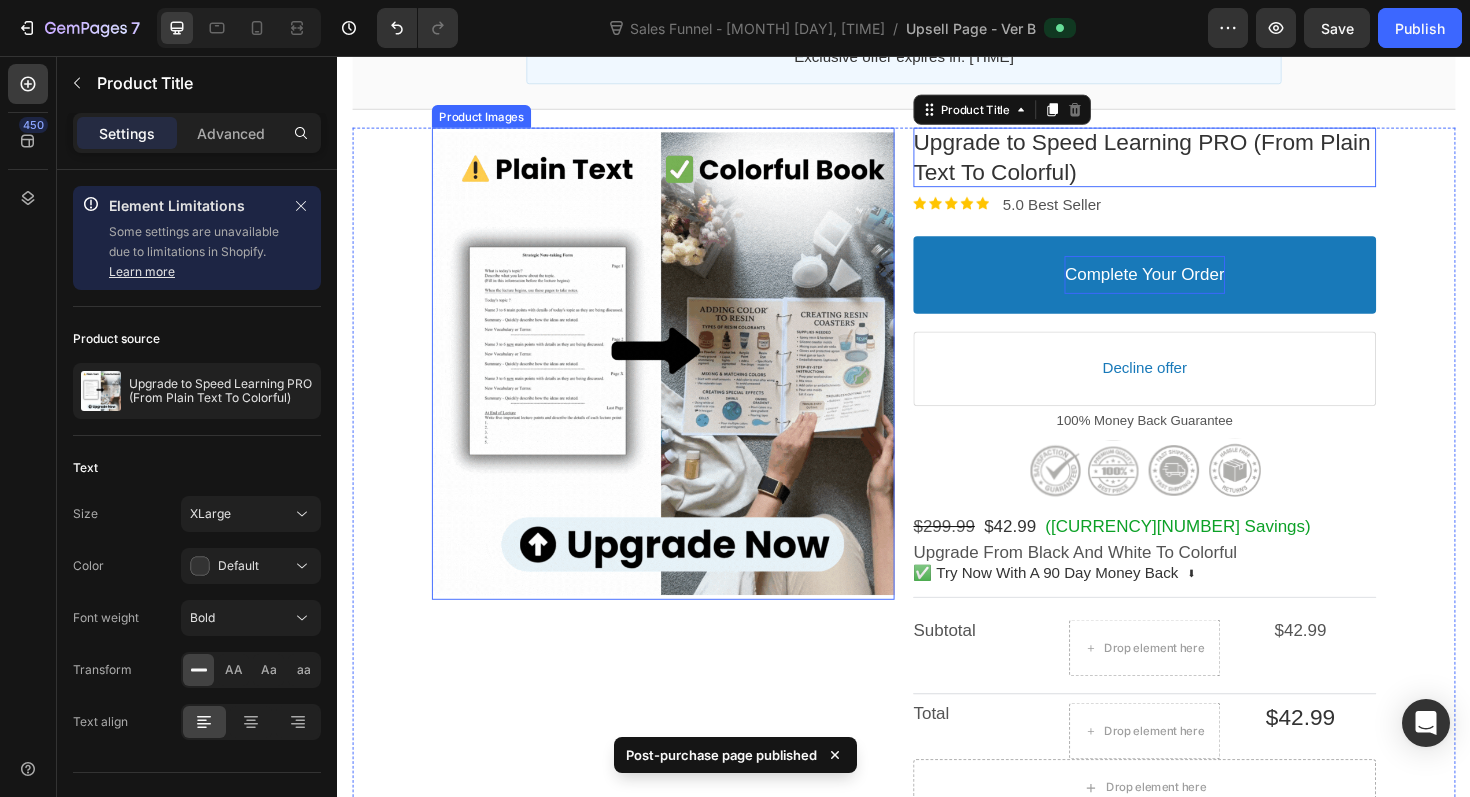 click at bounding box center [682, 382] 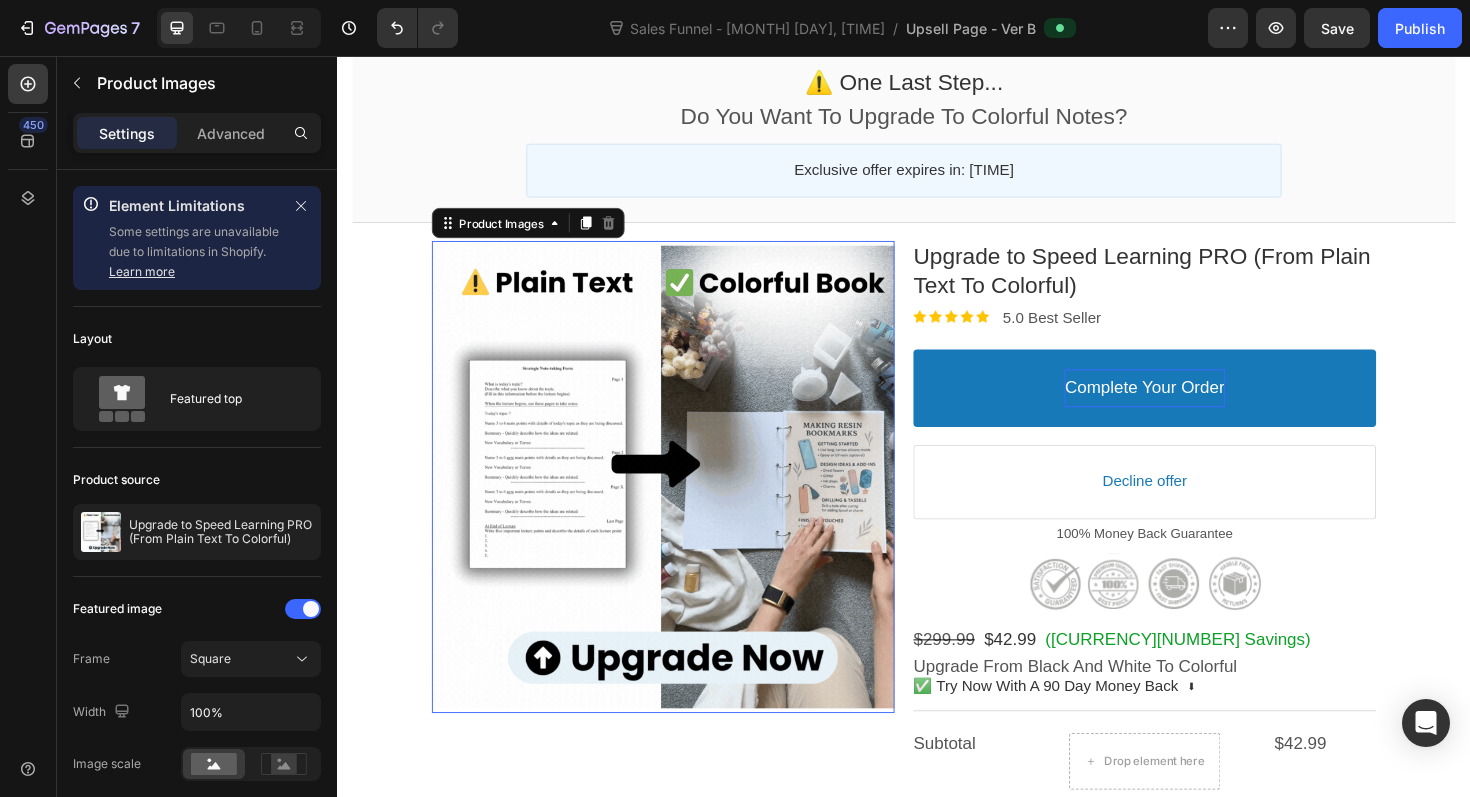 scroll, scrollTop: 0, scrollLeft: 0, axis: both 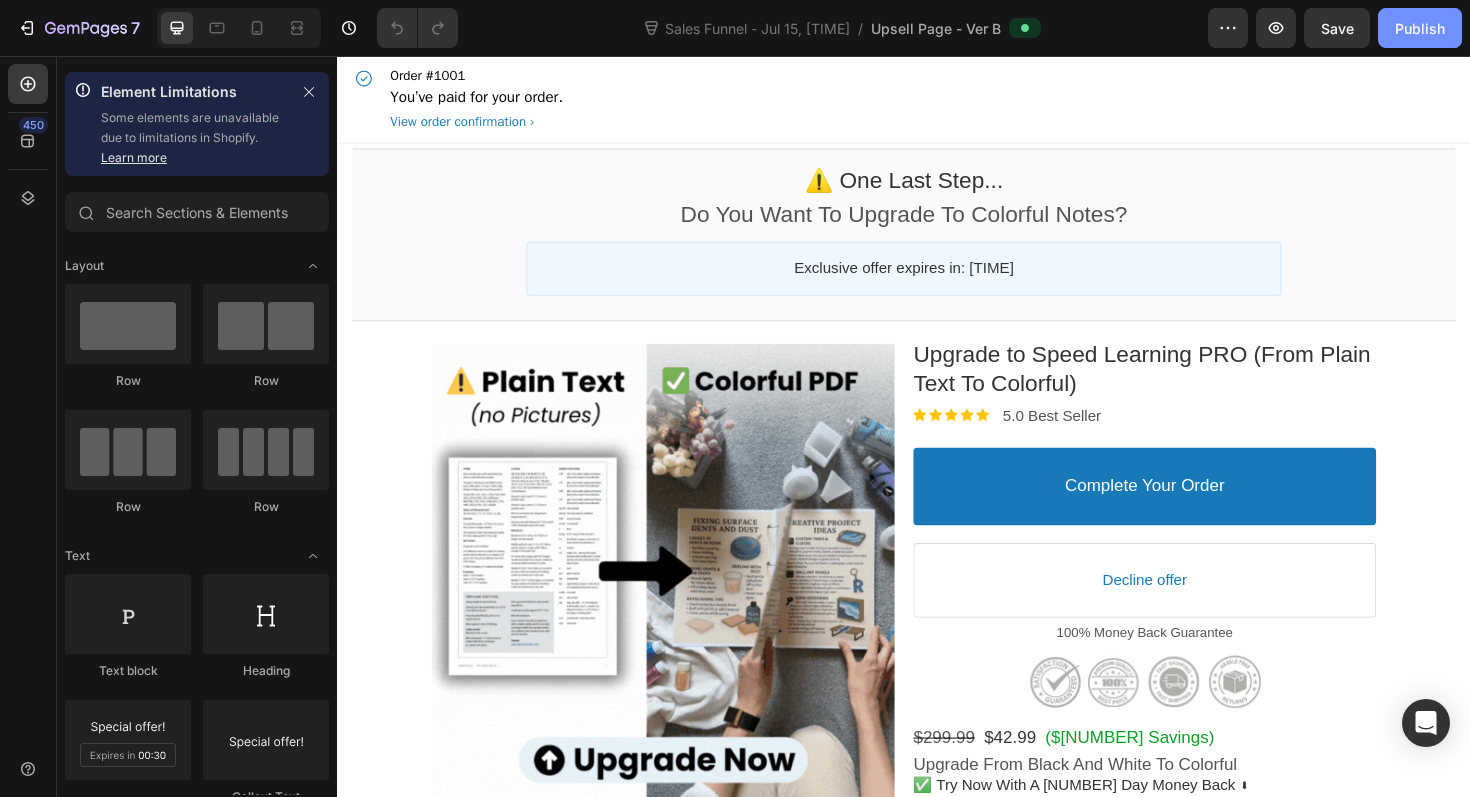 click on "Publish" at bounding box center [1420, 28] 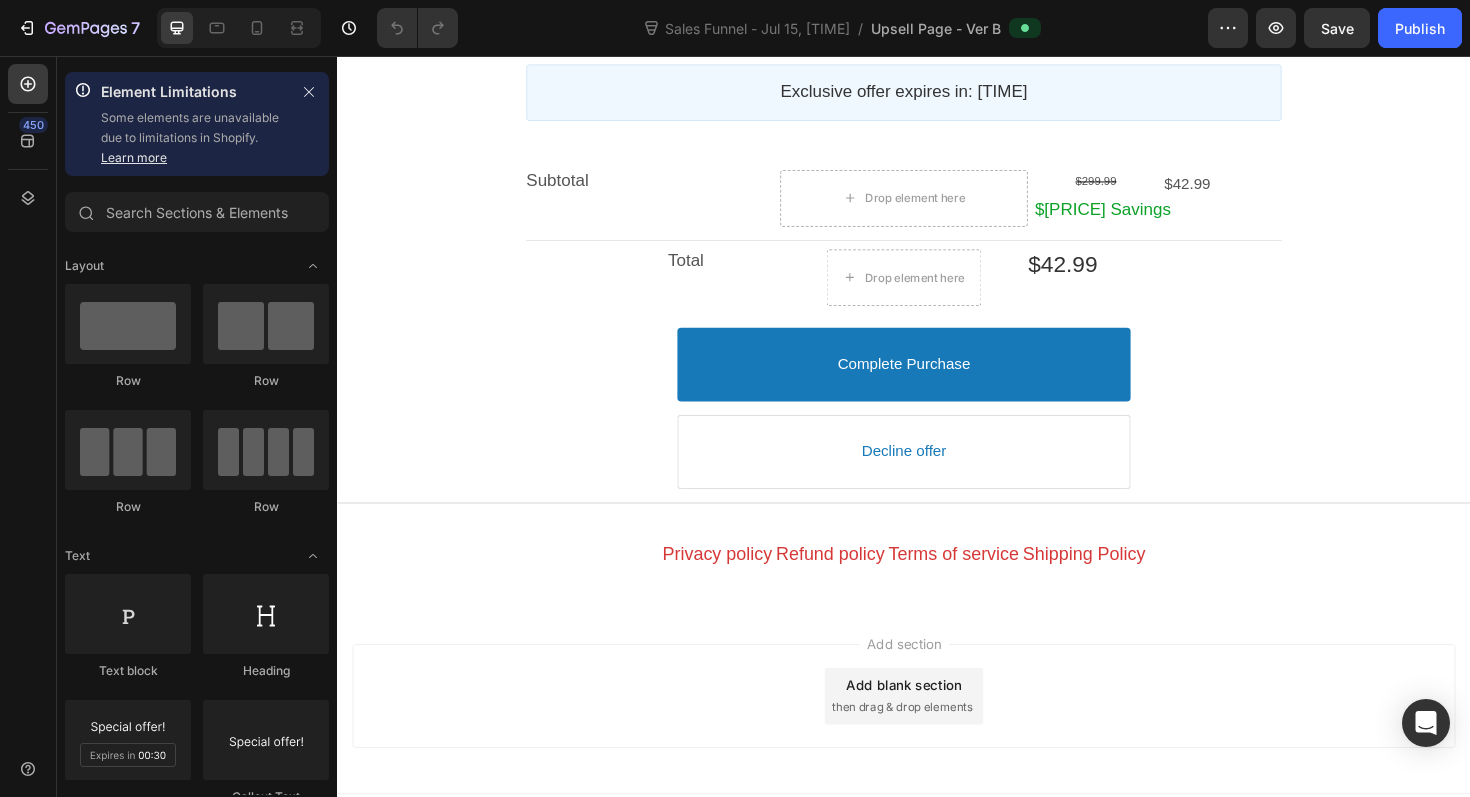 scroll, scrollTop: 2146, scrollLeft: 0, axis: vertical 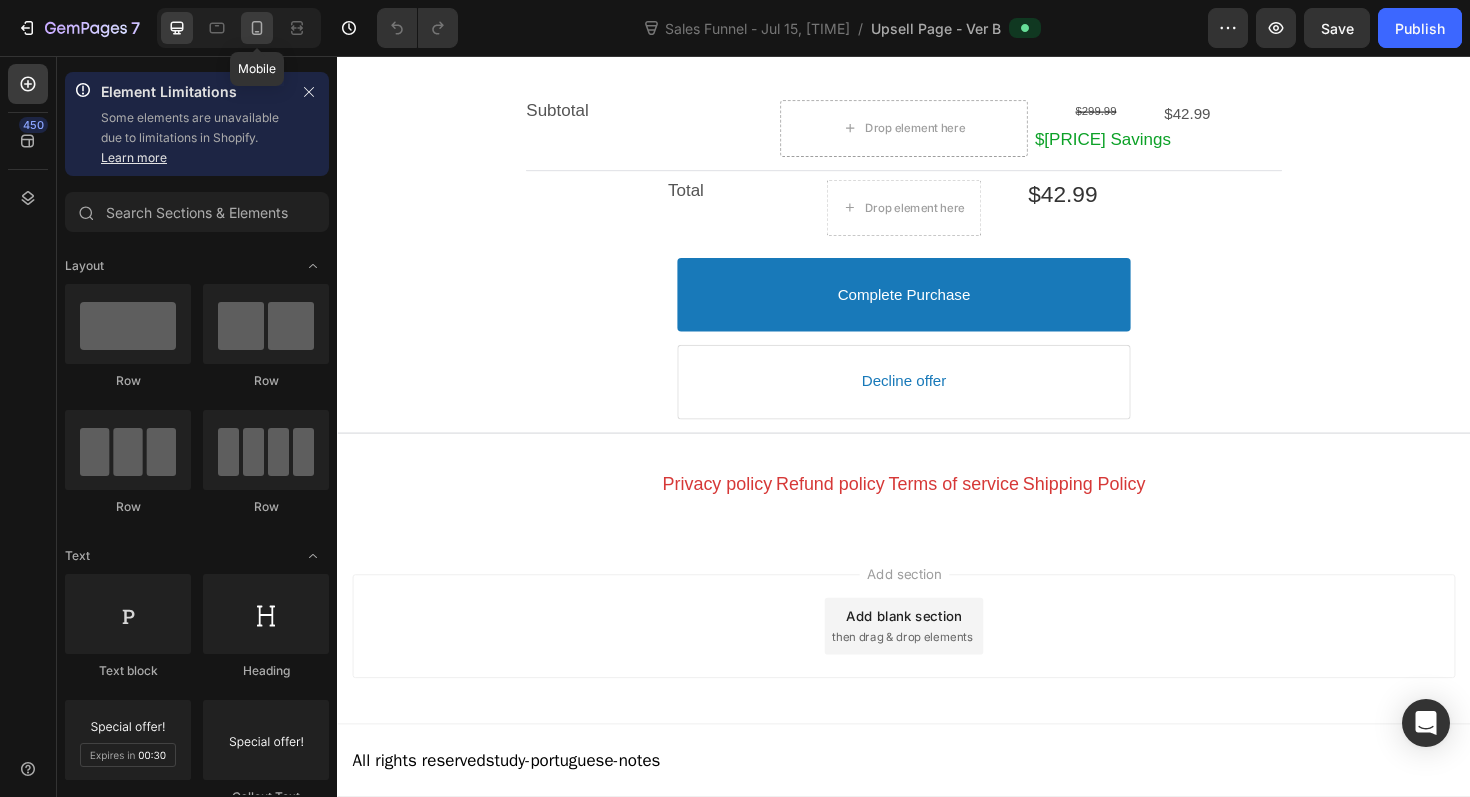 click 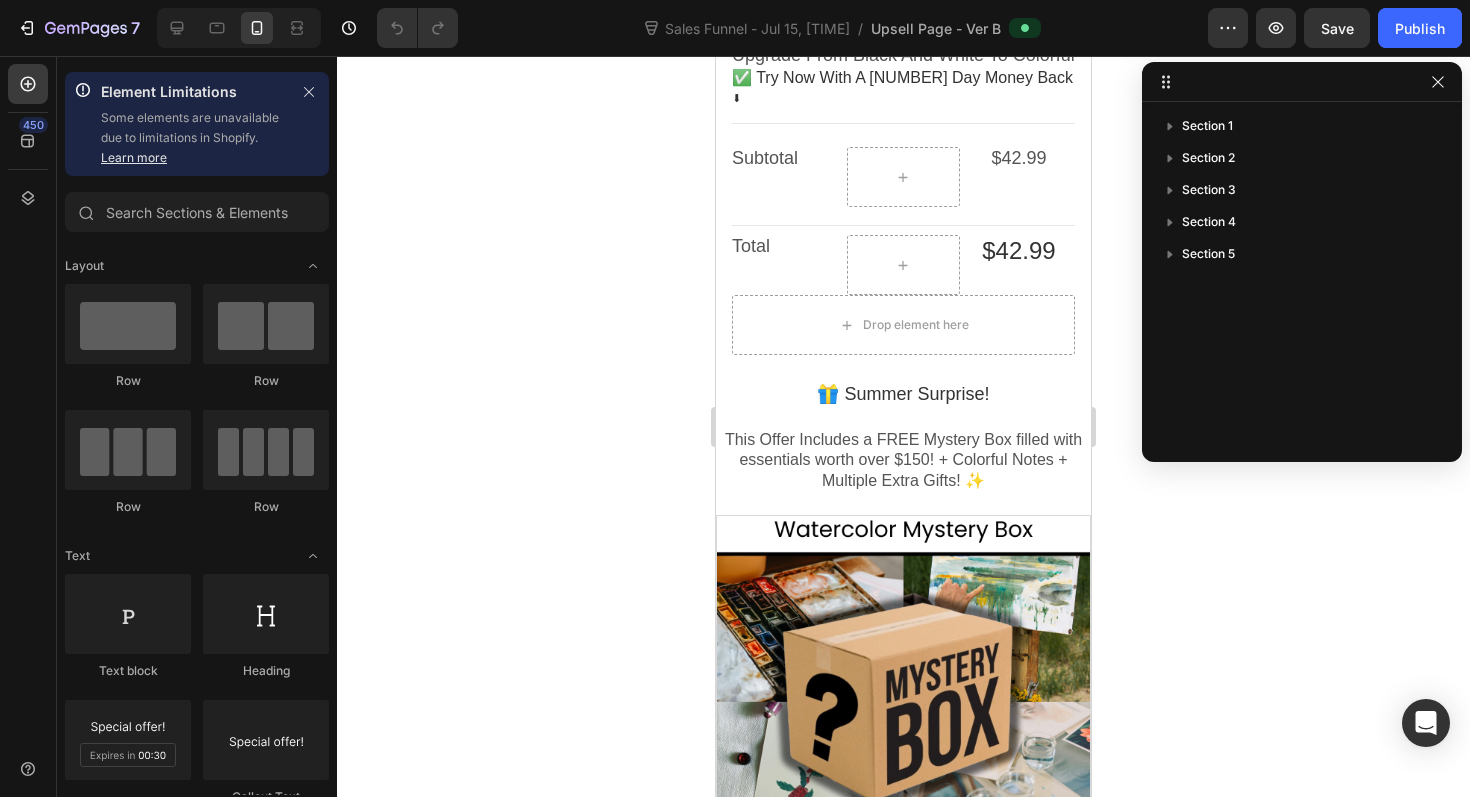 scroll, scrollTop: 0, scrollLeft: 0, axis: both 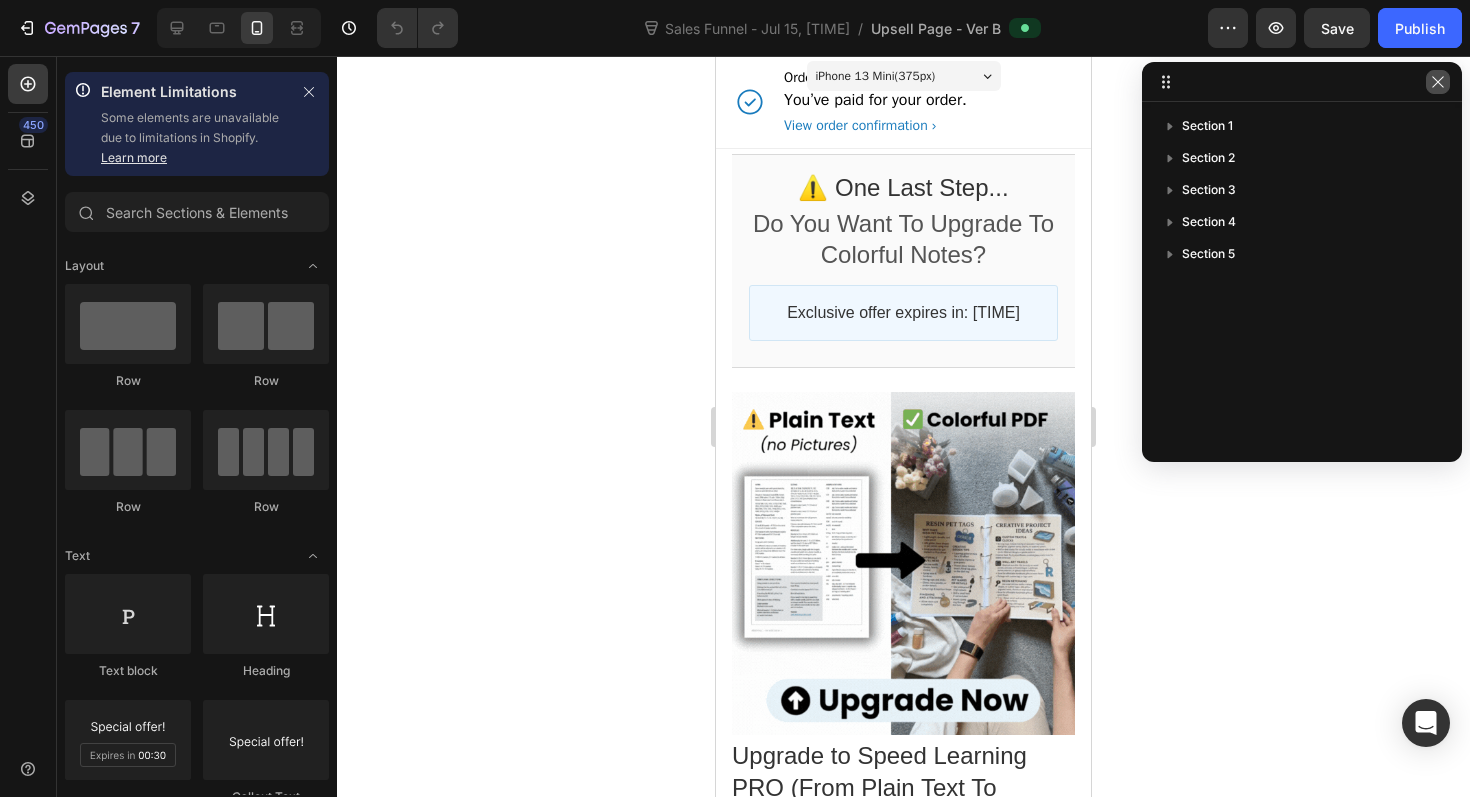 click 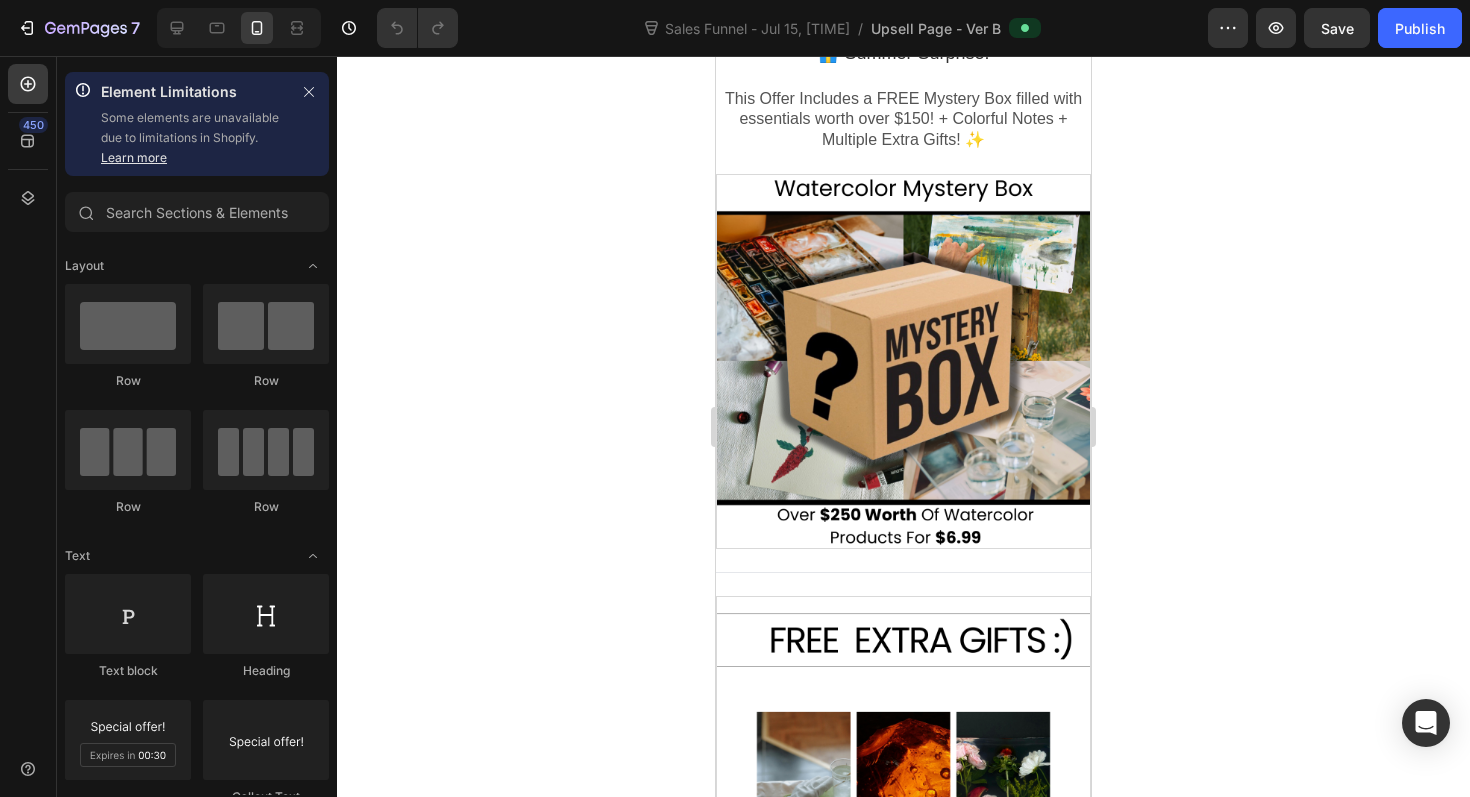 scroll, scrollTop: 1599, scrollLeft: 0, axis: vertical 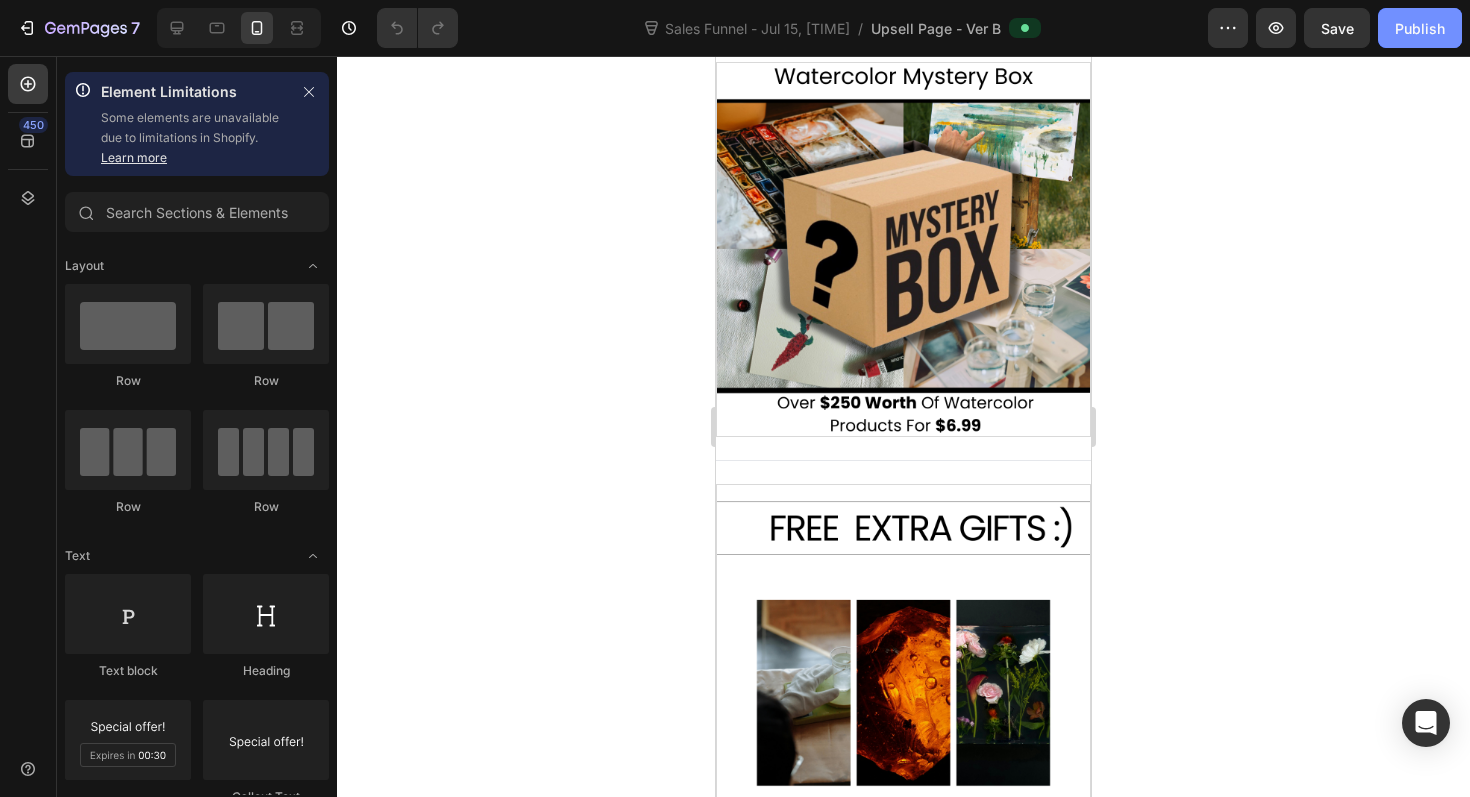 click on "Publish" at bounding box center (1420, 28) 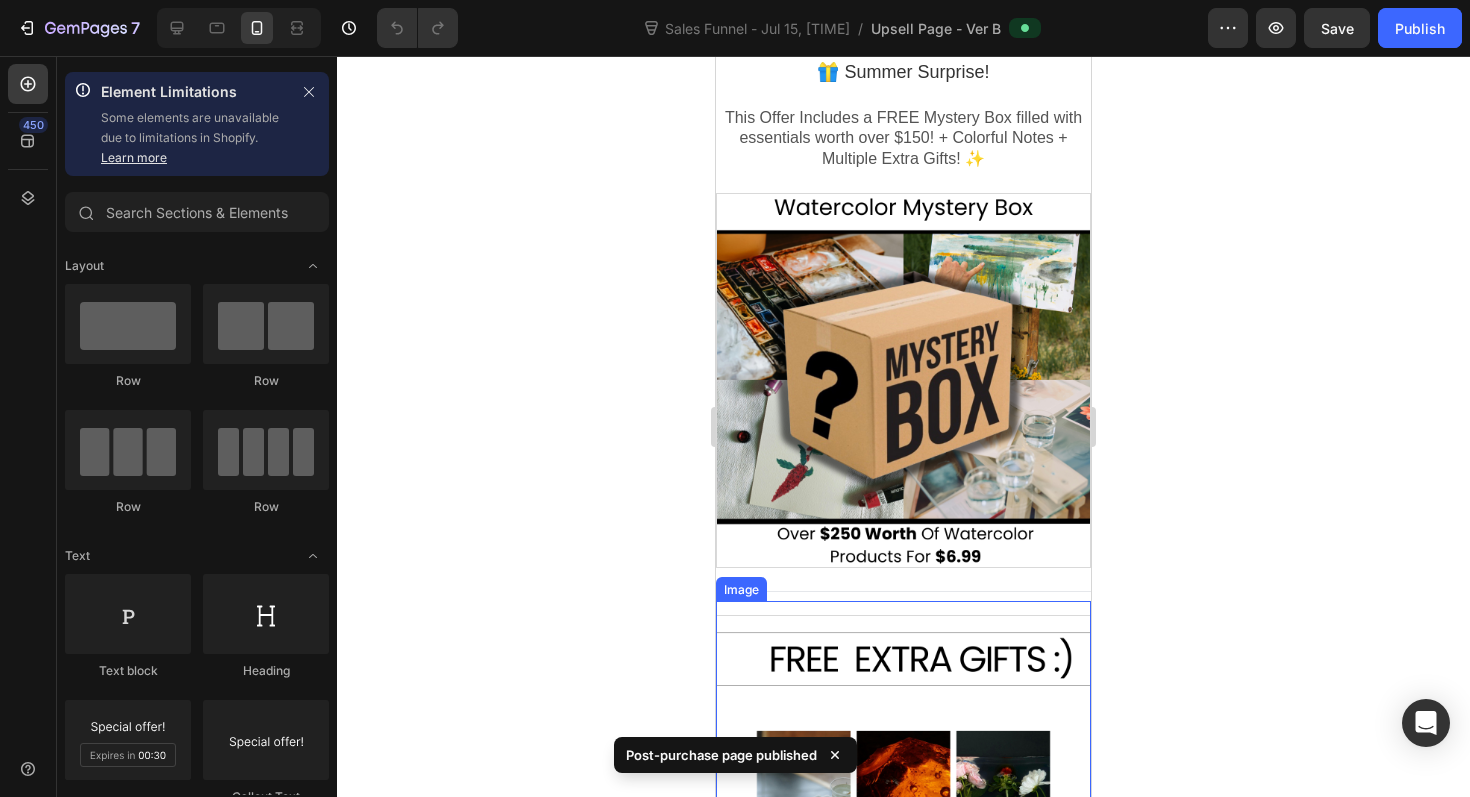 scroll, scrollTop: 0, scrollLeft: 0, axis: both 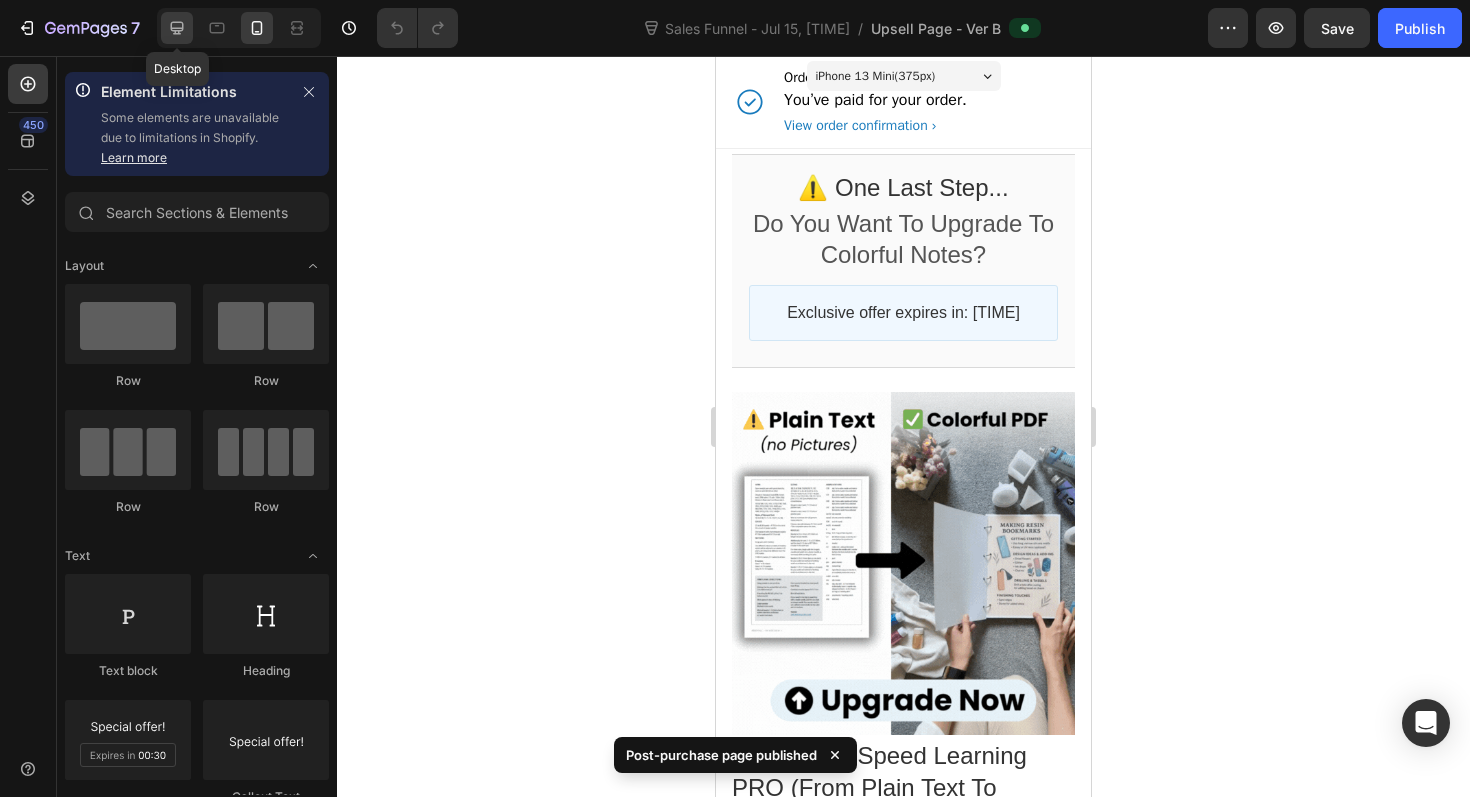 click 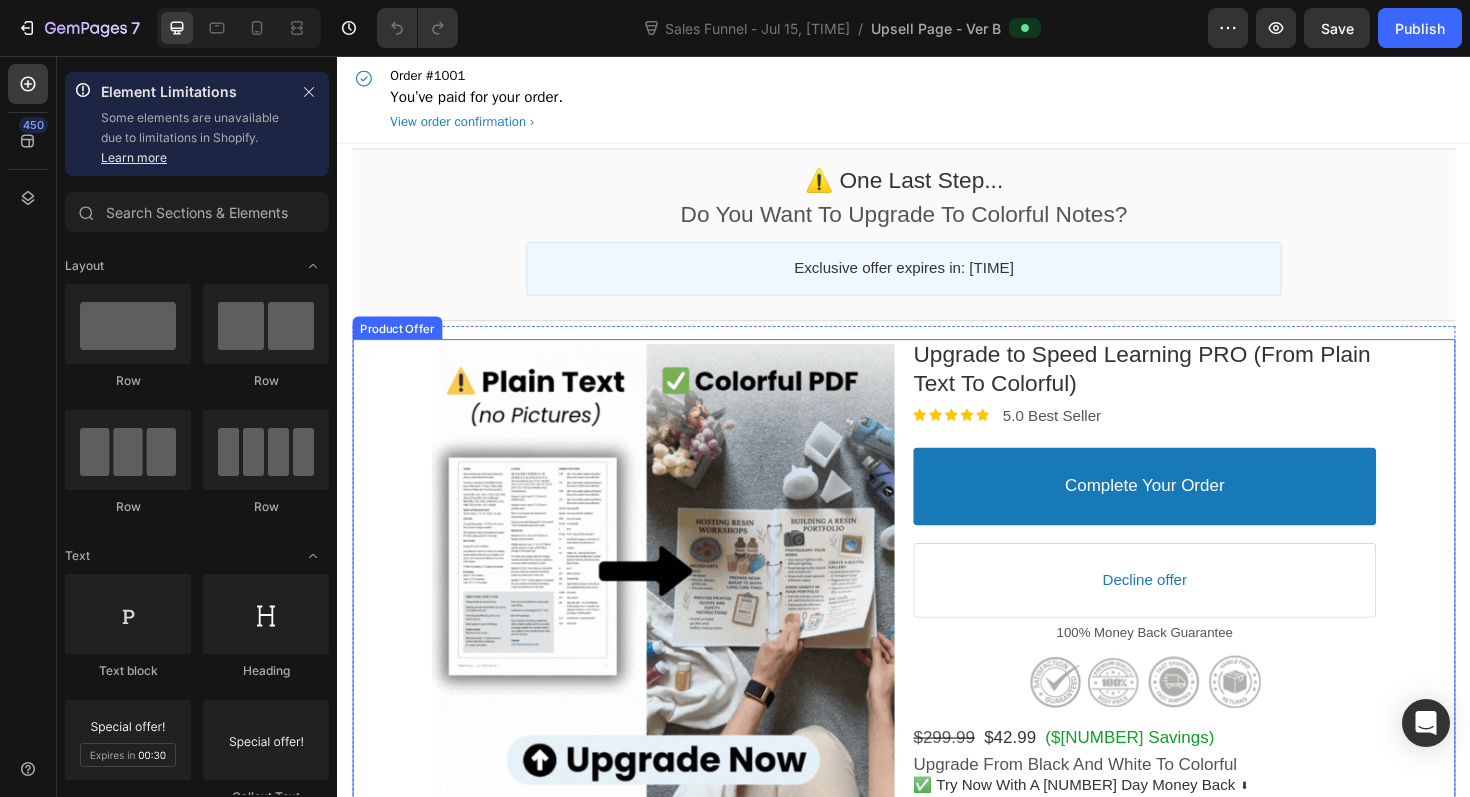 click on "Product Images Upgrade to Speed Learning PRO (From Plain Text To Colorful) Product Title Image 5.0 Best Seller Text block Row Complete Your Order Accept Button Decline offer Decline Button 100% Money Back Guarantee Text block Image $[PRICE] Price $[PRICE] Price ($[NUMBER] Savings) Discount Tag Row Upgrade From Black And White To Colorful ✅ Try Now With A [NUMBER] Day Money Back ⬇ Text block Post Purchase Line Subtotal Text block Drop element here $[PRICE] Price Row Post Purchase Line Total Text block Drop element here $[PRICE] Price Row Drop element here Row" at bounding box center (937, 720) 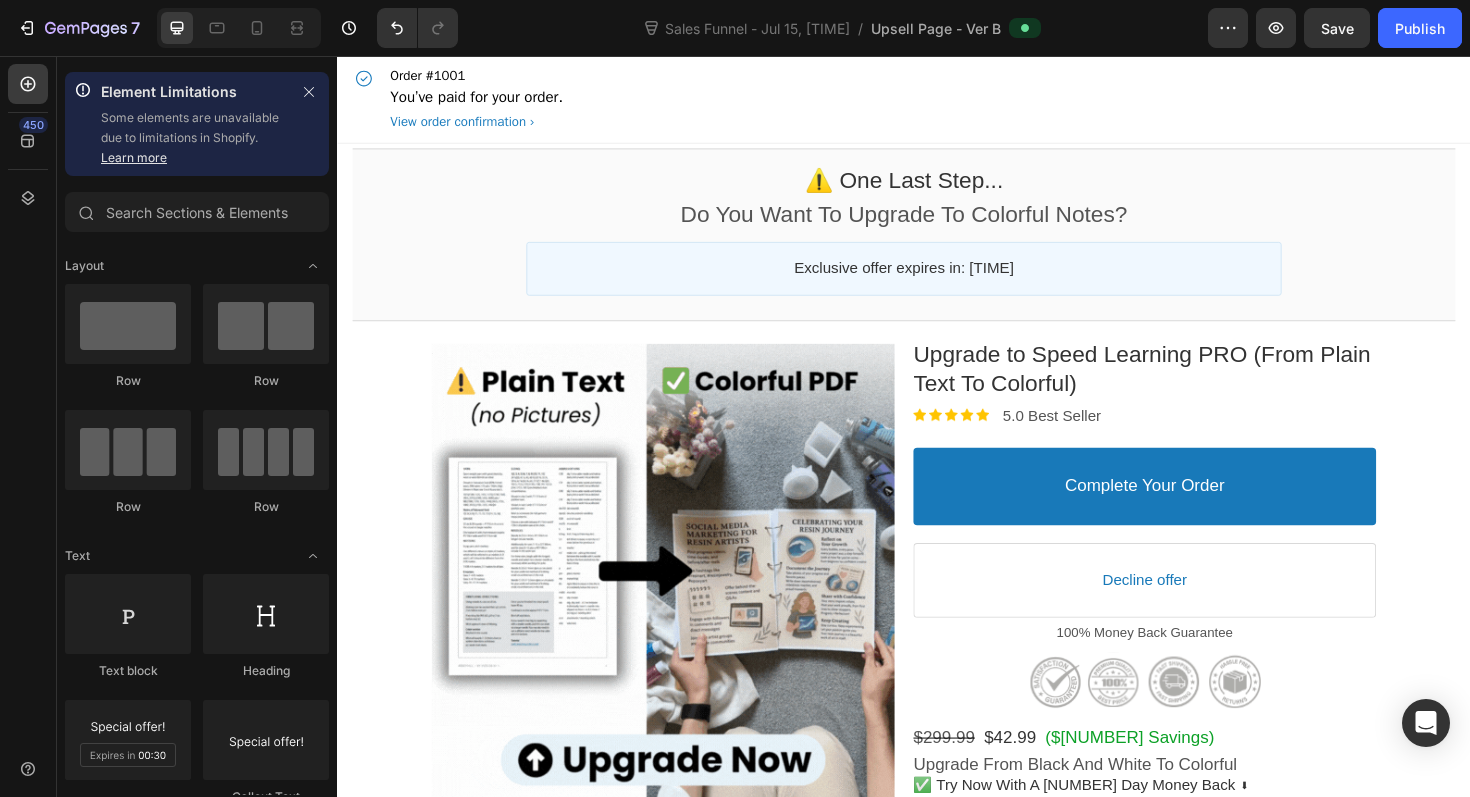 click on "Product Images Upgrade to Speed Learning PRO (From Plain Text To Colorful) Product Title Image 5.0 Best Seller Text block Row Complete Your Order Accept Button Decline offer Decline Button 100% Money Back Guarantee Text block Image $[PRICE] Price $[PRICE] Price ($[NUMBER] Savings) Discount Tag Row Upgrade From Black And White To Colorful ✅ Try Now With A [NUMBER] Day Money Back ⬇ Text block Post Purchase Line Subtotal Text block Drop element here $[PRICE] Price Row Post Purchase Line Total Text block Drop element here $[PRICE] Price Row Drop element here Row Product Offer Section 2" at bounding box center (937, 720) 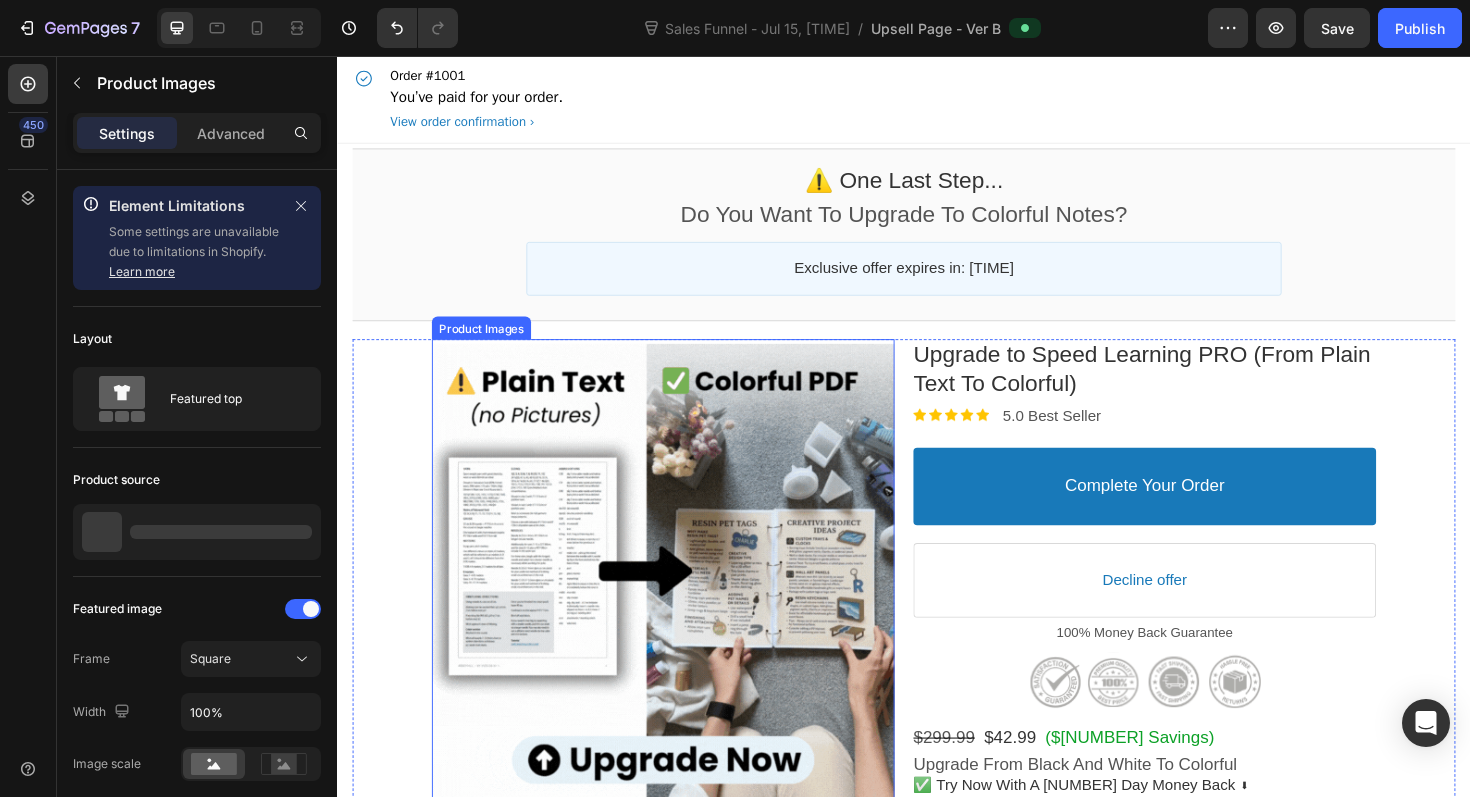 click at bounding box center [682, 606] 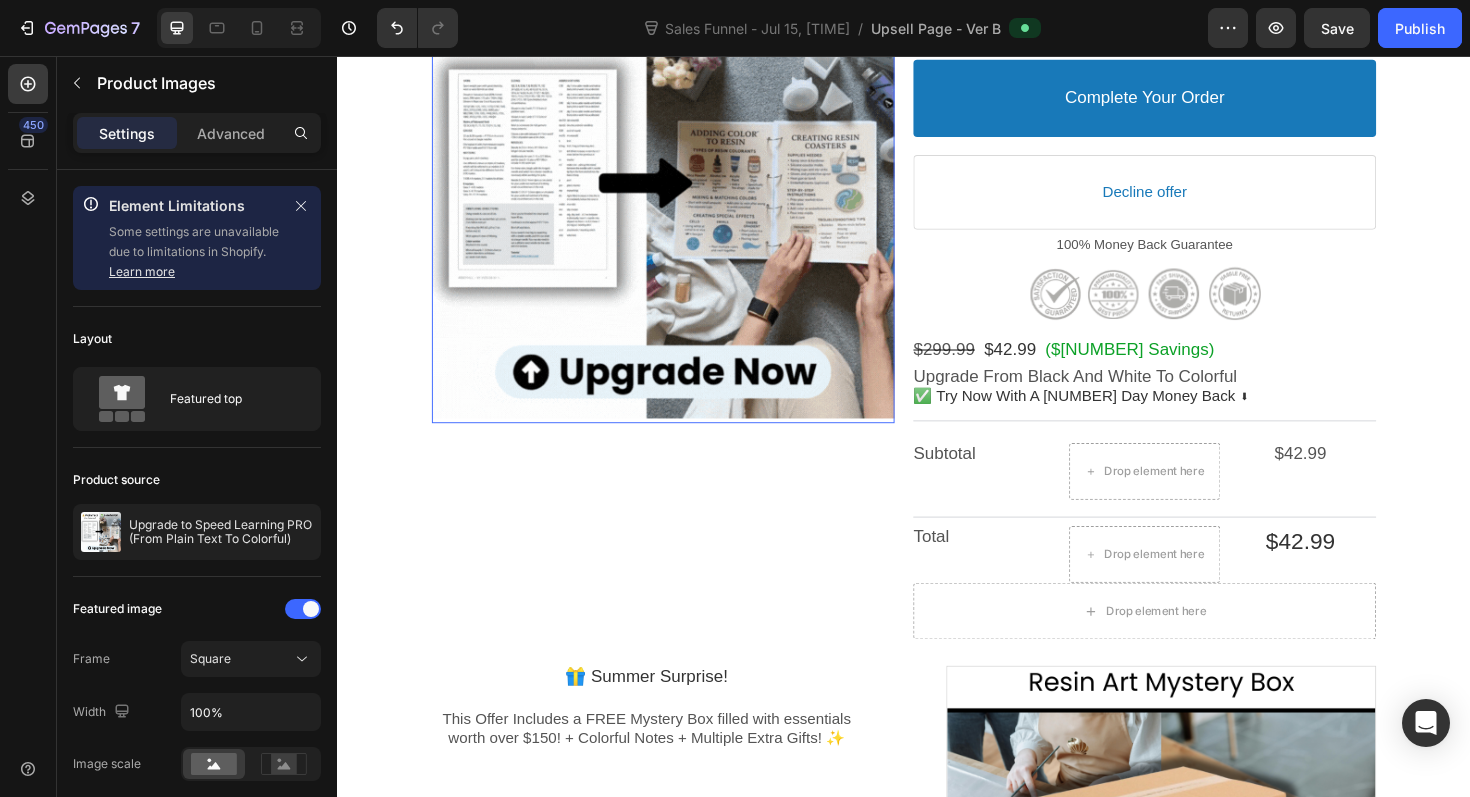 scroll, scrollTop: 415, scrollLeft: 0, axis: vertical 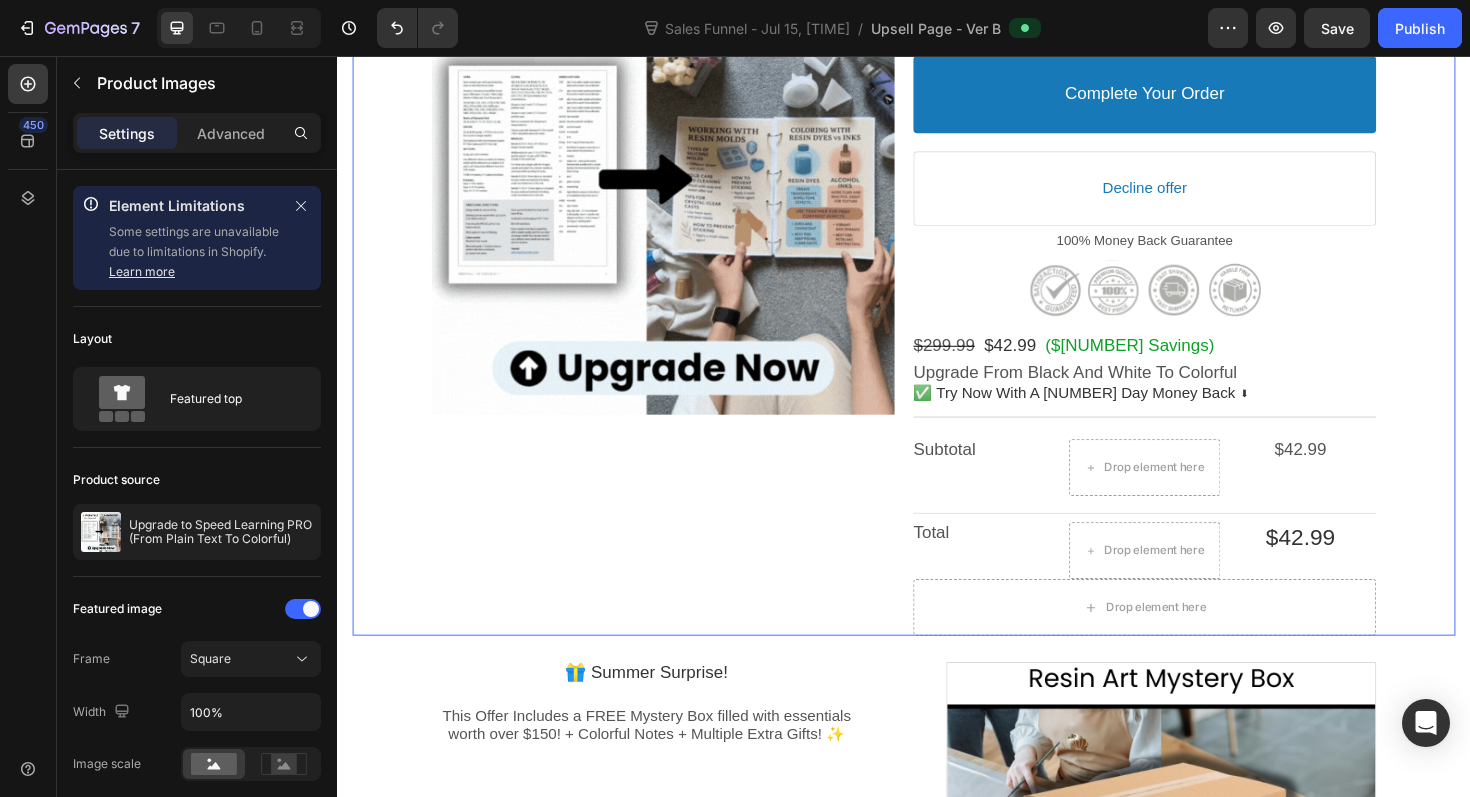 click on "Product Images" at bounding box center (682, 305) 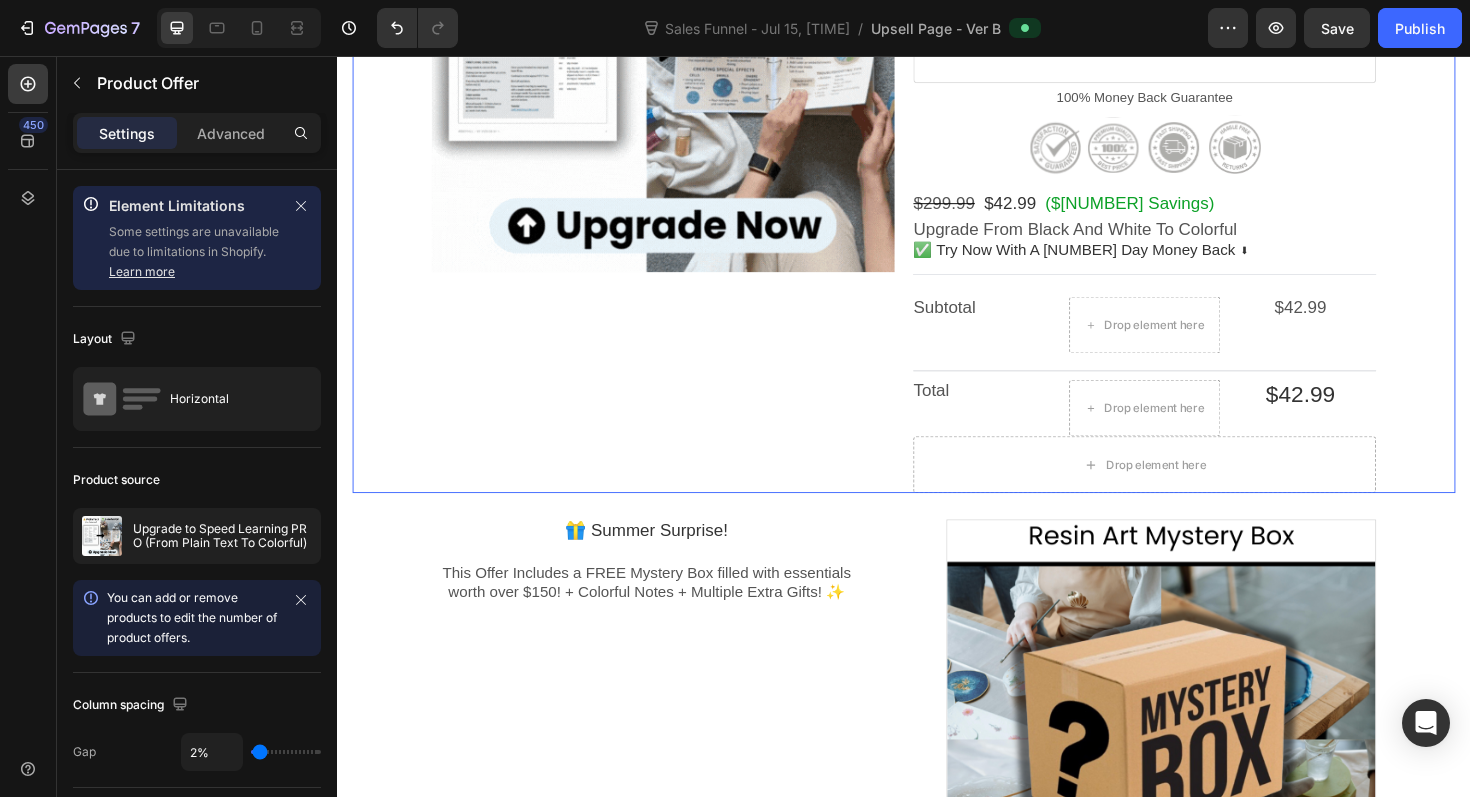 scroll, scrollTop: 595, scrollLeft: 0, axis: vertical 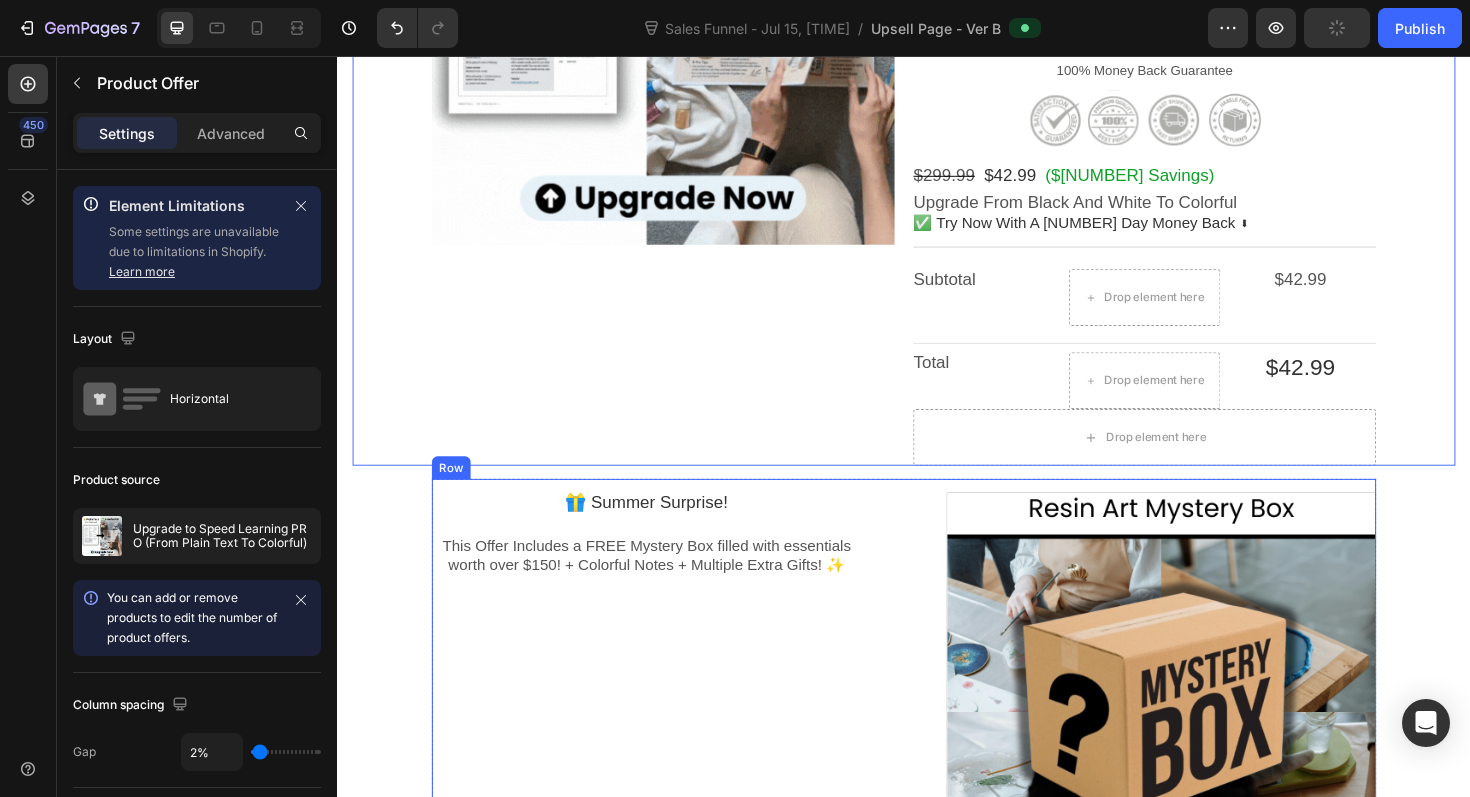 click on "🎁 Summer Surprise! Heading This Offer Includes a FREE Mystery Box filled with essentials worth over $150! + Colorful Notes + Multiple Extra Gifts! ✨ Text block Image Row" at bounding box center (937, 745) 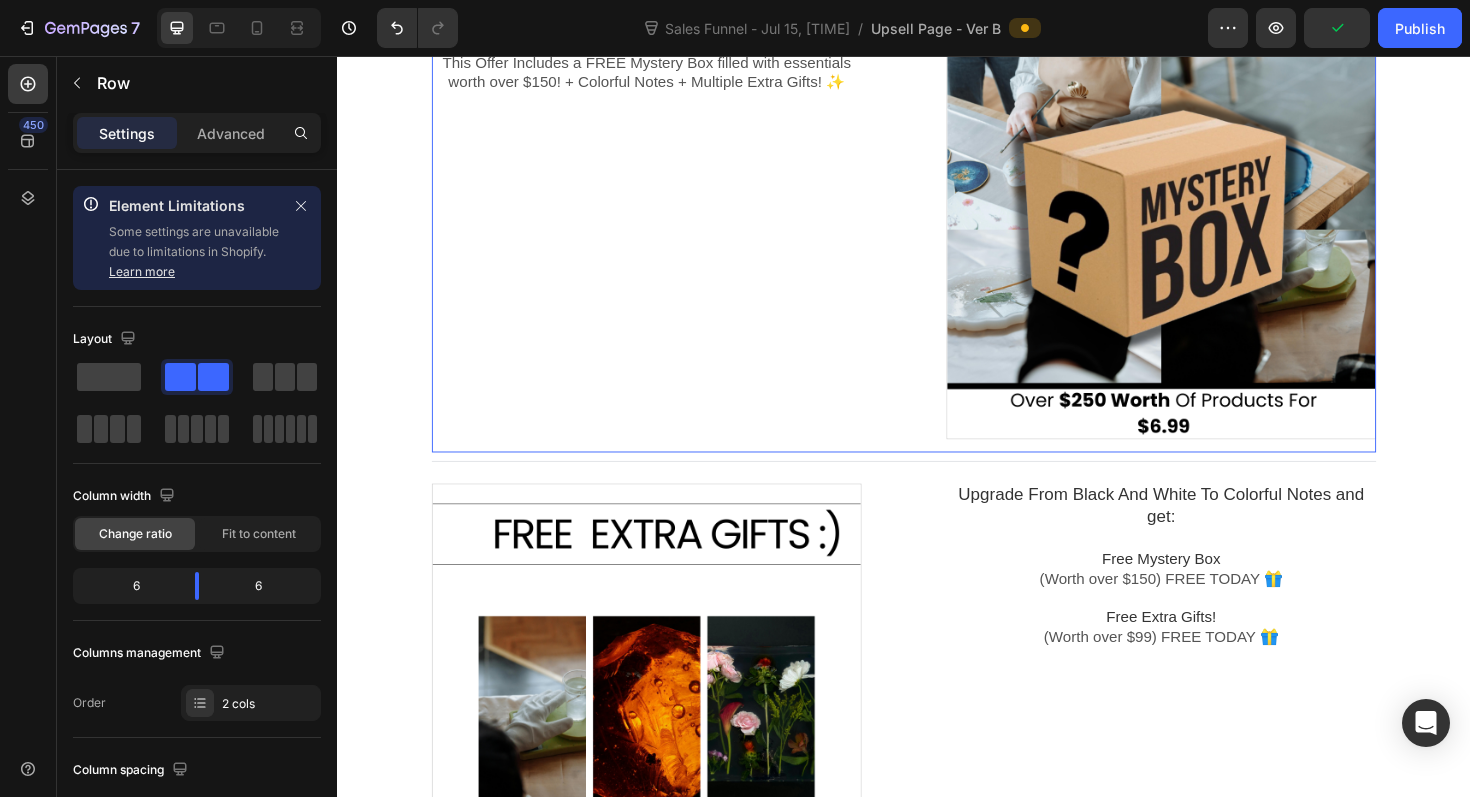 scroll, scrollTop: 1121, scrollLeft: 0, axis: vertical 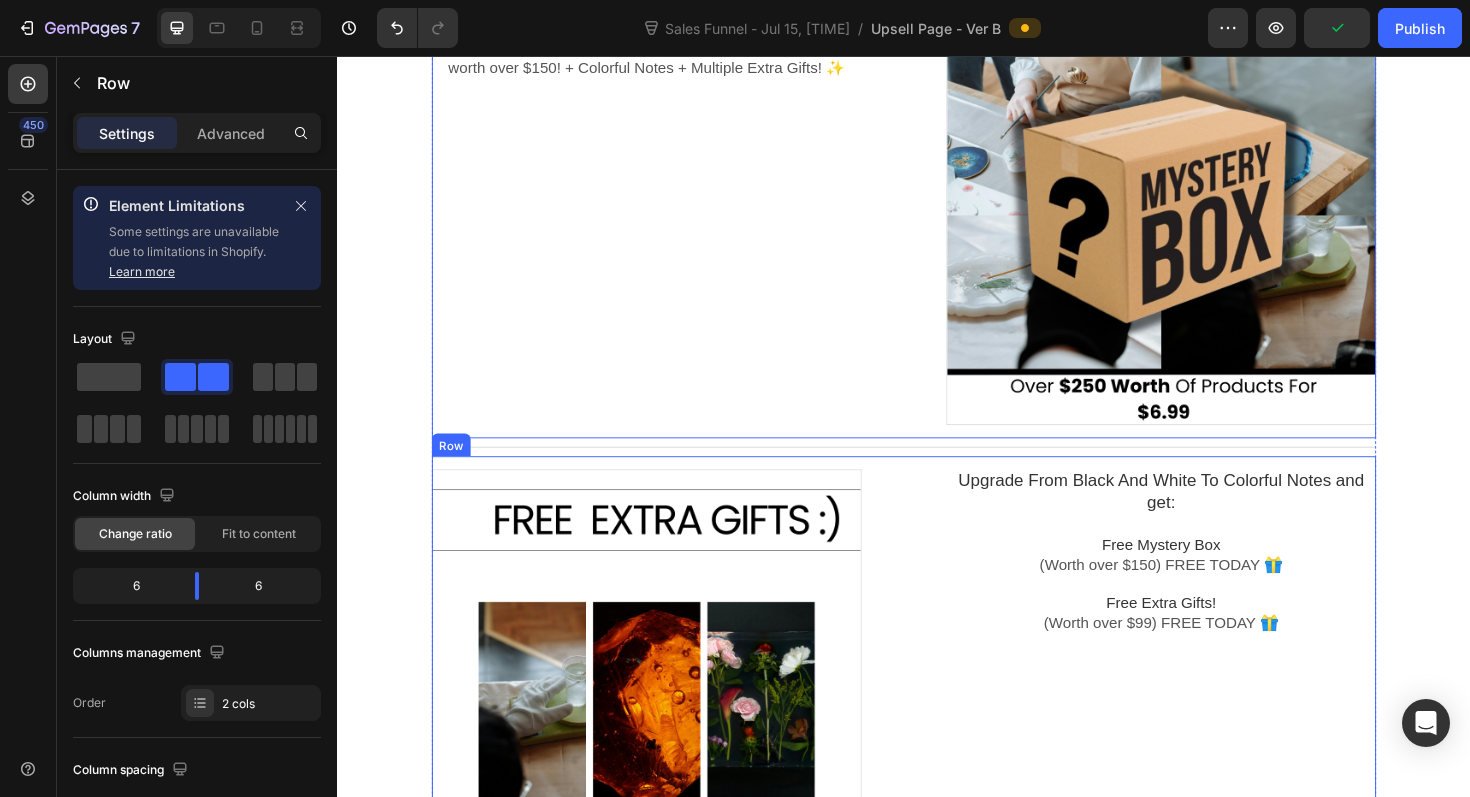 click on "Image Upgrade From Black And White To Colorful Notes and get: Heading Free Mystery Box (Worth over $150) FREE TODAY 🎁 Free Extra Gifts! (Worth over $99) FREE TODAY 🎁 Text block Row" at bounding box center (937, 721) 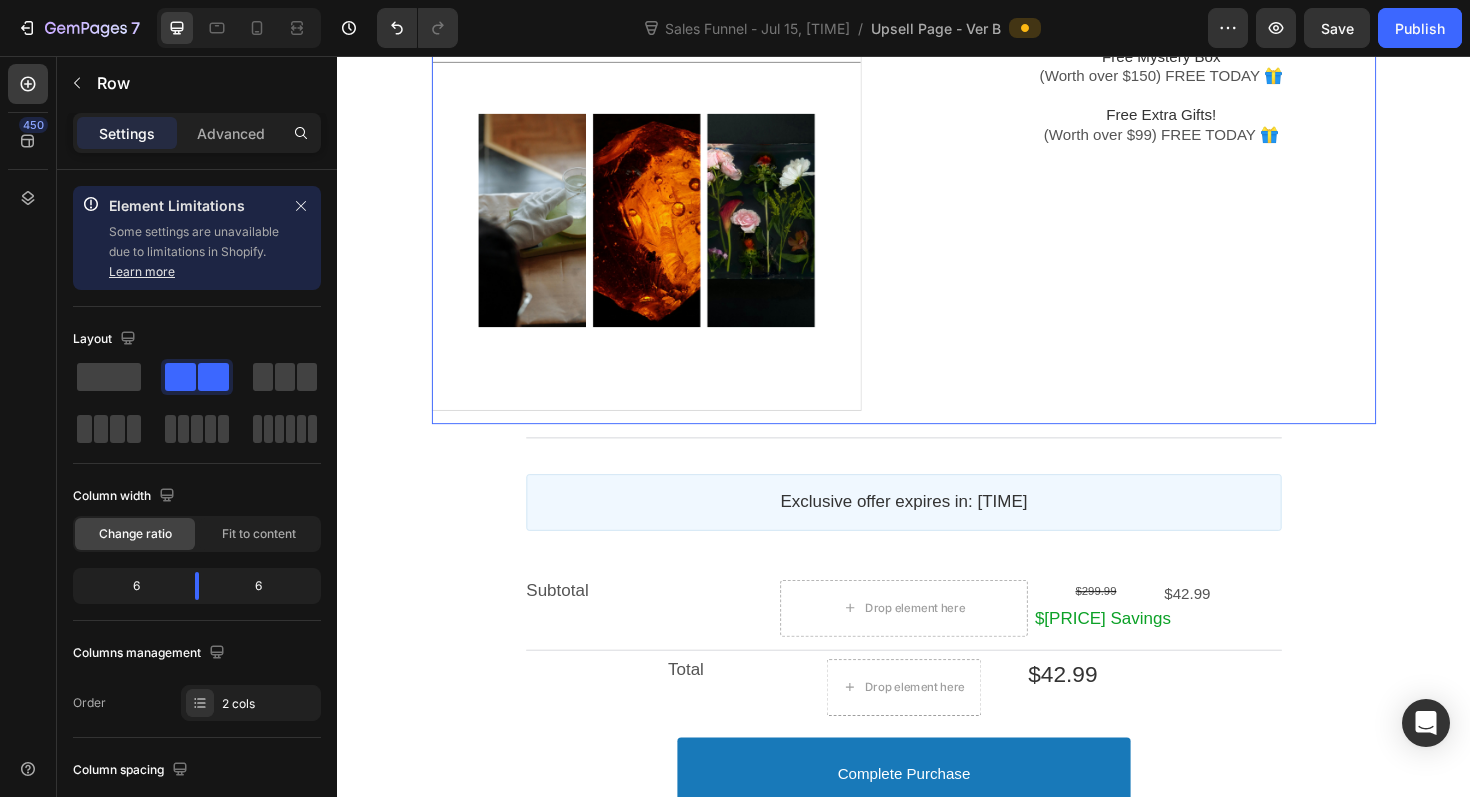 scroll, scrollTop: 1670, scrollLeft: 0, axis: vertical 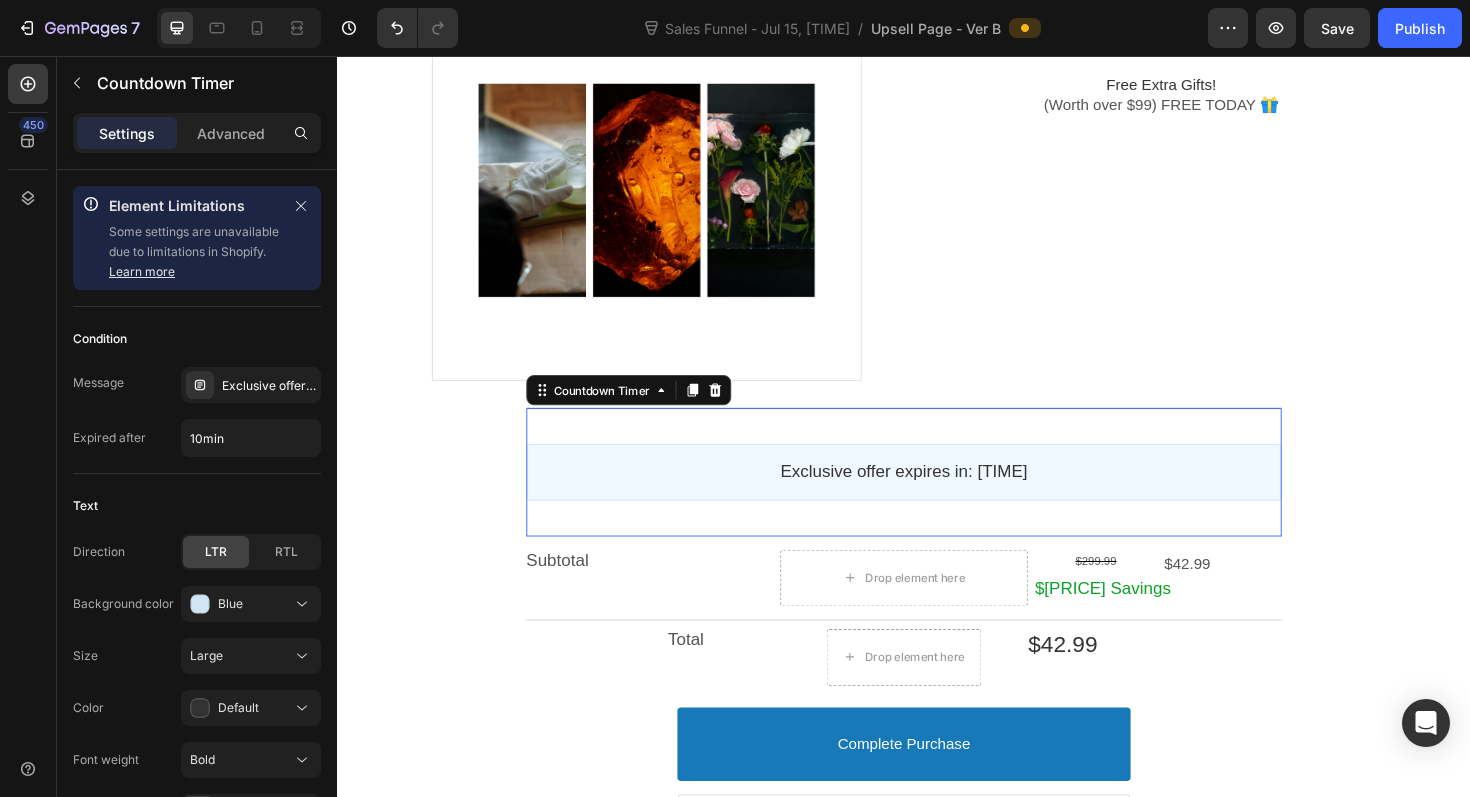 click on "Exclusive offer expires in: [TIME] Countdown Timer" at bounding box center (937, 496) 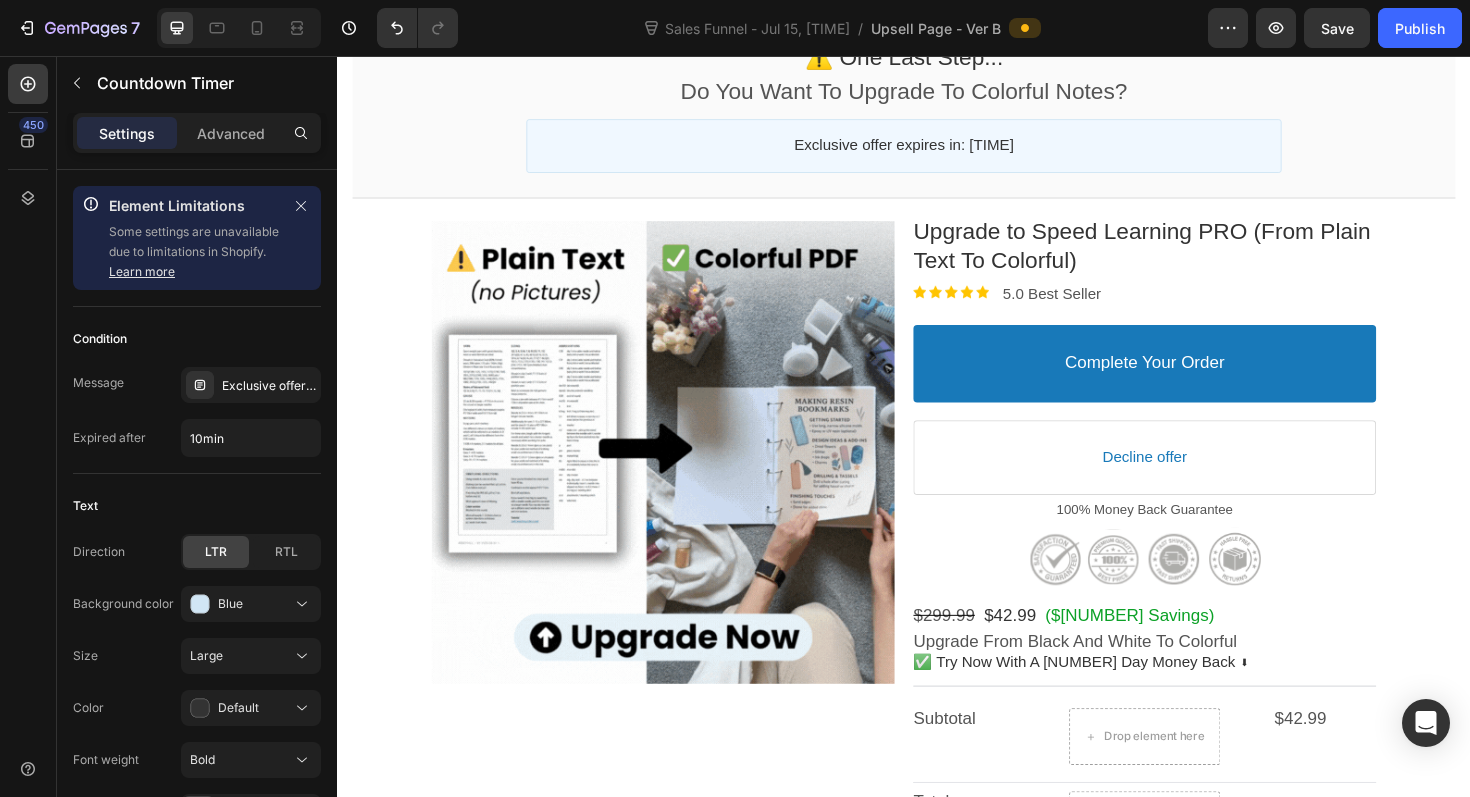 scroll, scrollTop: 0, scrollLeft: 0, axis: both 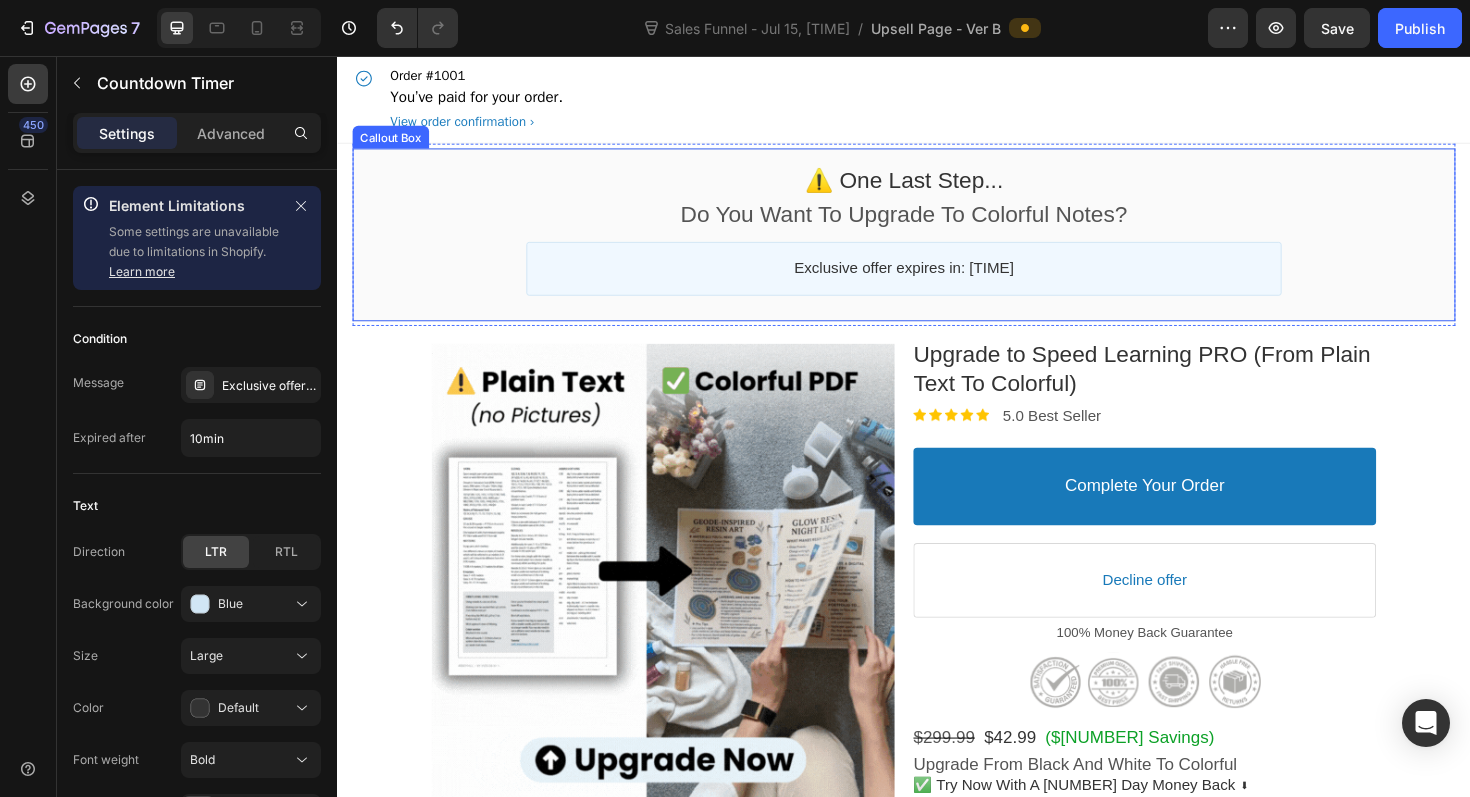 click on "⚠️ one last step... Callout Text Do You Want To Upgrade To Colorful Notes? Callout Text Exclusive offer expires in: [TIME] Countdown Timer" at bounding box center (937, 245) 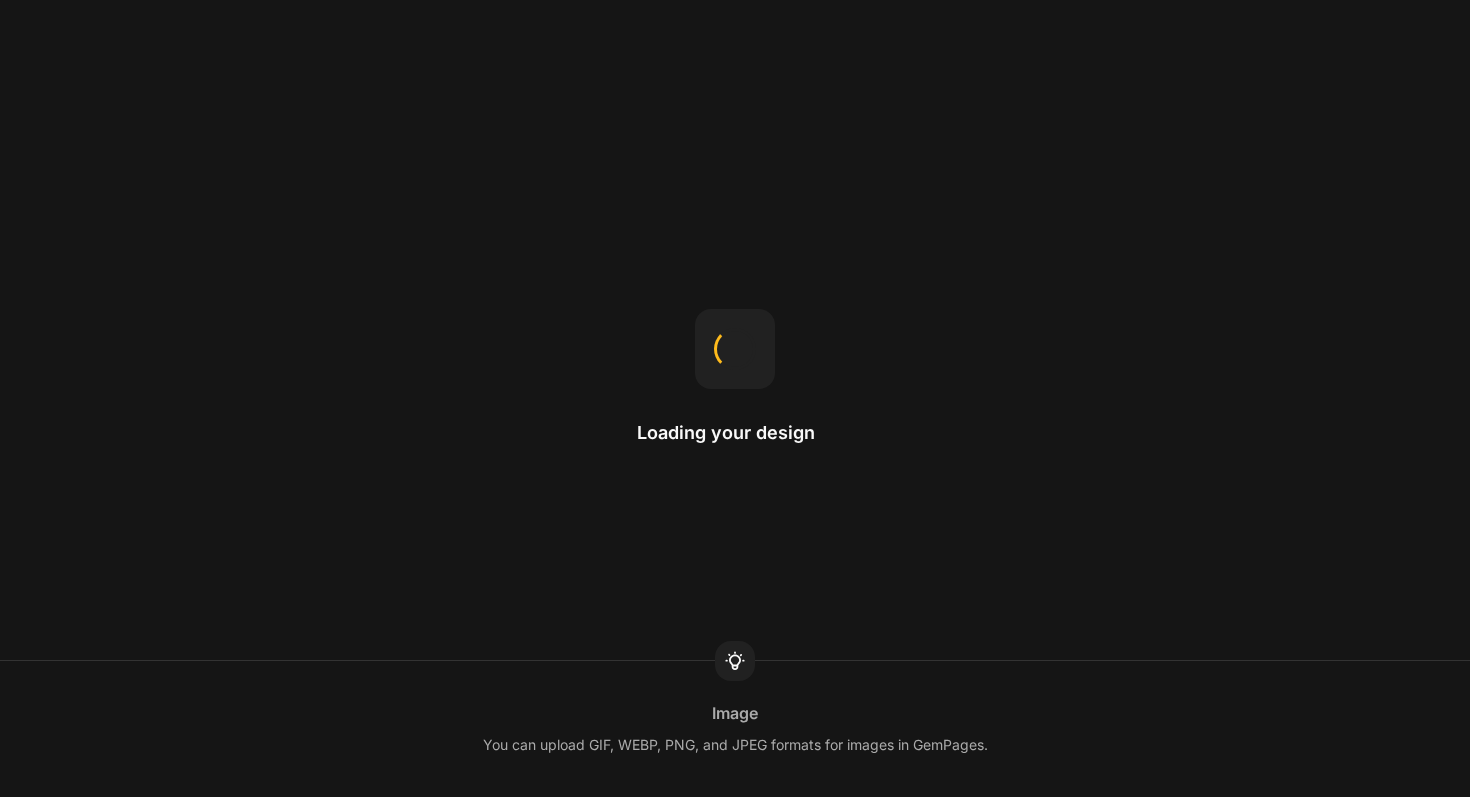 scroll, scrollTop: 0, scrollLeft: 0, axis: both 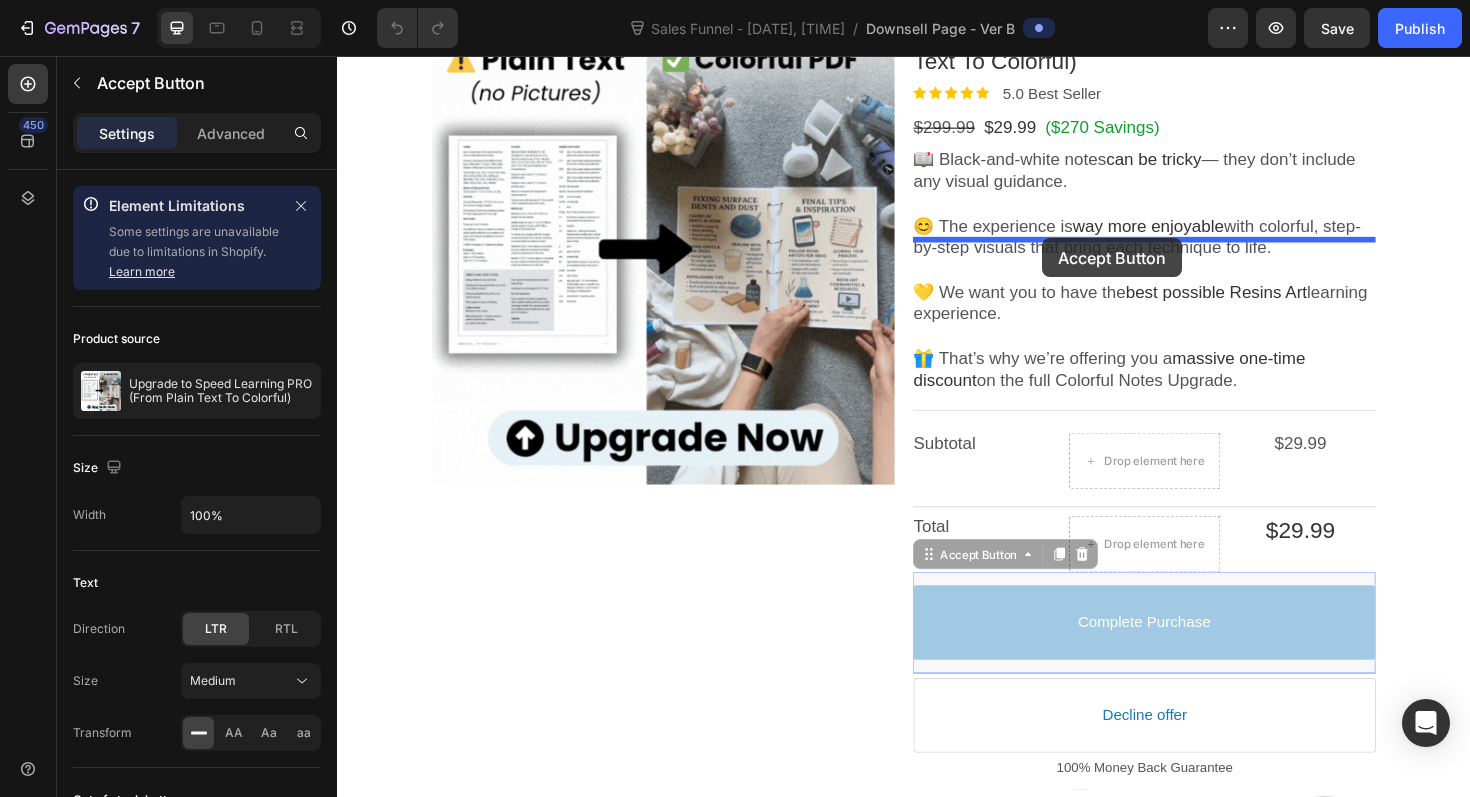 drag, startPoint x: 991, startPoint y: 736, endPoint x: 1084, endPoint y: 249, distance: 495.80035 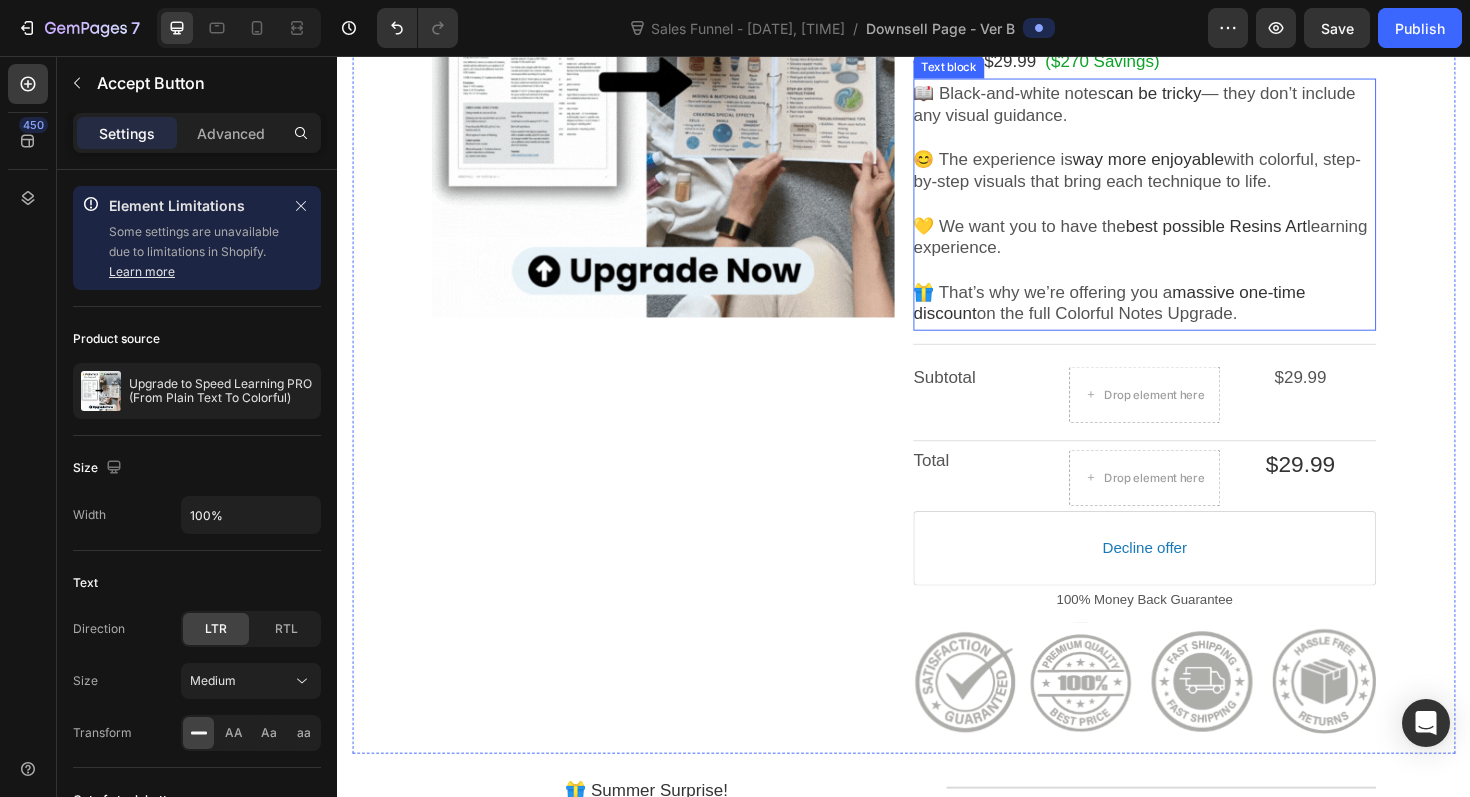 scroll, scrollTop: 577, scrollLeft: 0, axis: vertical 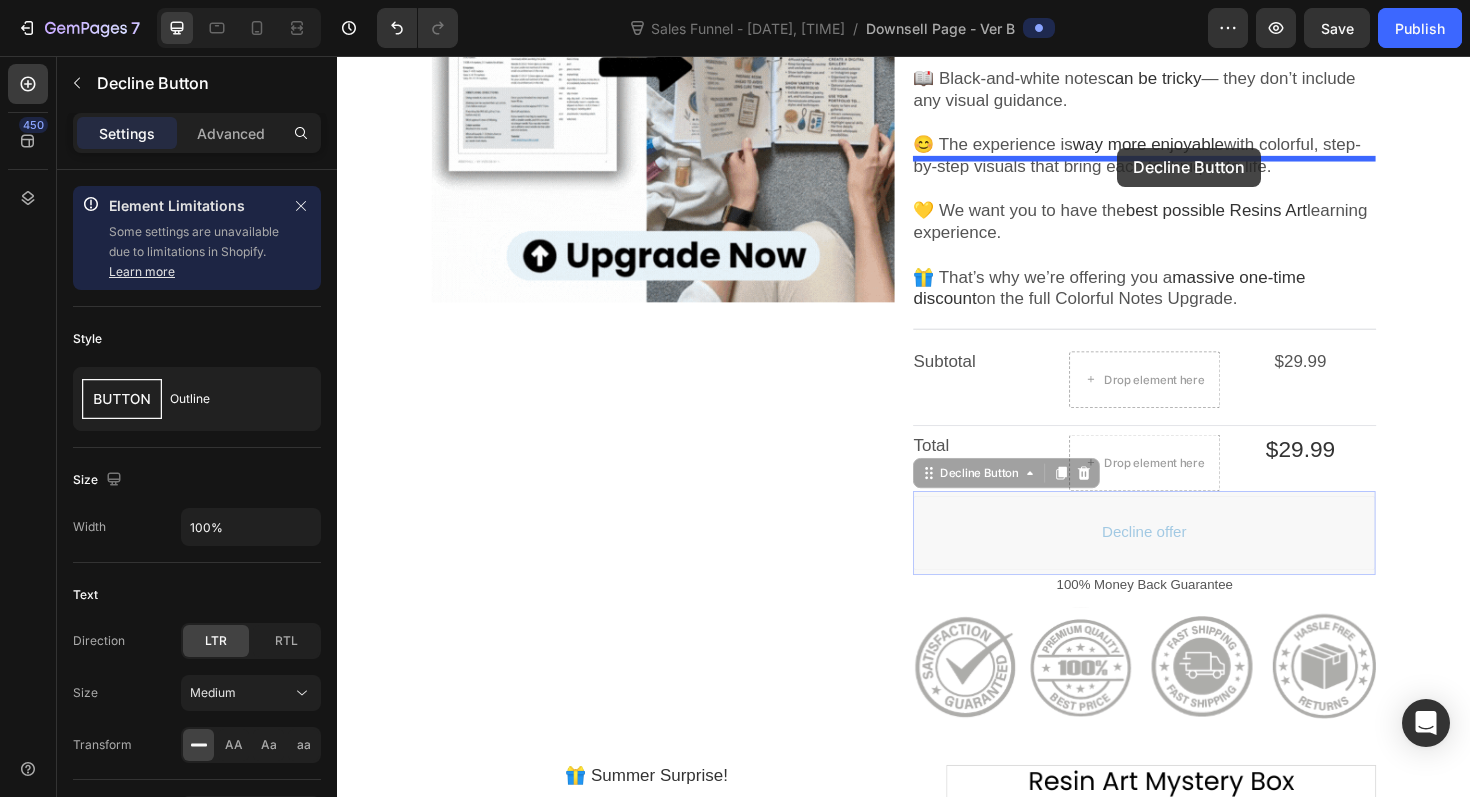 drag, startPoint x: 993, startPoint y: 645, endPoint x: 1163, endPoint y: 153, distance: 520.54205 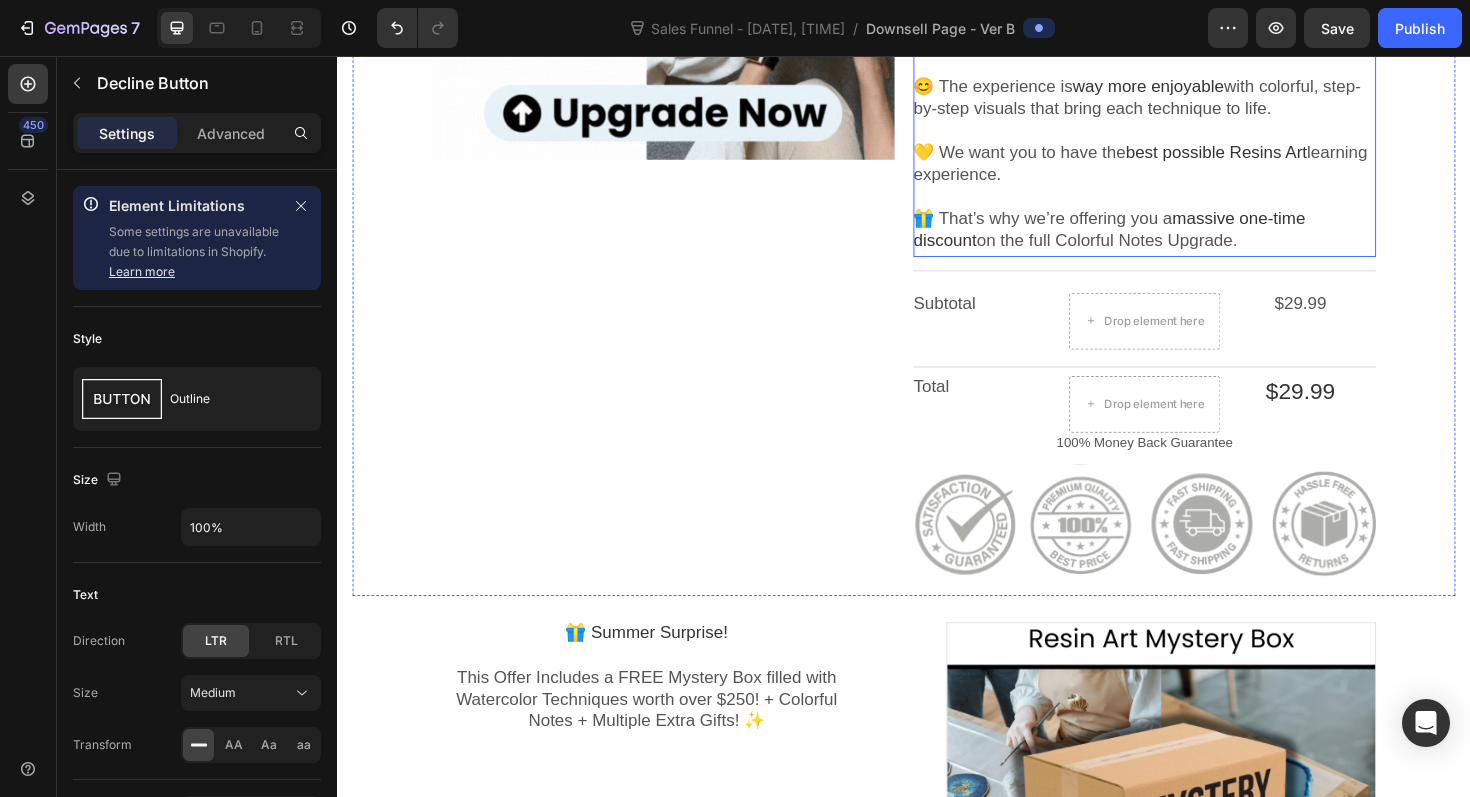 scroll, scrollTop: 829, scrollLeft: 0, axis: vertical 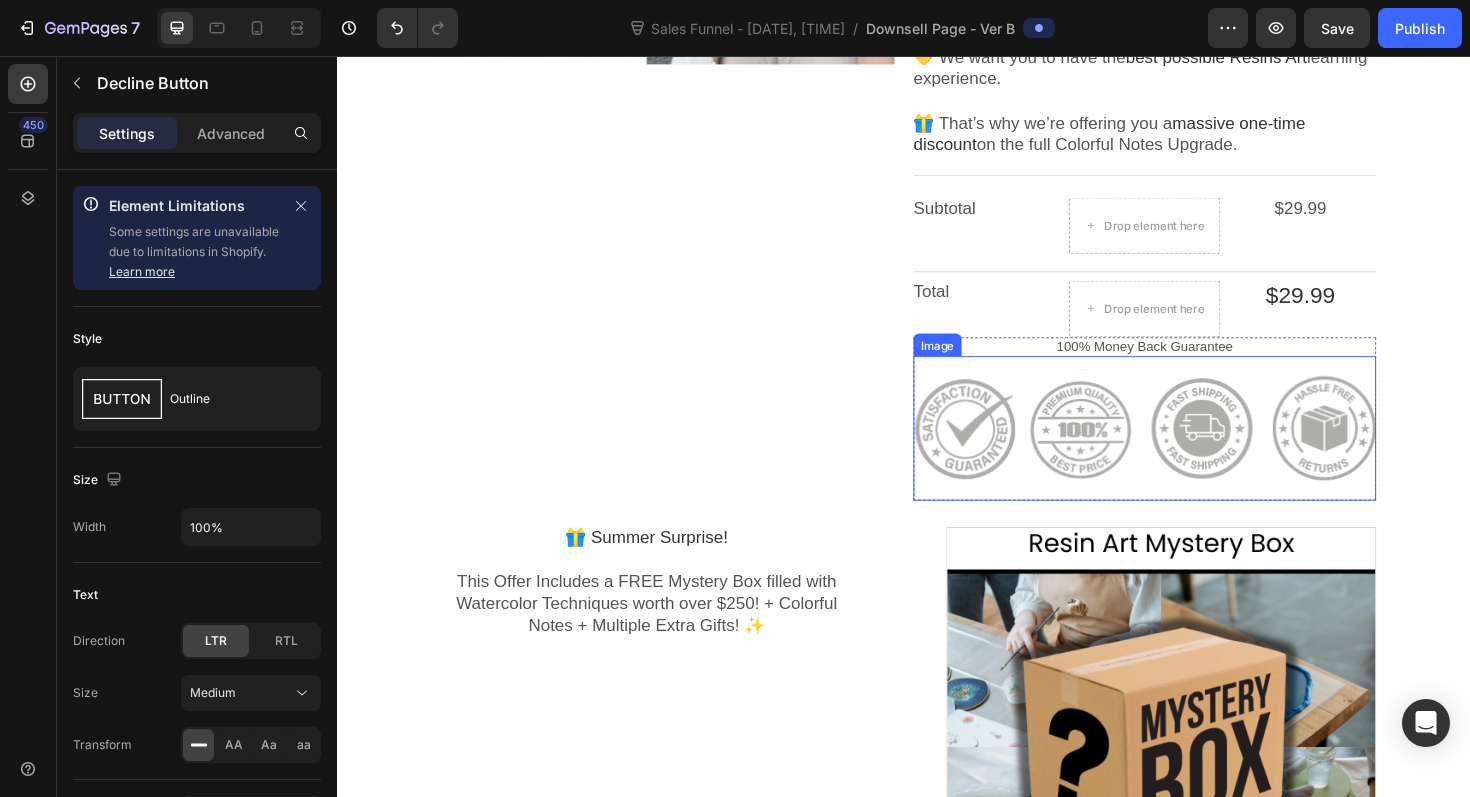 click at bounding box center [1192, 450] 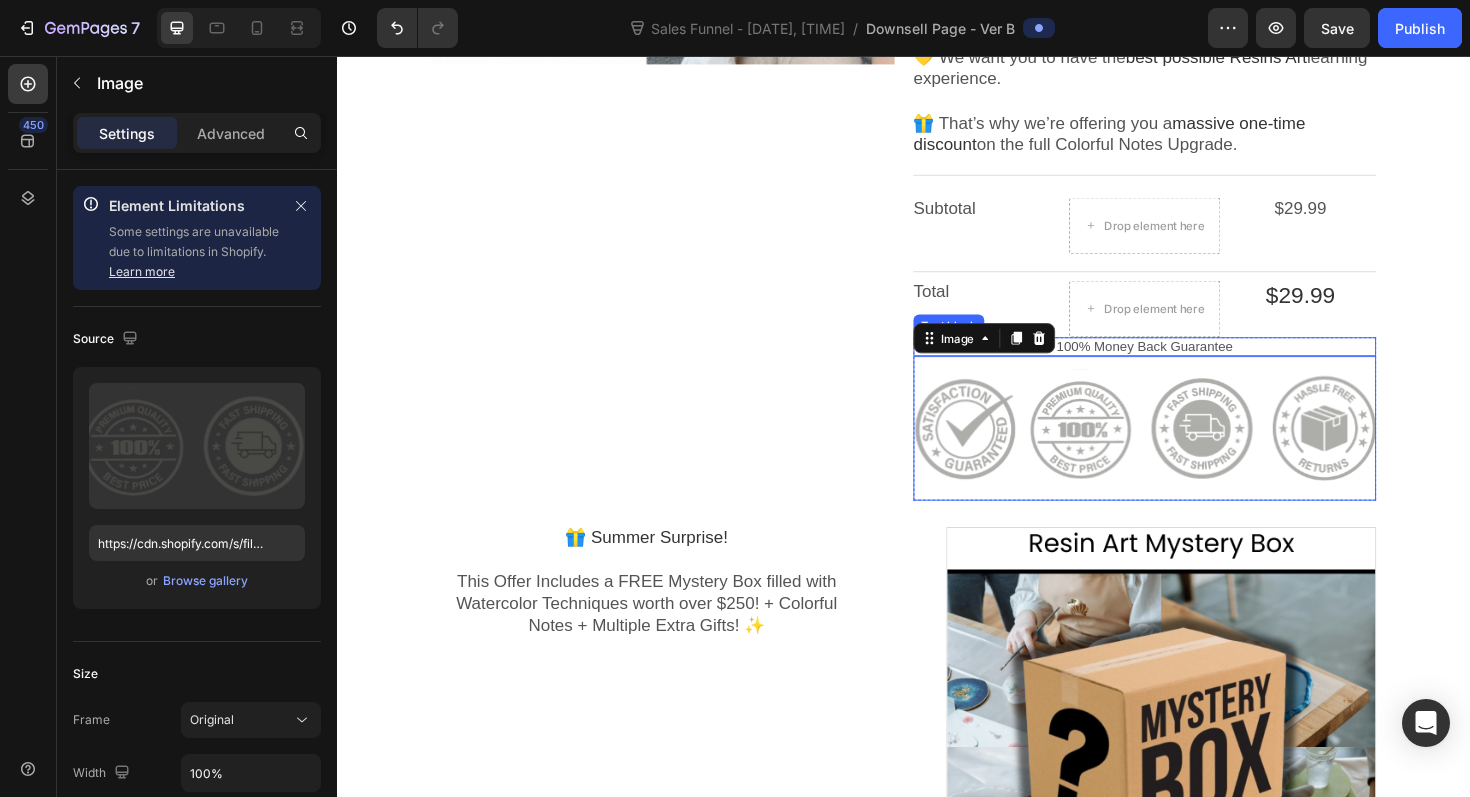 click on "100% Money Back Guarantee" at bounding box center [1192, 364] 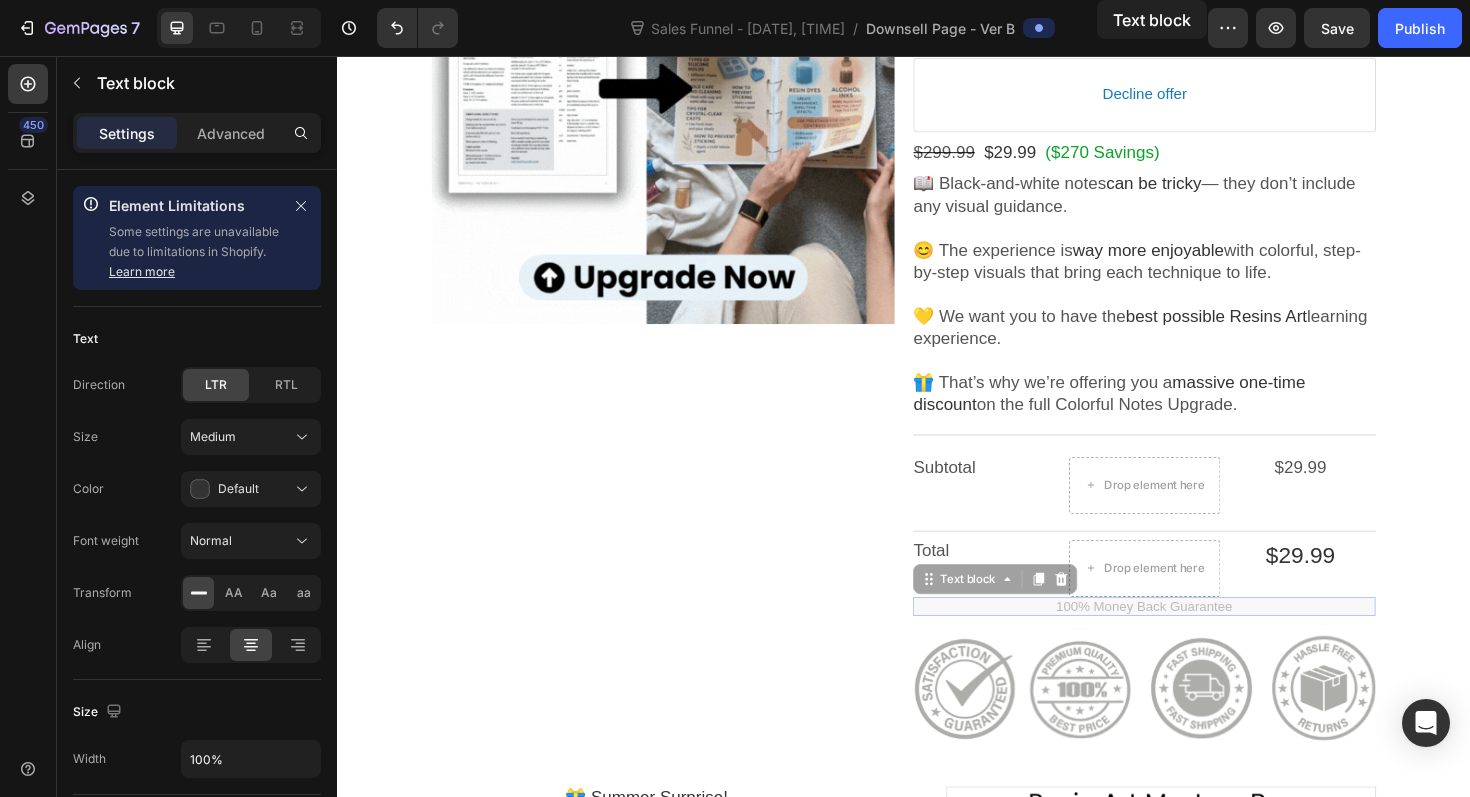 scroll, scrollTop: 384, scrollLeft: 0, axis: vertical 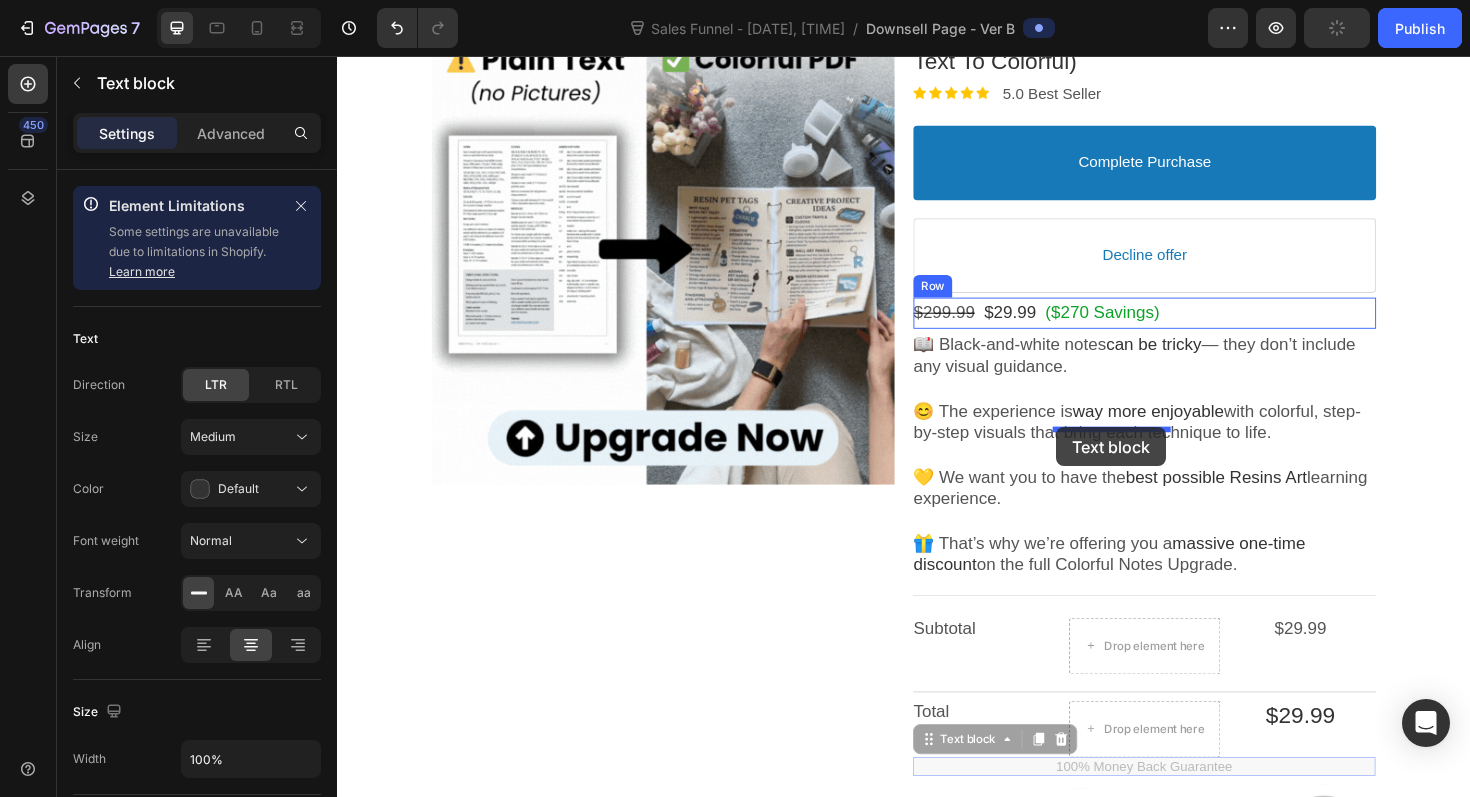 drag, startPoint x: 987, startPoint y: 473, endPoint x: 1098, endPoint y: 449, distance: 113.56496 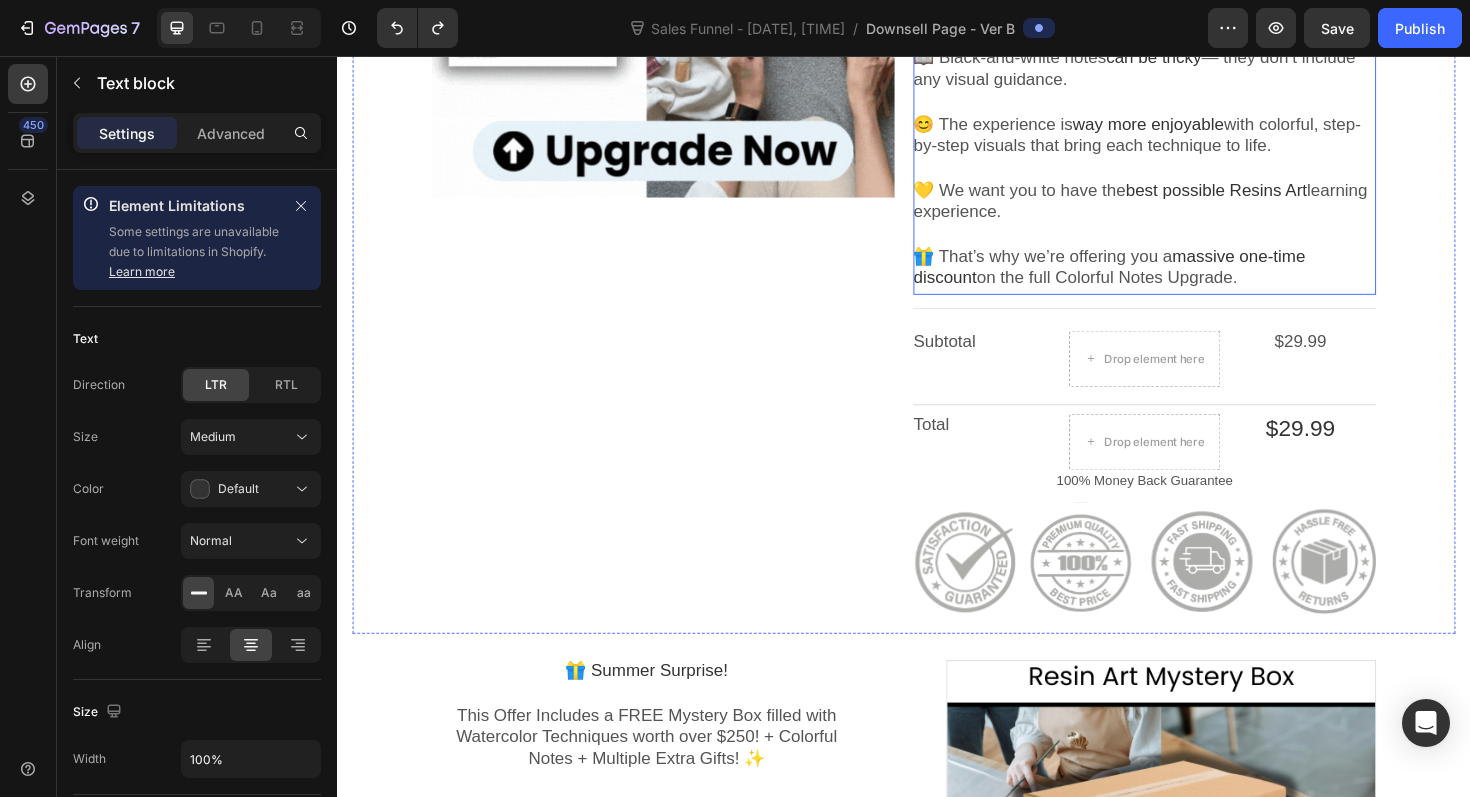 scroll, scrollTop: 686, scrollLeft: 0, axis: vertical 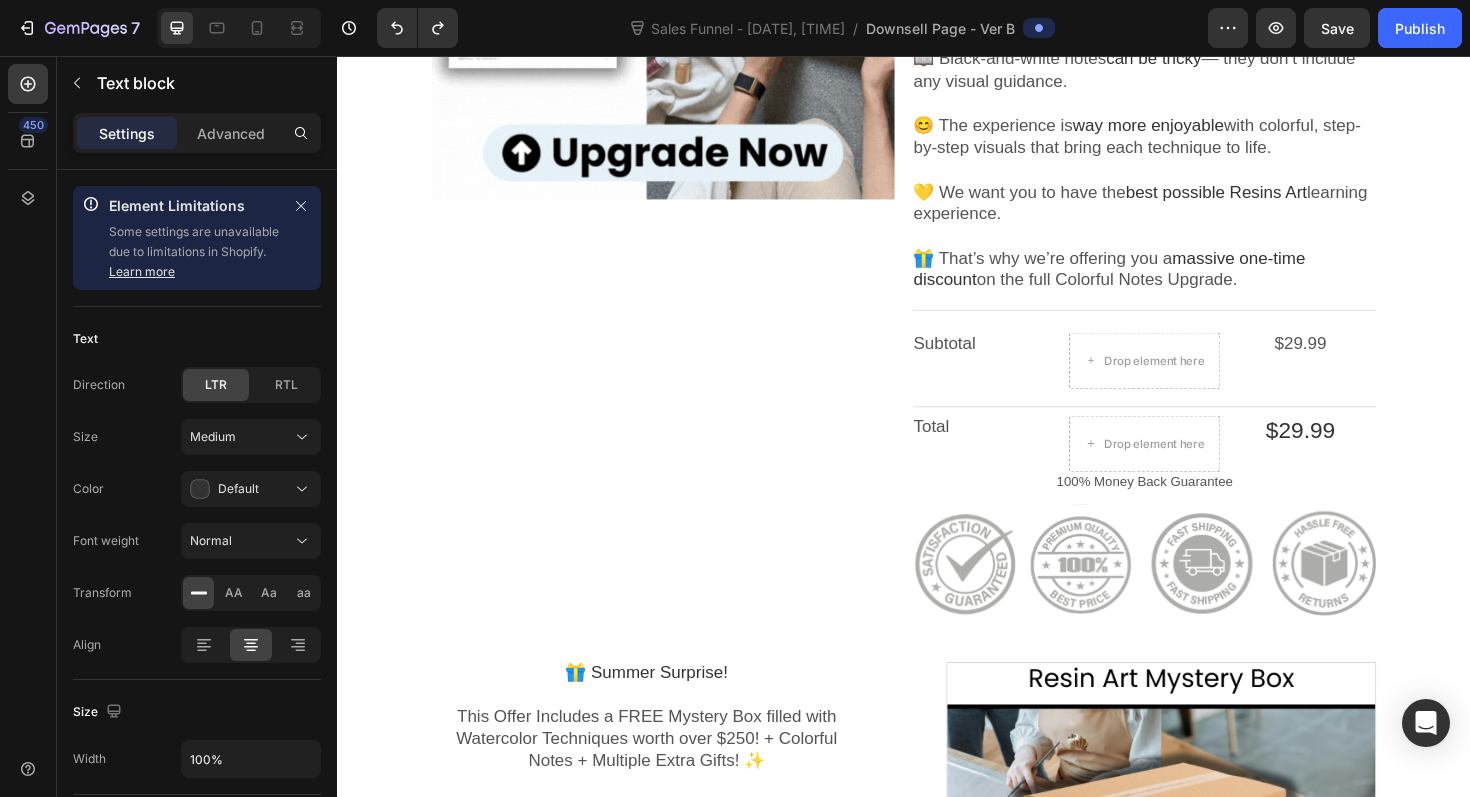 click on "100% Money Back Guarantee" at bounding box center [1192, 507] 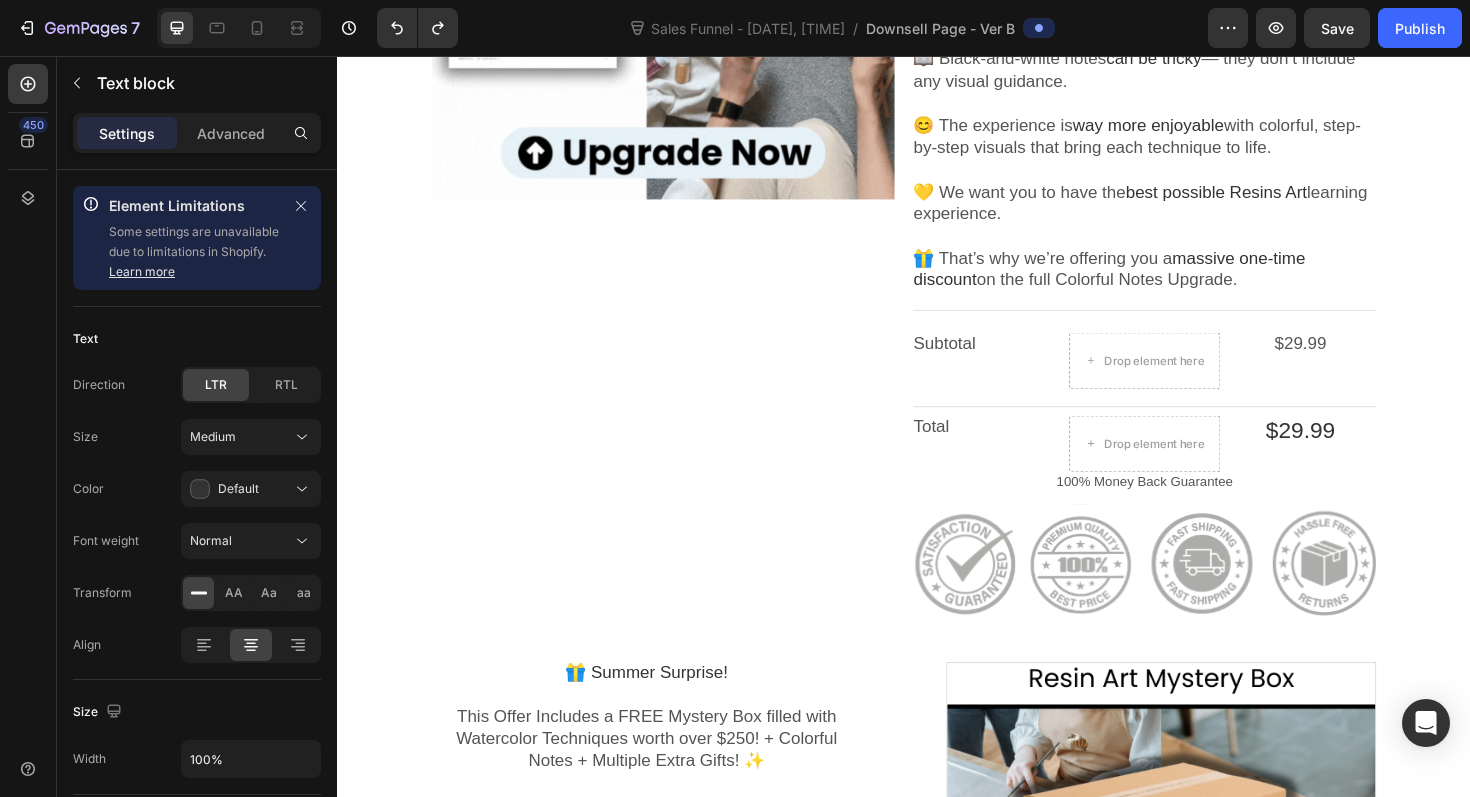 click on "100% Money Back Guarantee" at bounding box center [1192, 507] 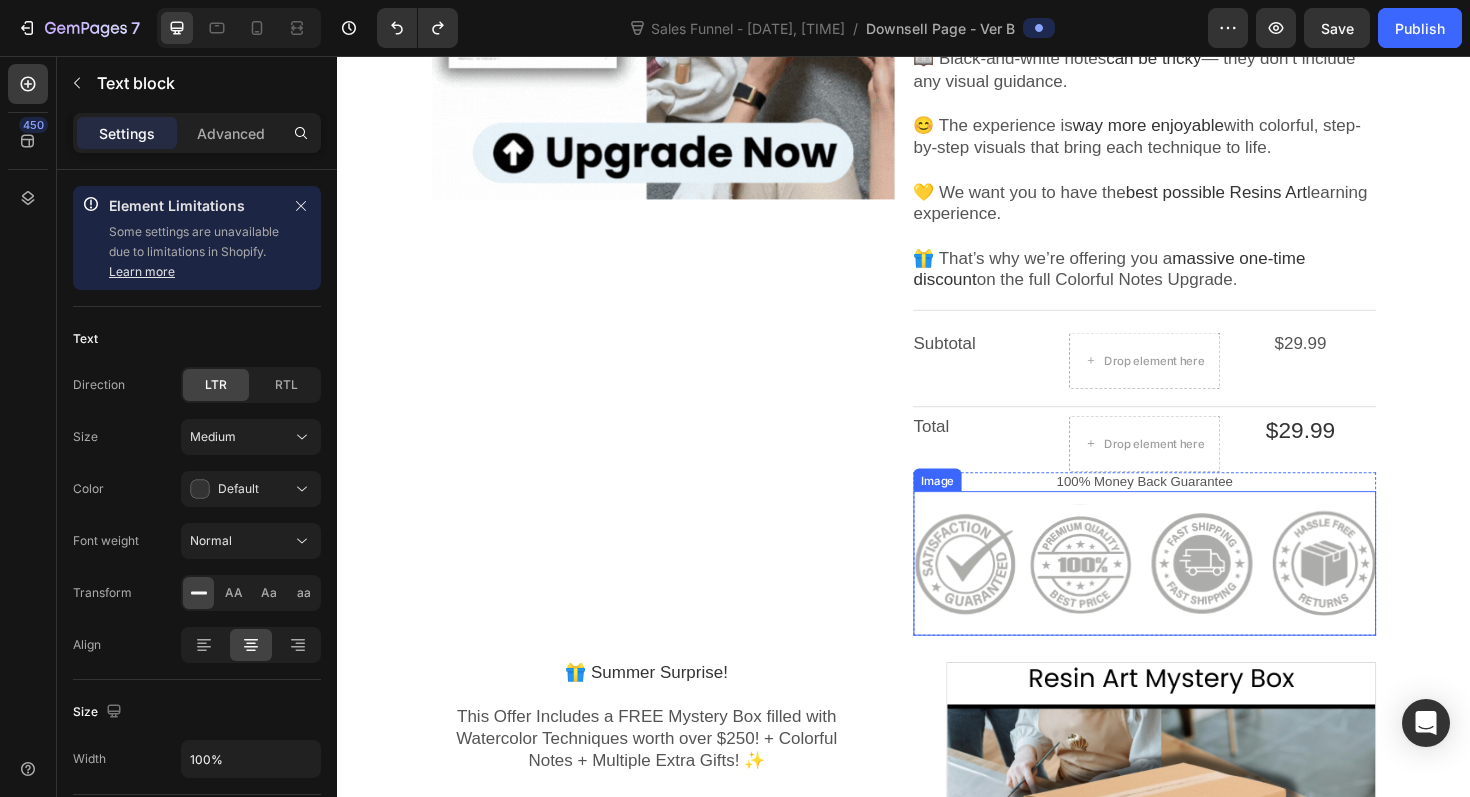 click at bounding box center [1192, 593] 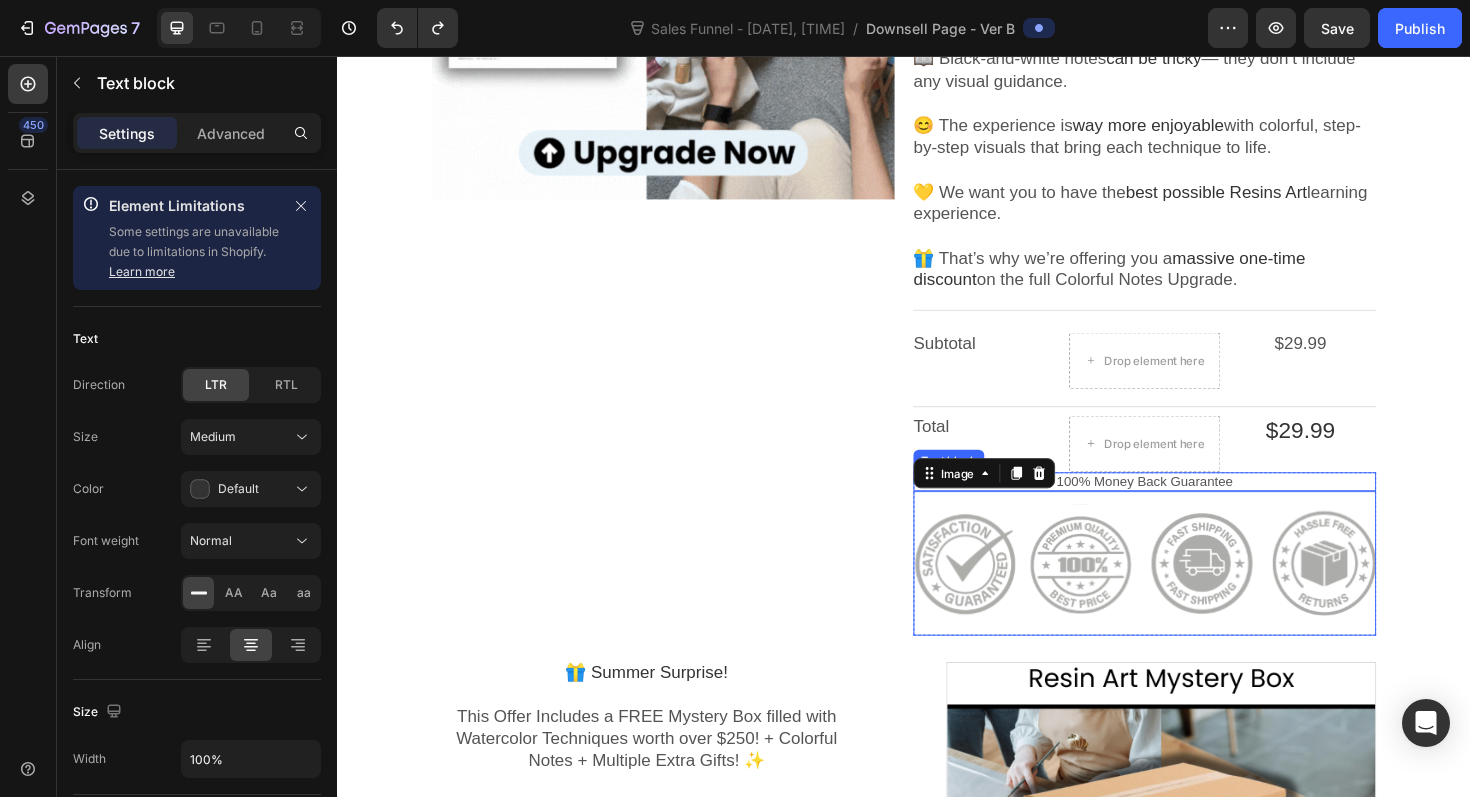 click on "100% Money Back Guarantee" at bounding box center (1192, 507) 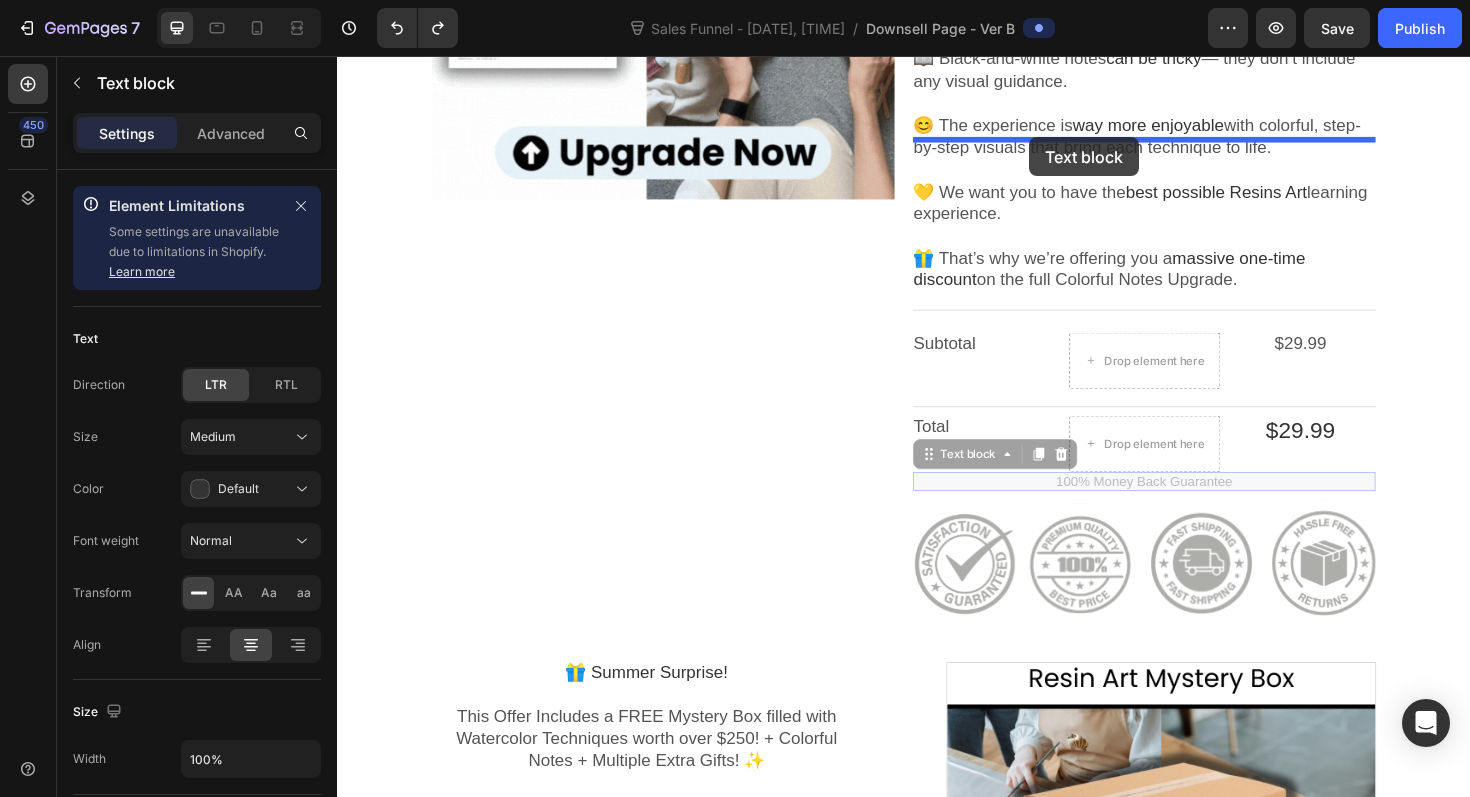 drag, startPoint x: 983, startPoint y: 616, endPoint x: 1070, endPoint y: 142, distance: 481.91803 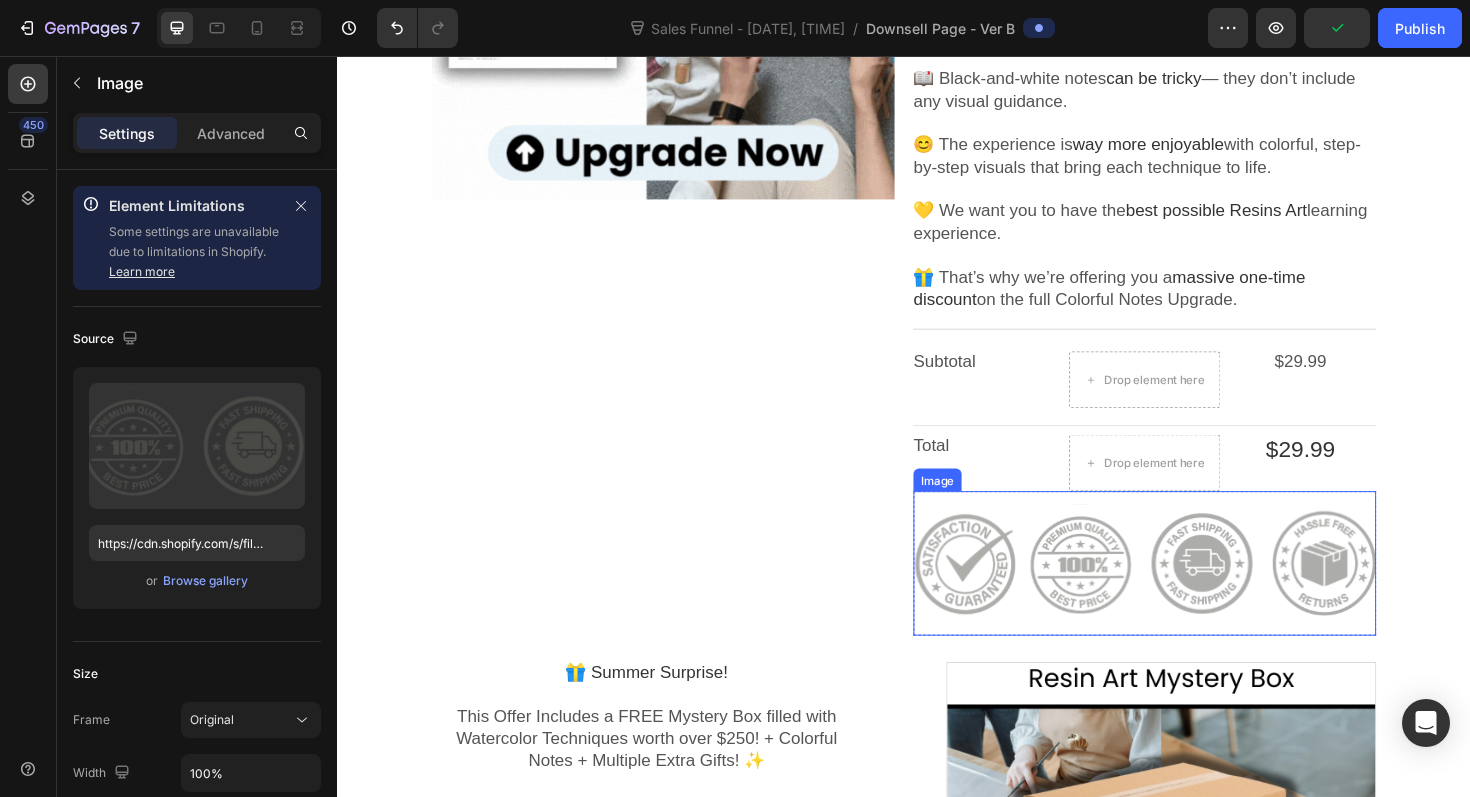 click at bounding box center [1192, 593] 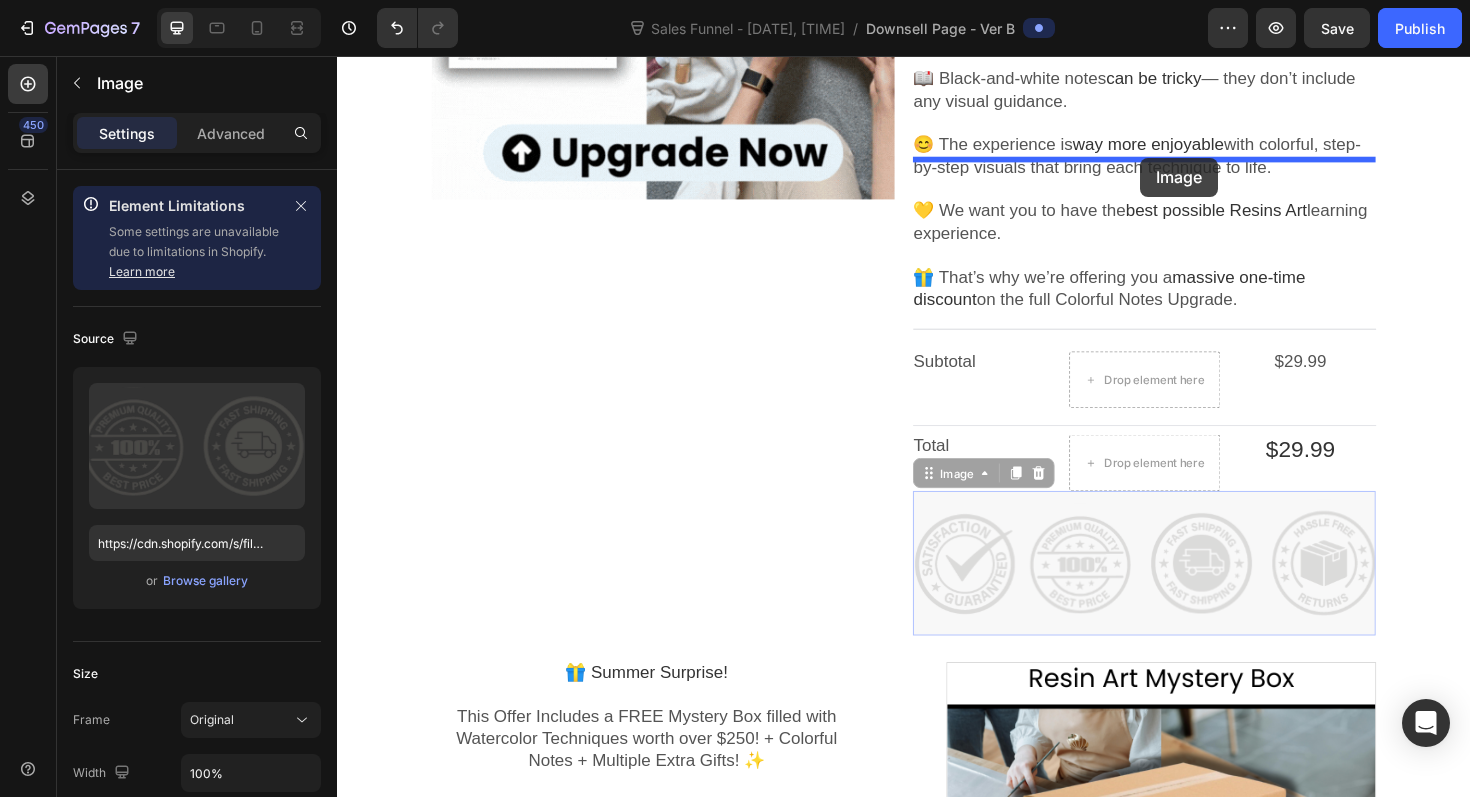 drag, startPoint x: 980, startPoint y: 639, endPoint x: 1188, endPoint y: 164, distance: 518.5451 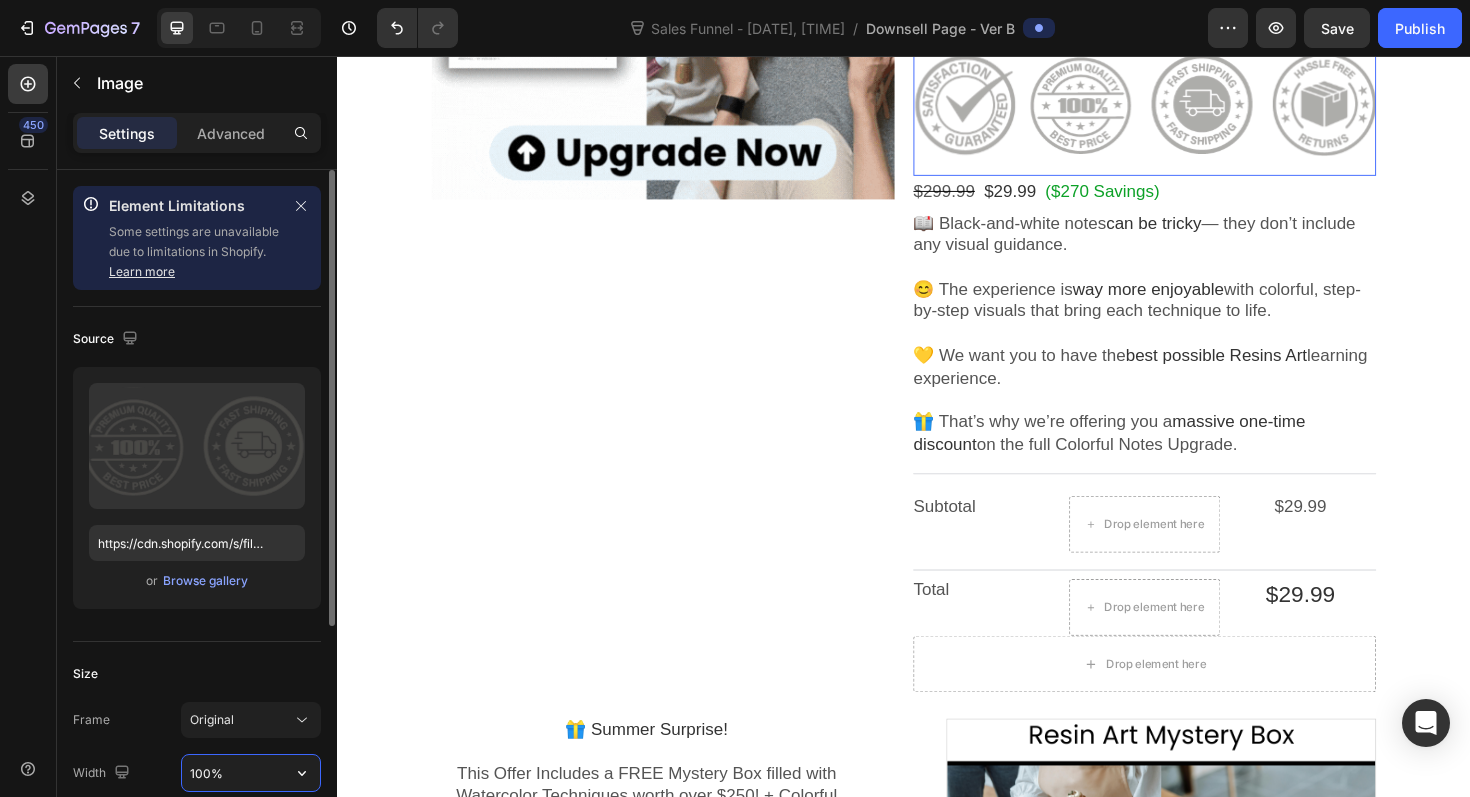 click on "100%" at bounding box center [251, 773] 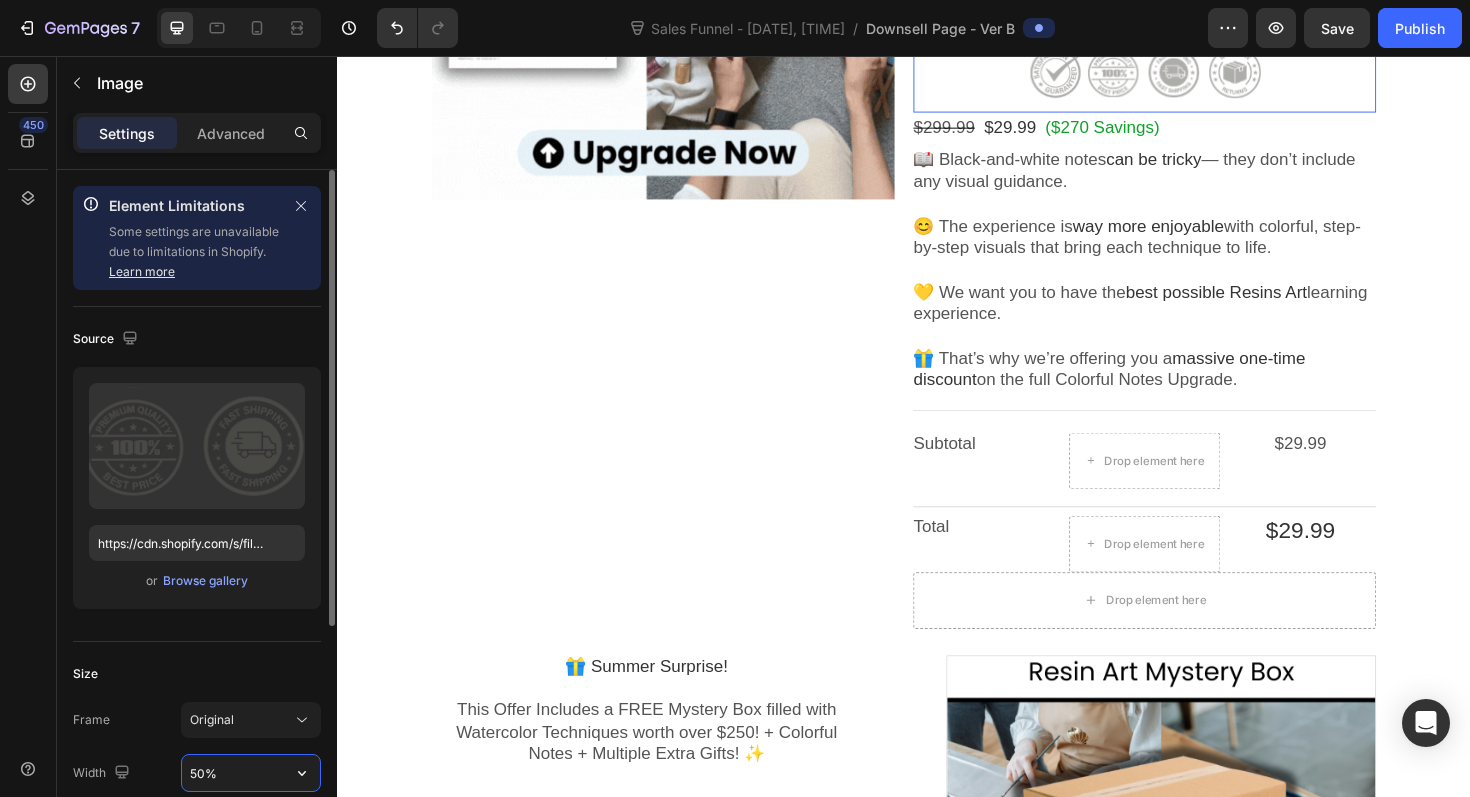 type on "50%" 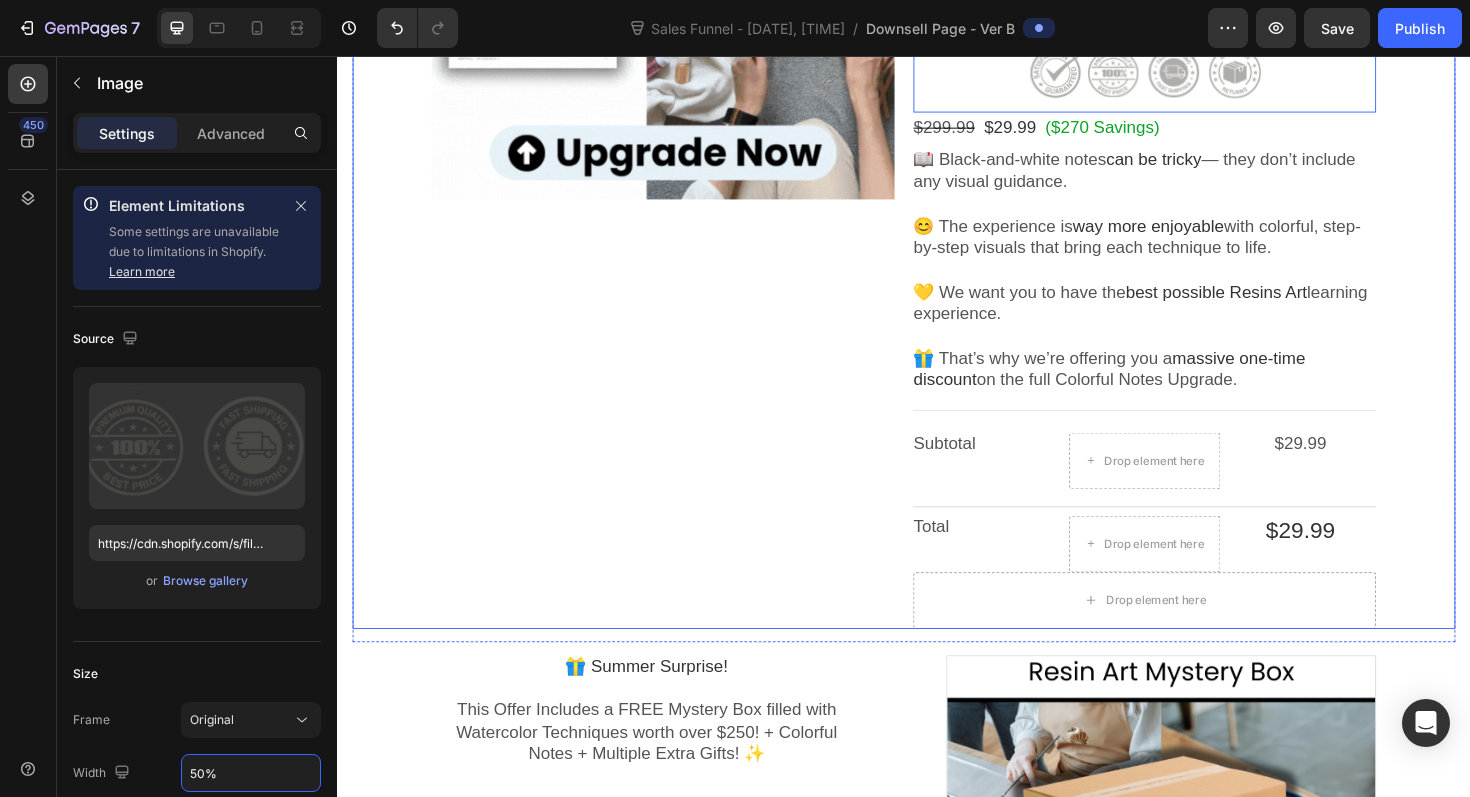 click on "Product Images" at bounding box center (682, 188) 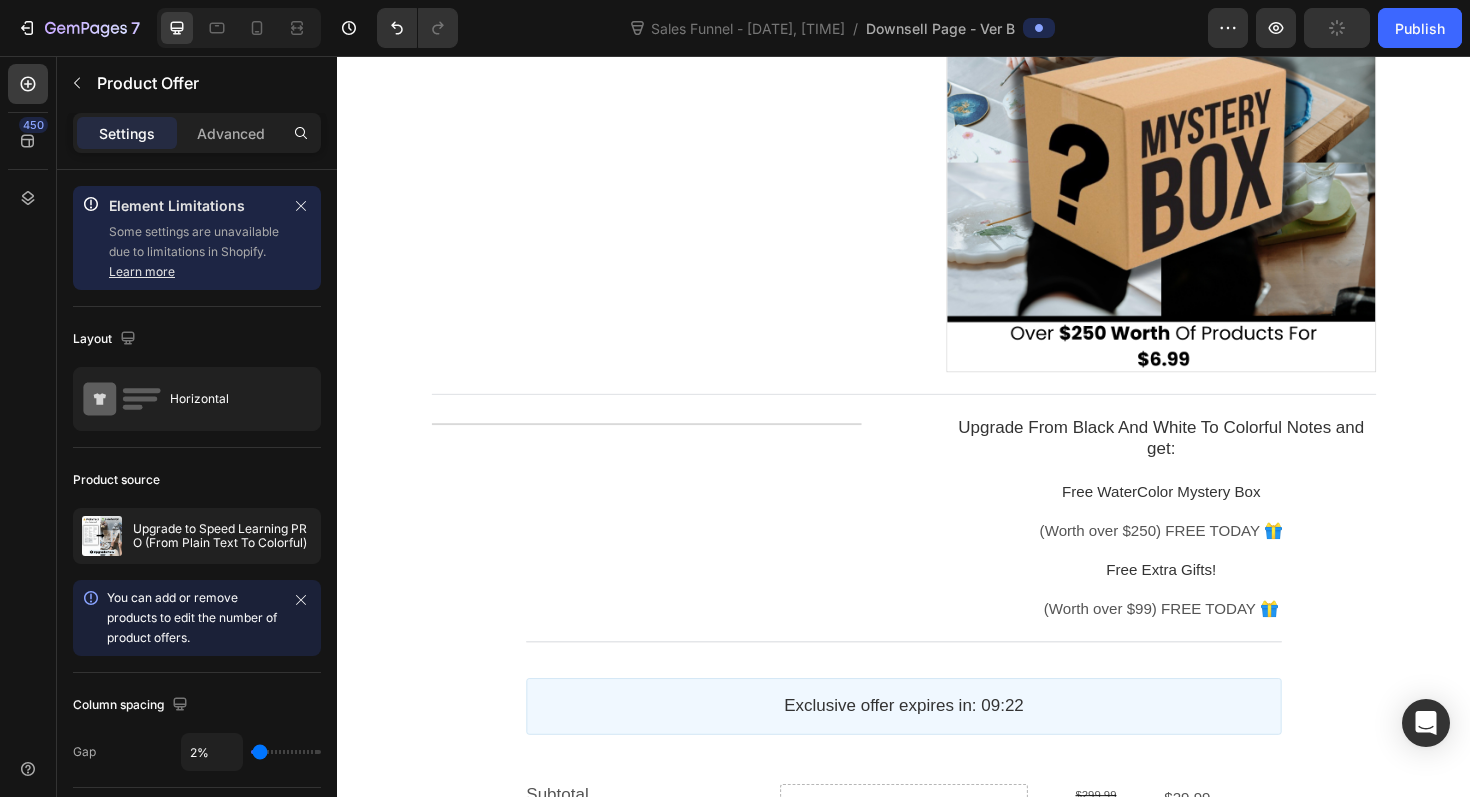 scroll, scrollTop: 0, scrollLeft: 0, axis: both 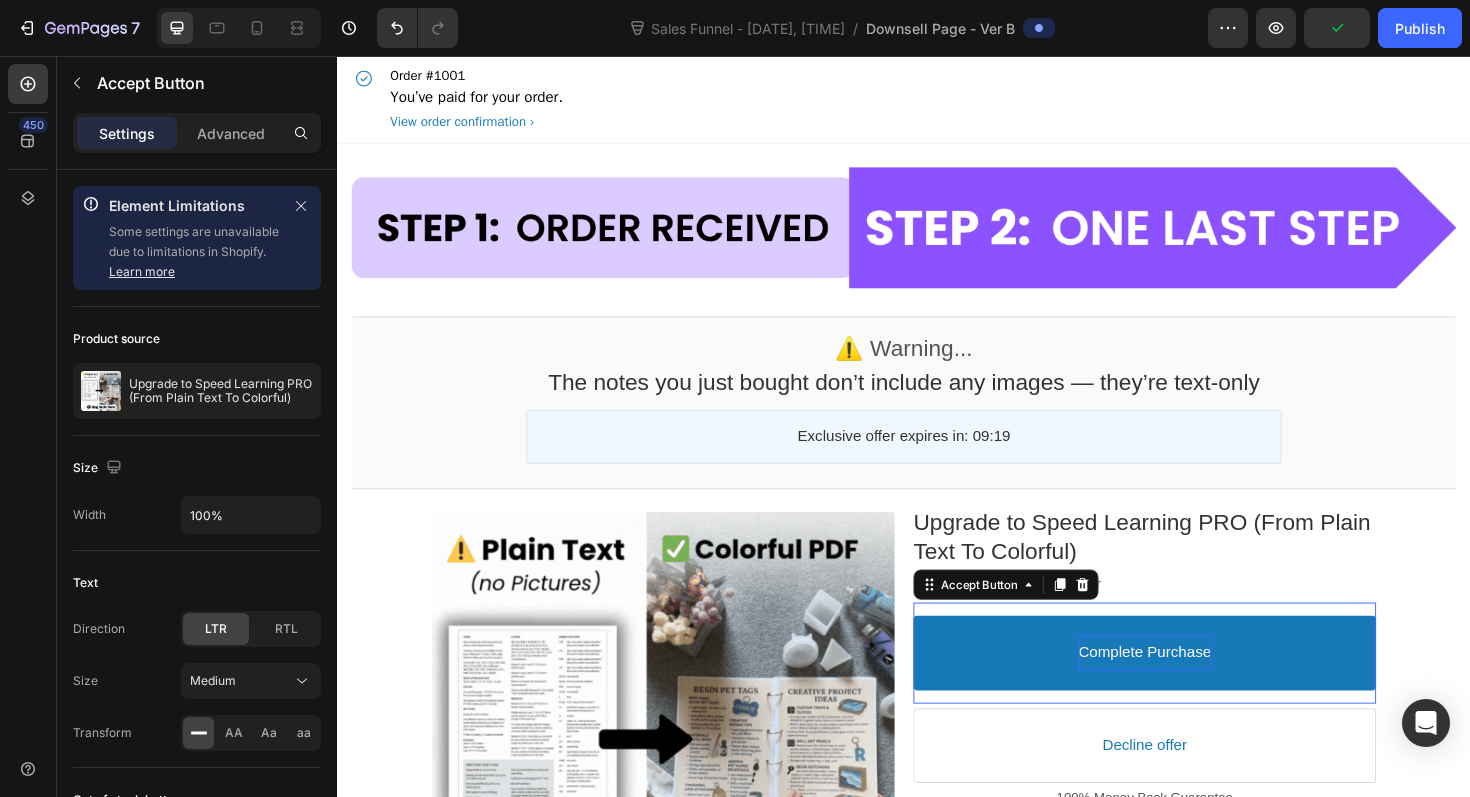 click on "Complete Purchase" at bounding box center (1192, 688) 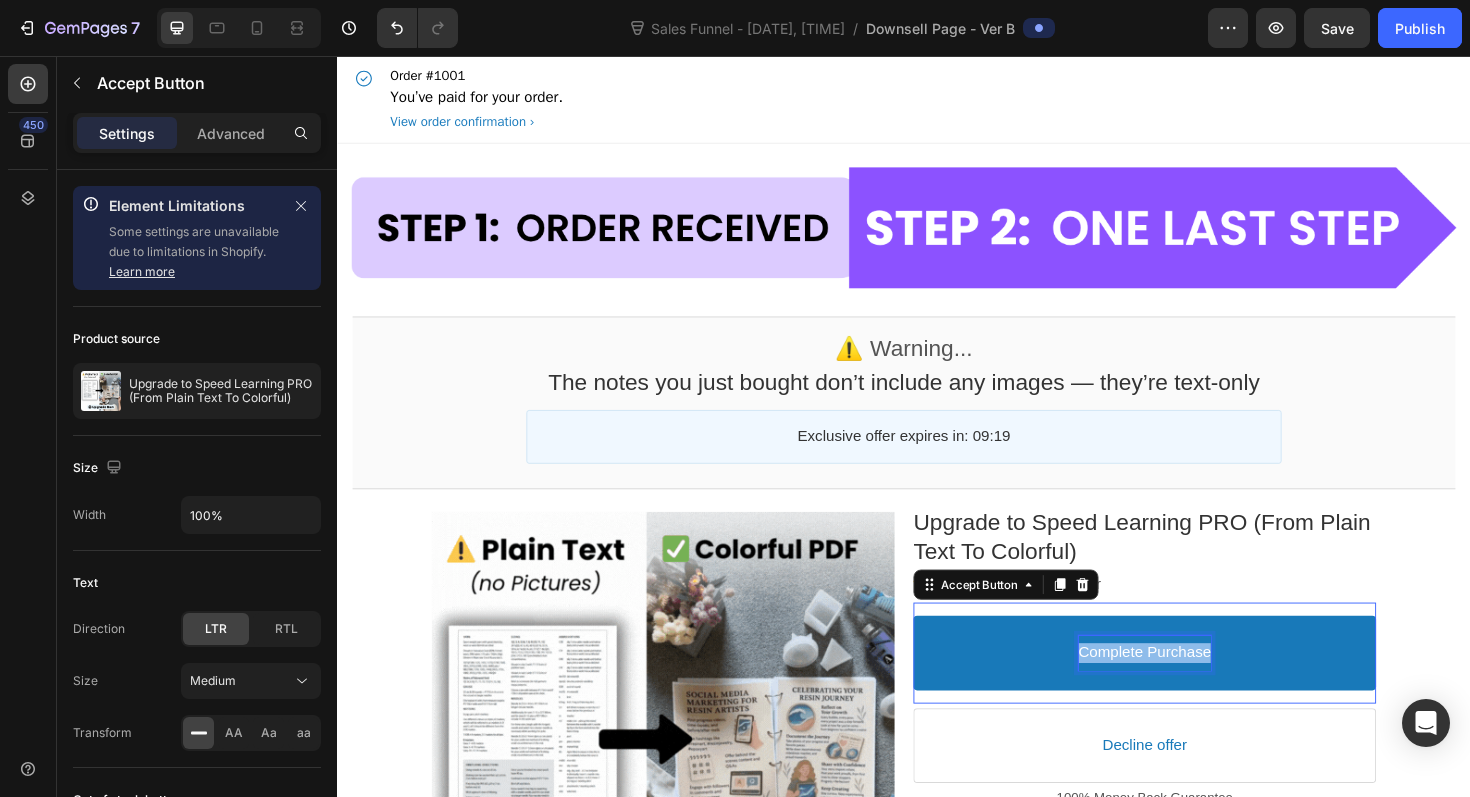 click on "Complete Purchase" at bounding box center (1192, 688) 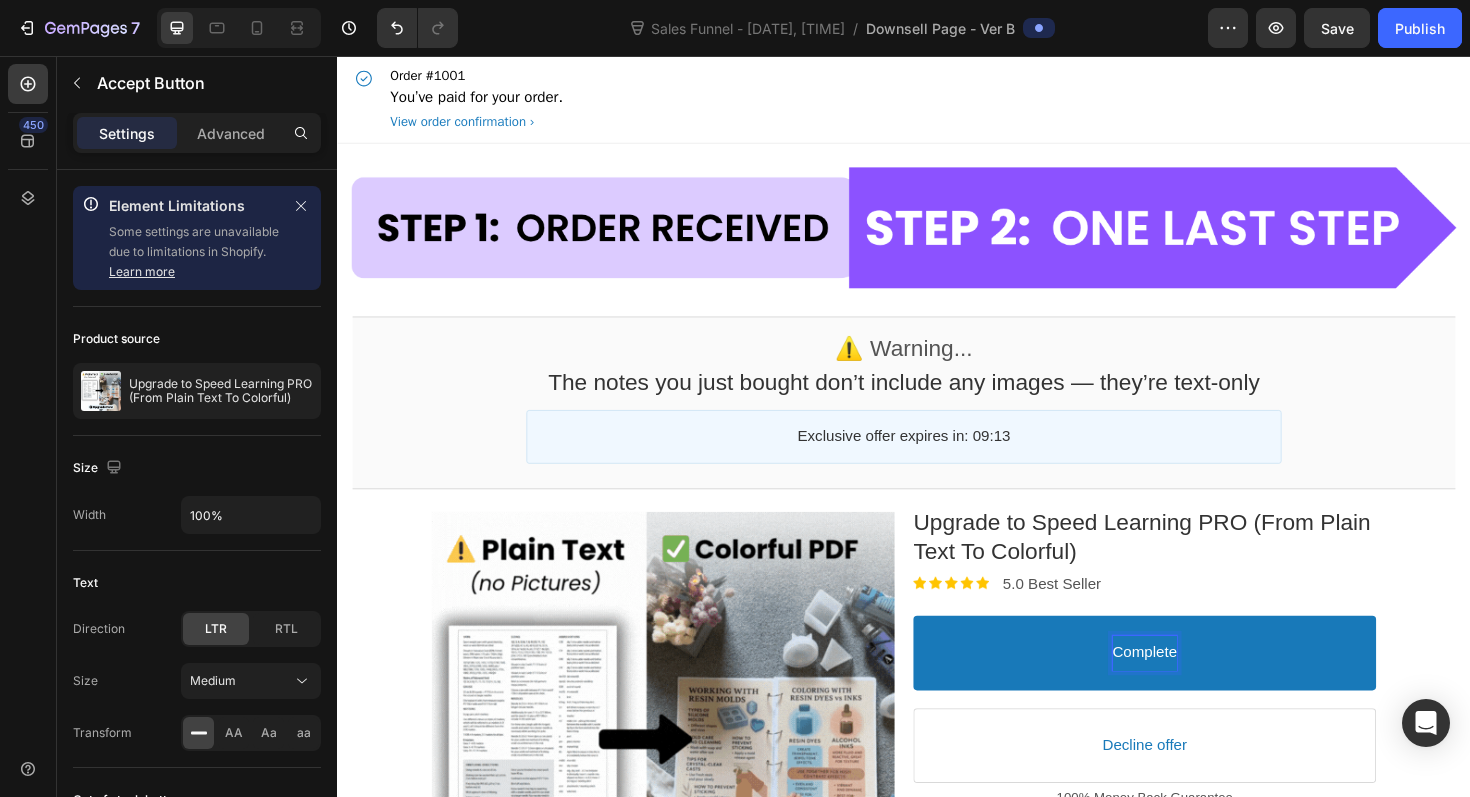 click on "Complete" at bounding box center [1192, 688] 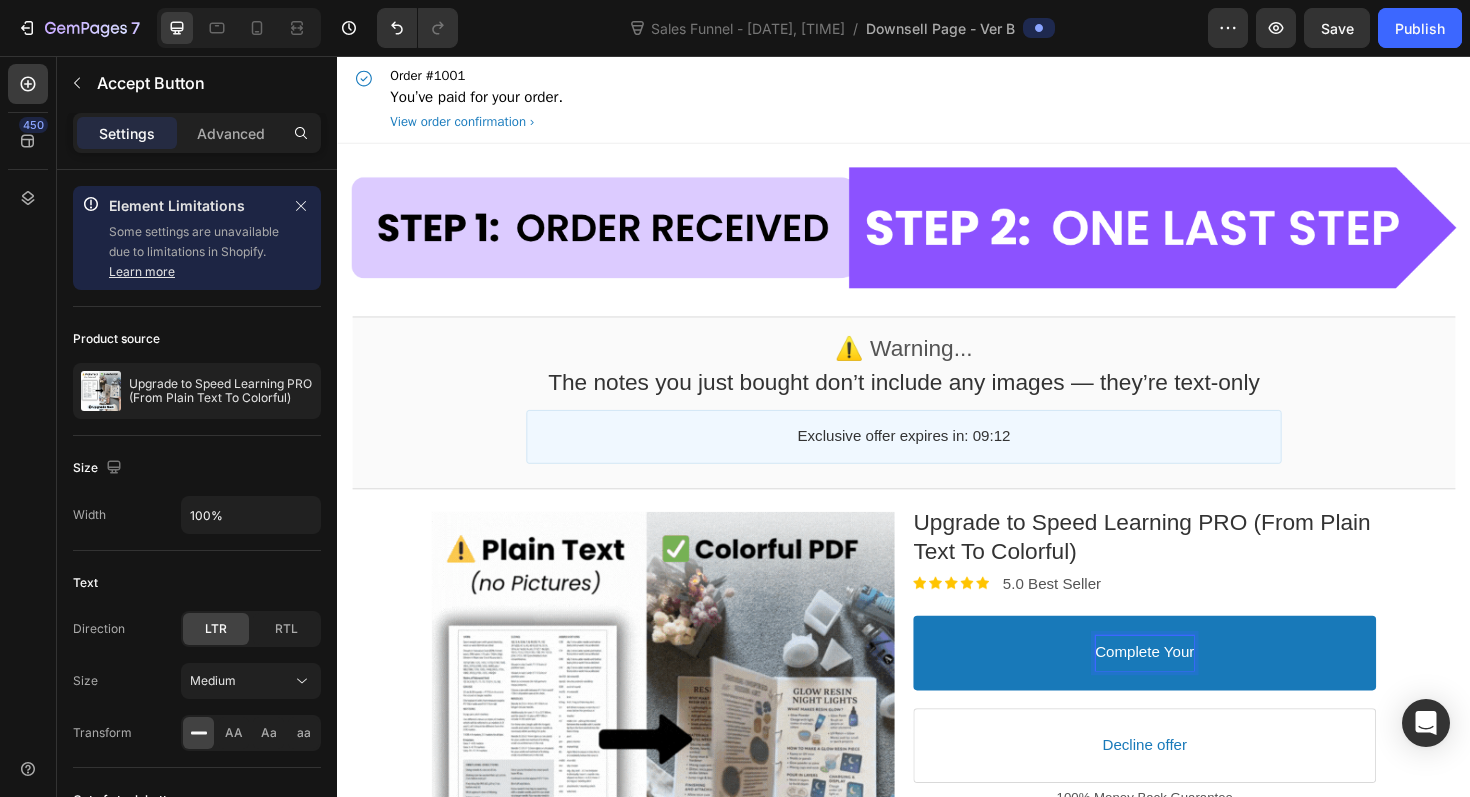 click on "Complete Your" at bounding box center [1192, 688] 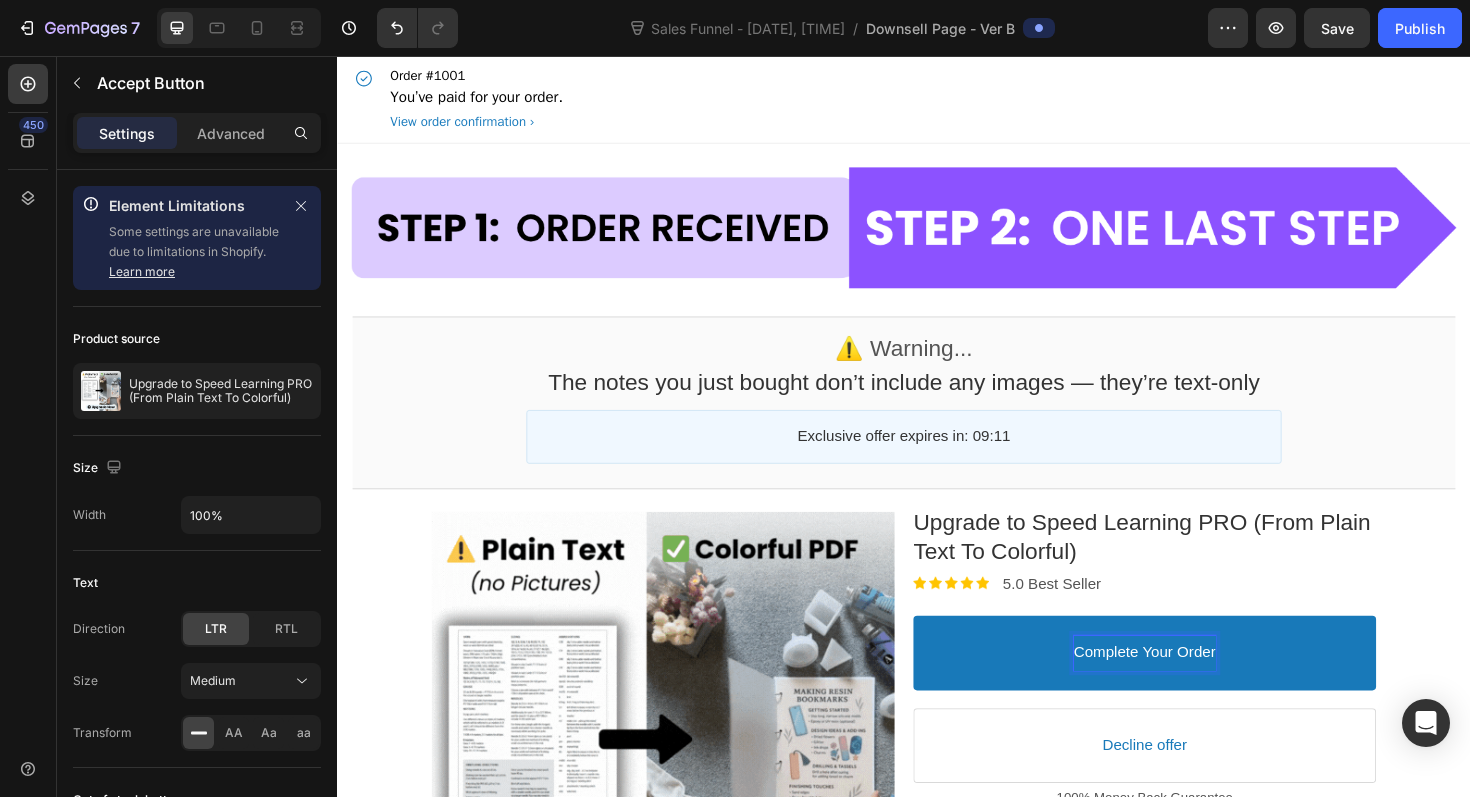 click on "Complete Your Order" at bounding box center [1192, 688] 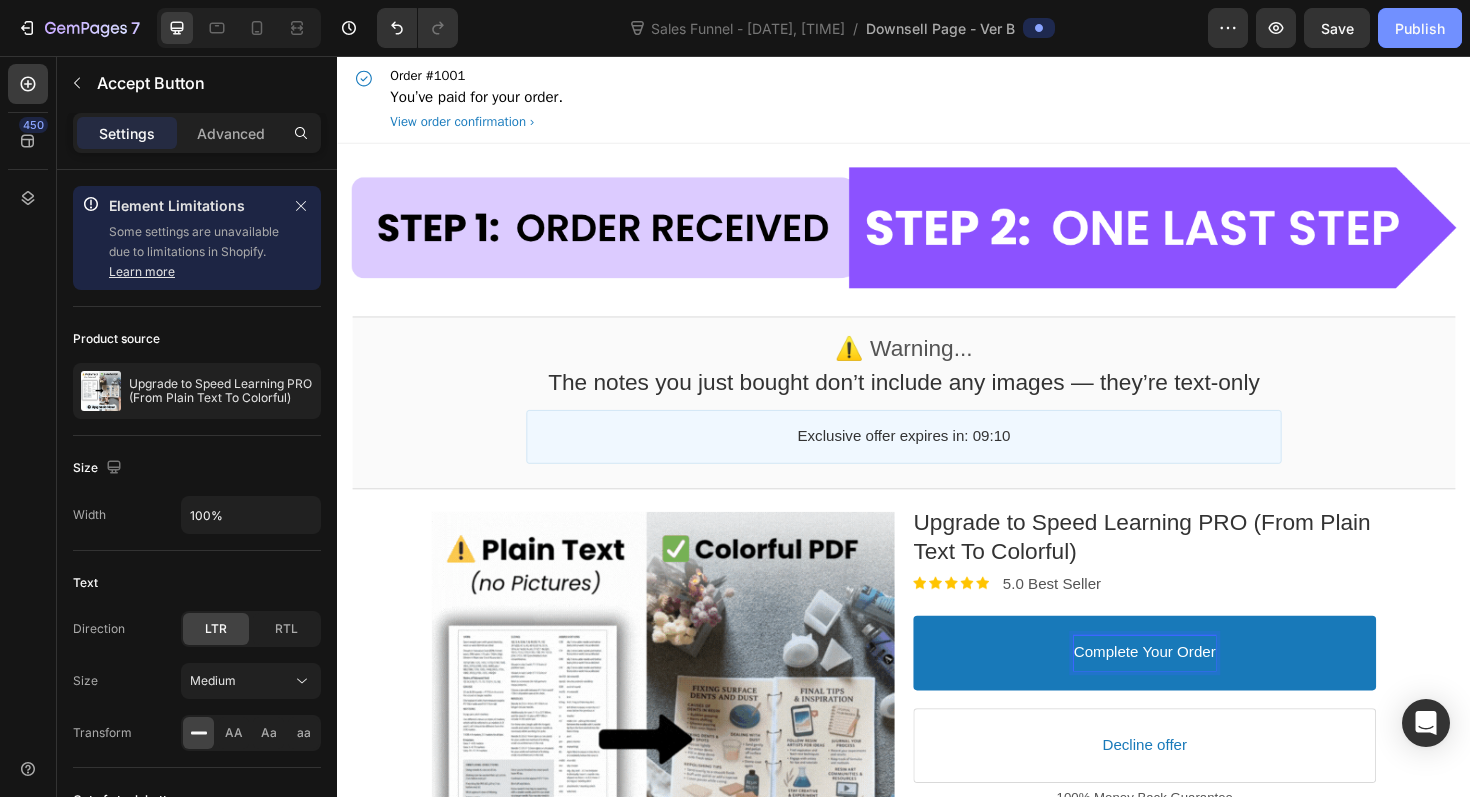 click on "Publish" at bounding box center (1420, 28) 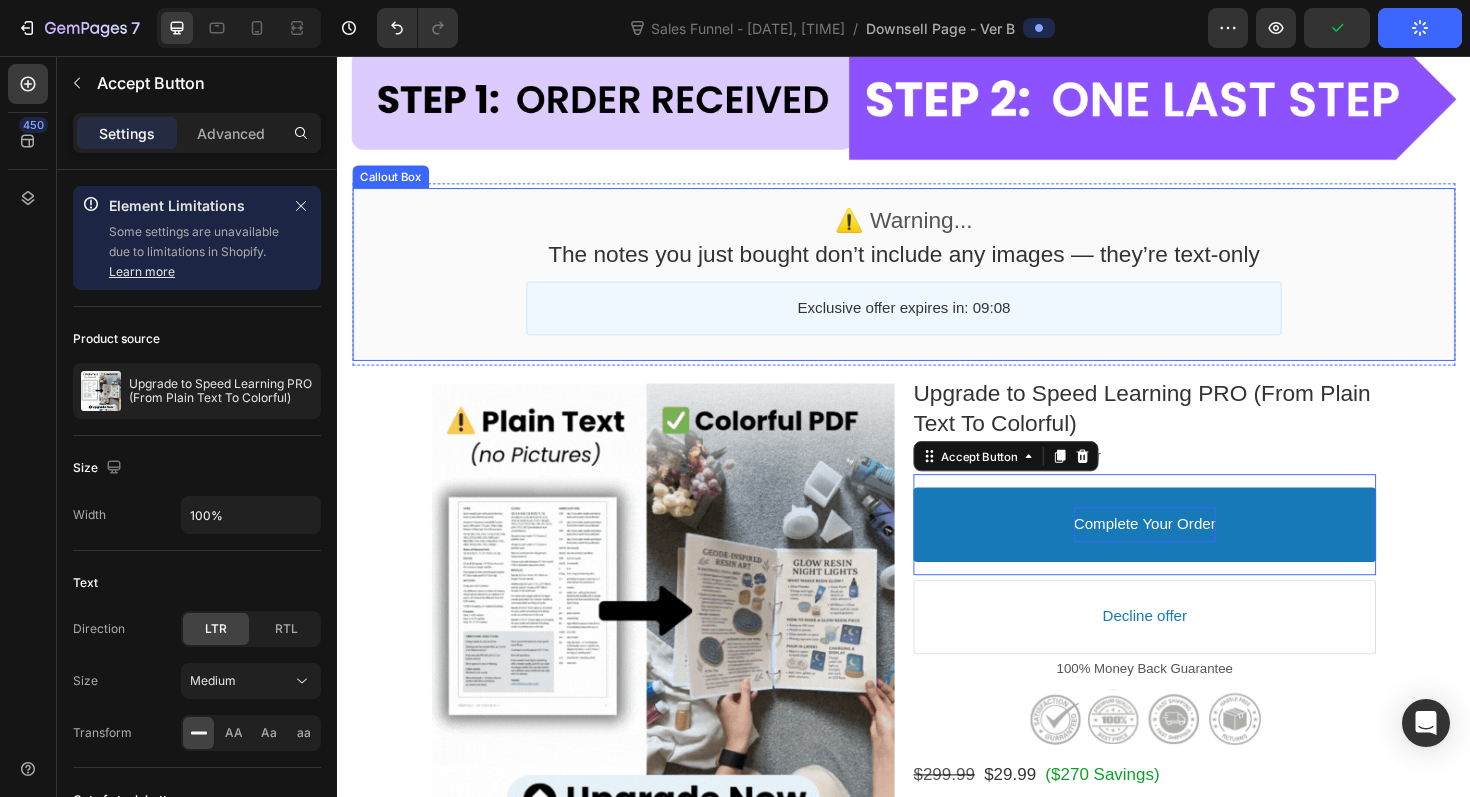 scroll, scrollTop: 138, scrollLeft: 0, axis: vertical 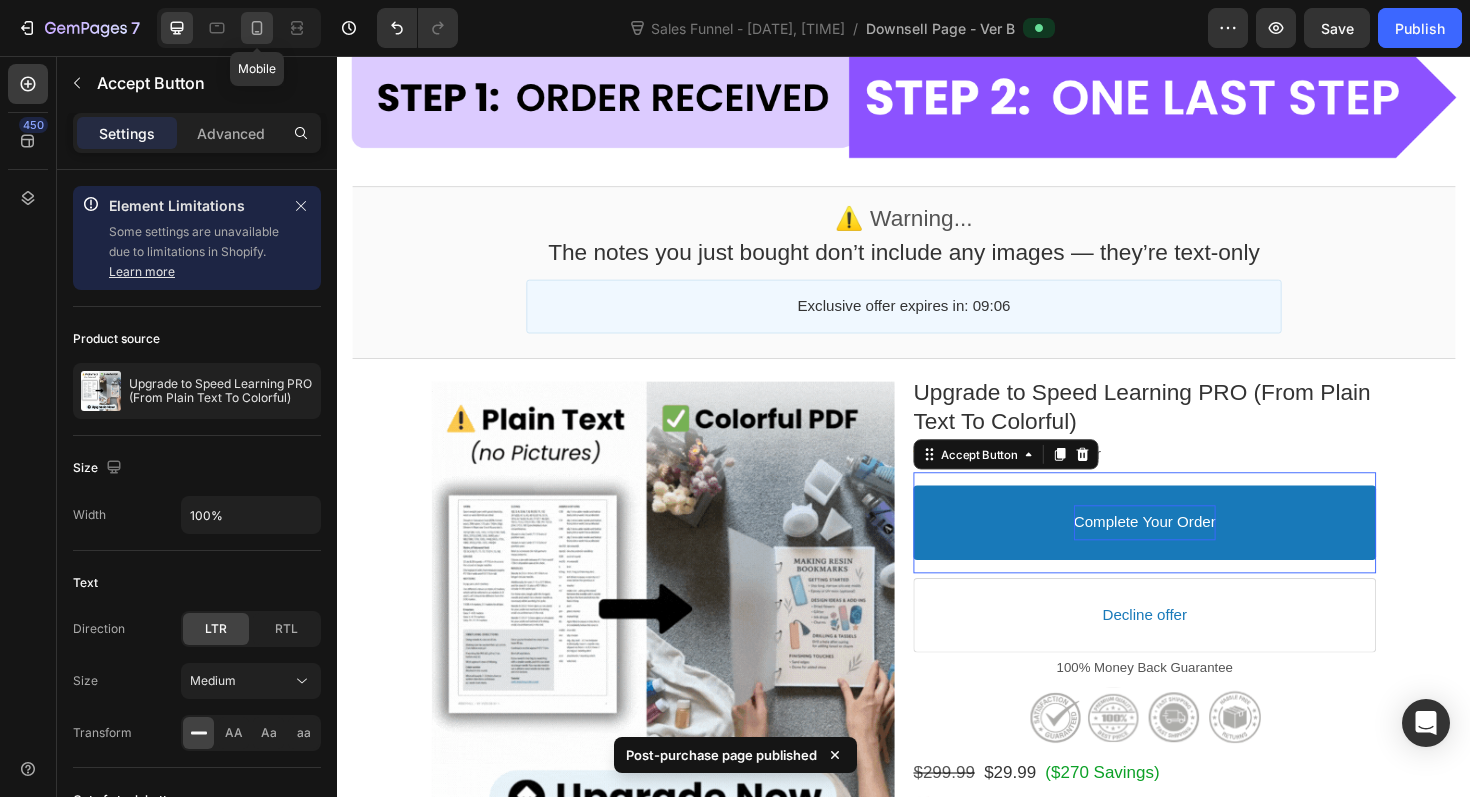 click 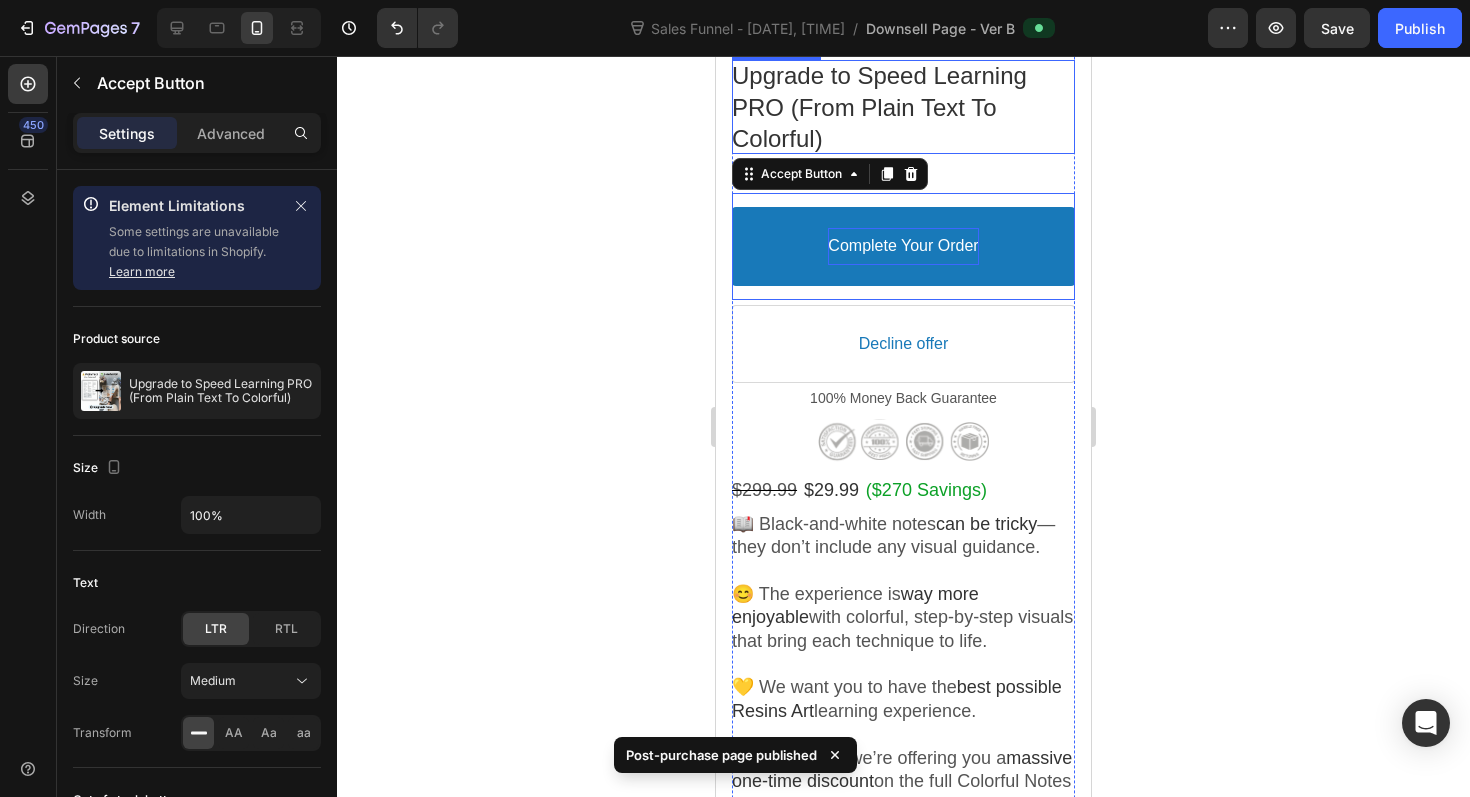 scroll, scrollTop: 0, scrollLeft: 0, axis: both 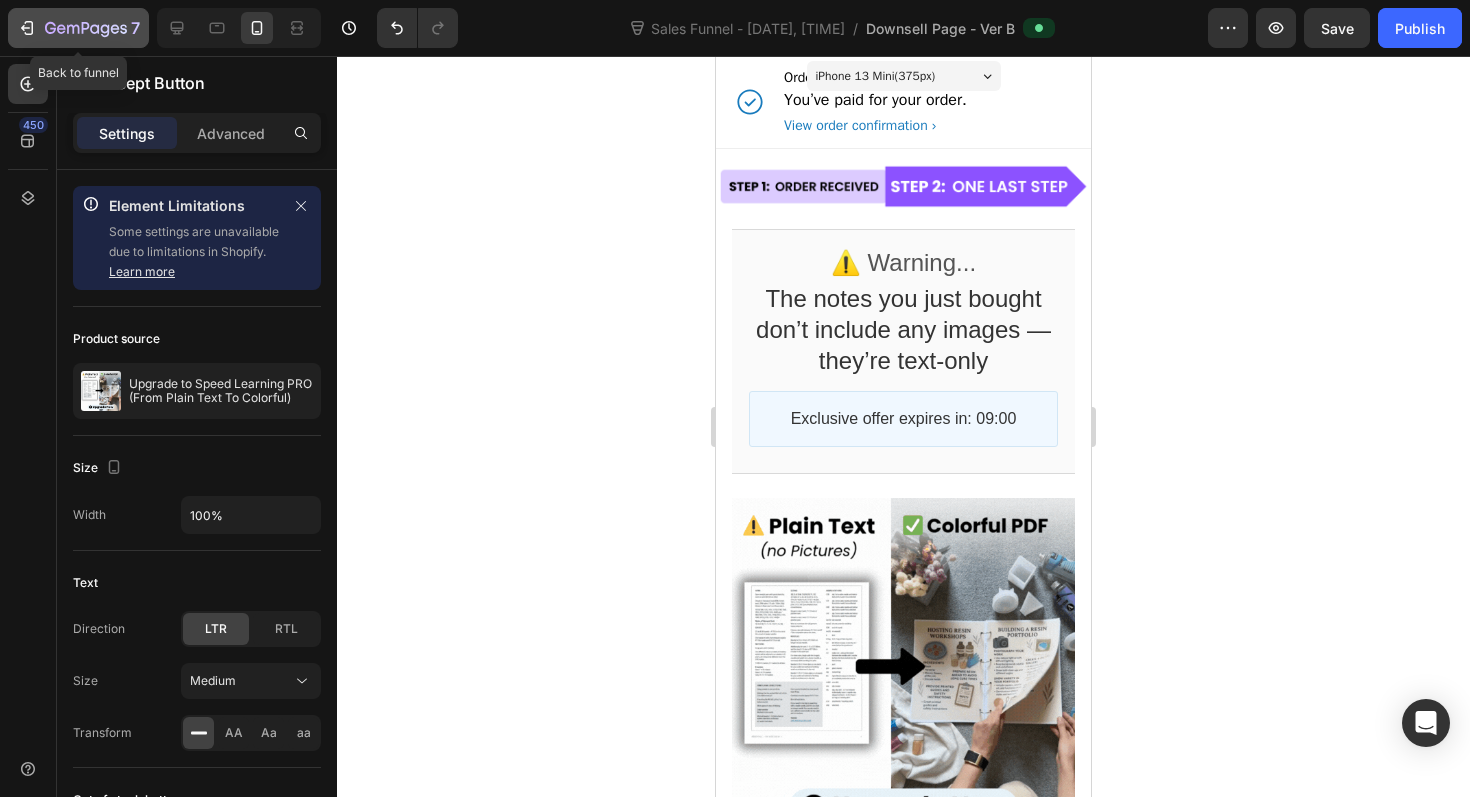 click on "7" 